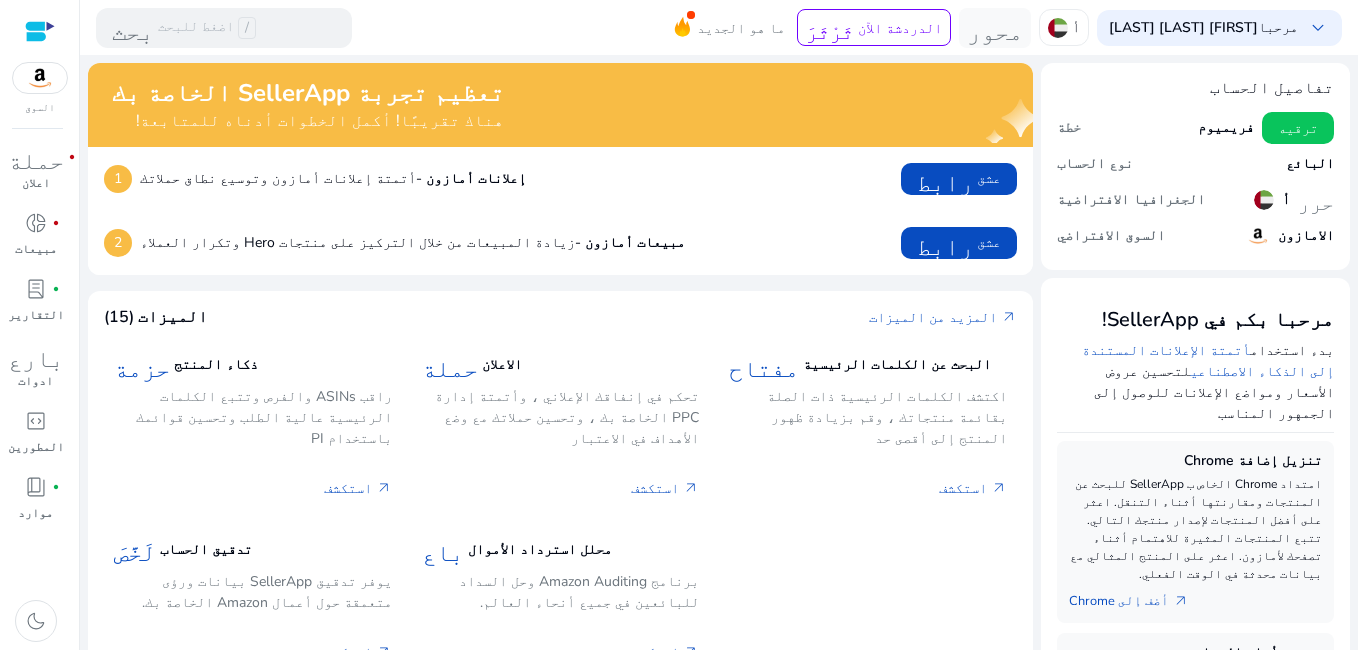 scroll, scrollTop: 0, scrollLeft: 0, axis: both 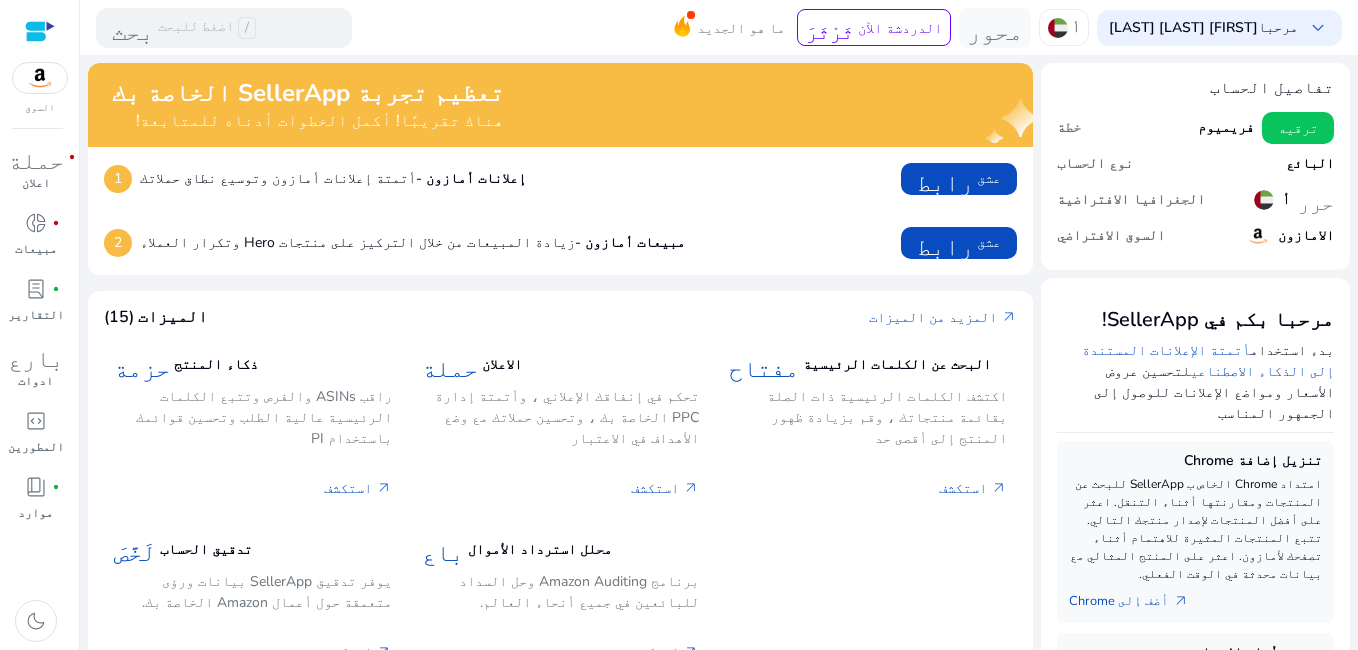 click on "1  إعلانات أمازون -  أتمتة إعلانات أمازون وتوسيع نطاق حملاتك  رابط   عشق" 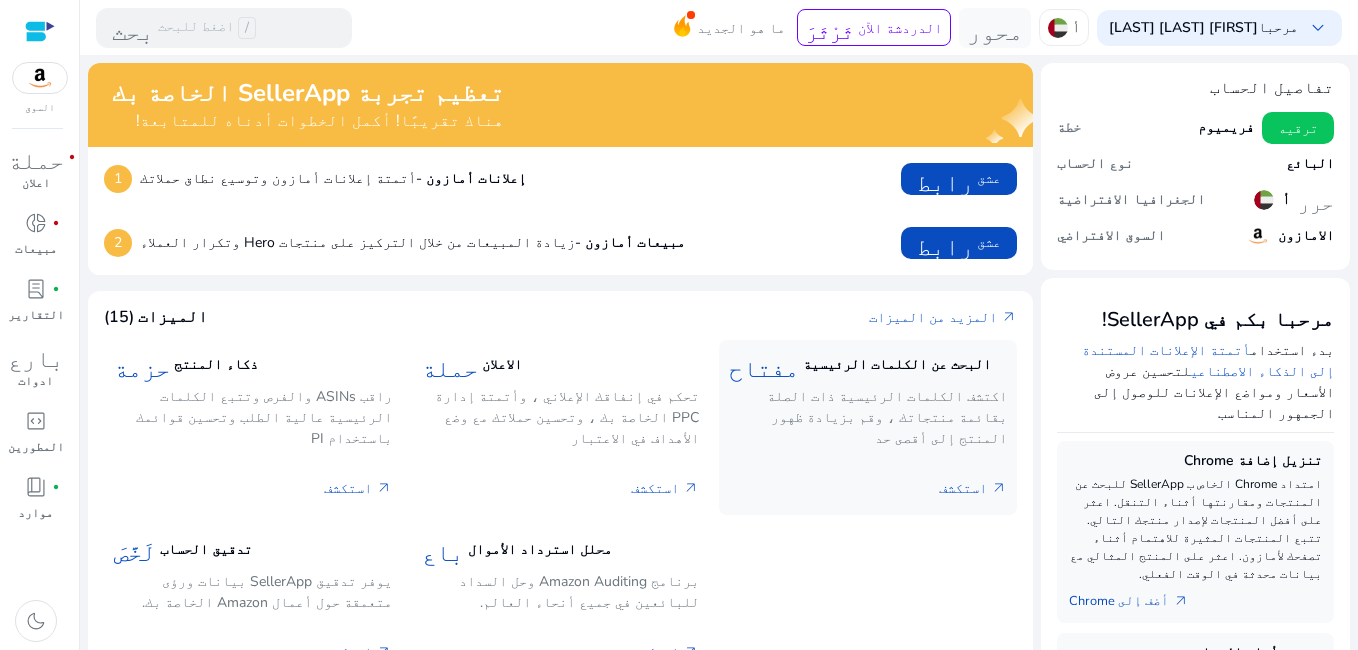 click on "مفتاح  البحث عن الكلمات الرئيسية اكتشف الكلمات الرئيسية ذات الصلة بقائمة منتجاتك ، وقم بزيادة ظهور المنتج إلى أقصى حد" 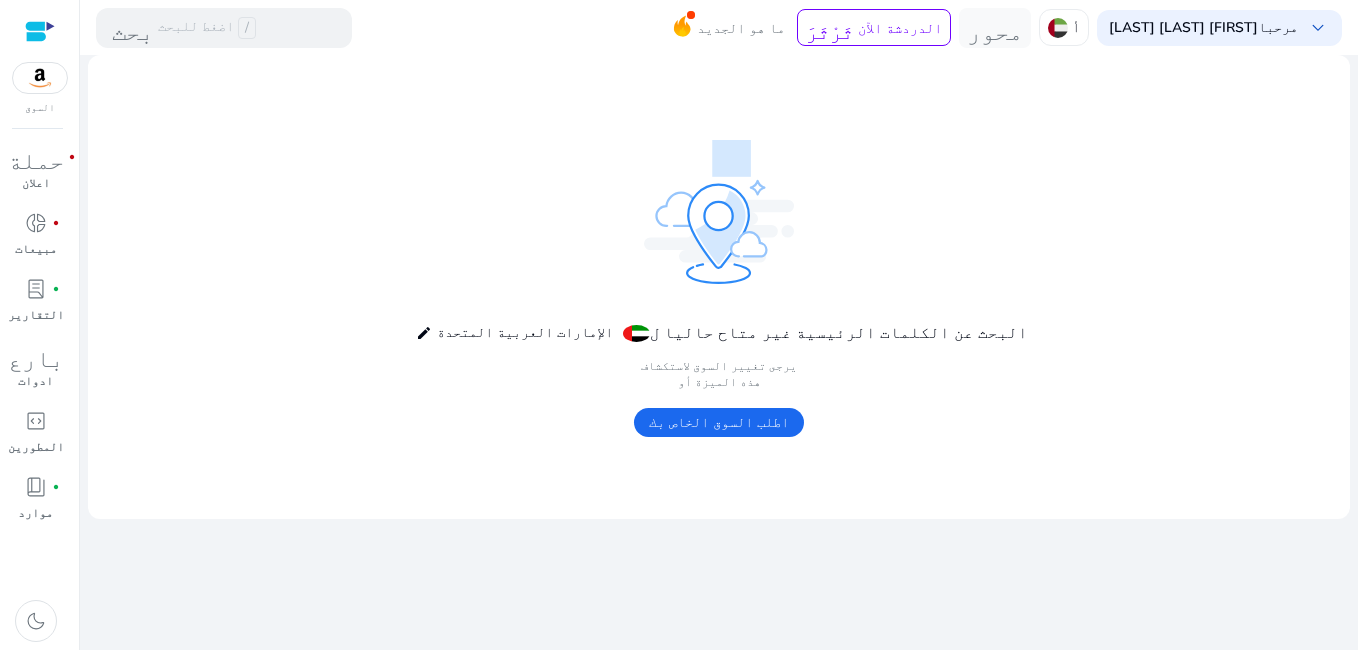click on "السوق" at bounding box center (39, 58) 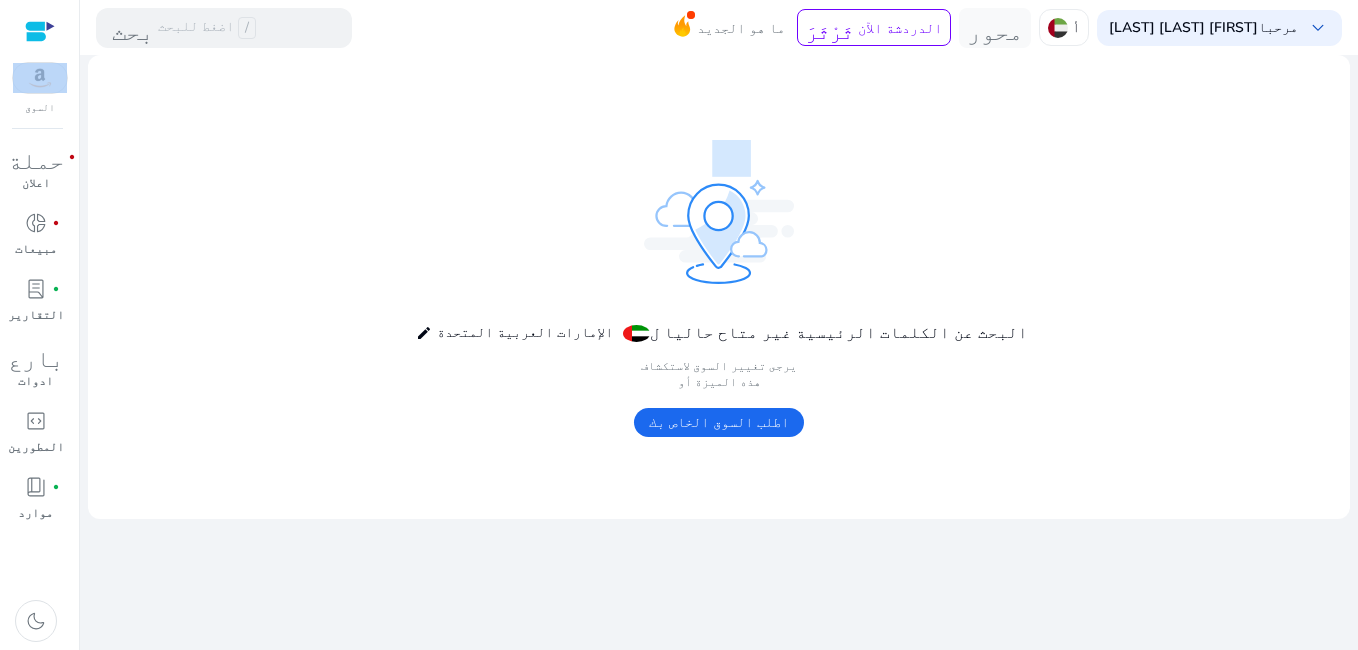 click at bounding box center (40, 31) 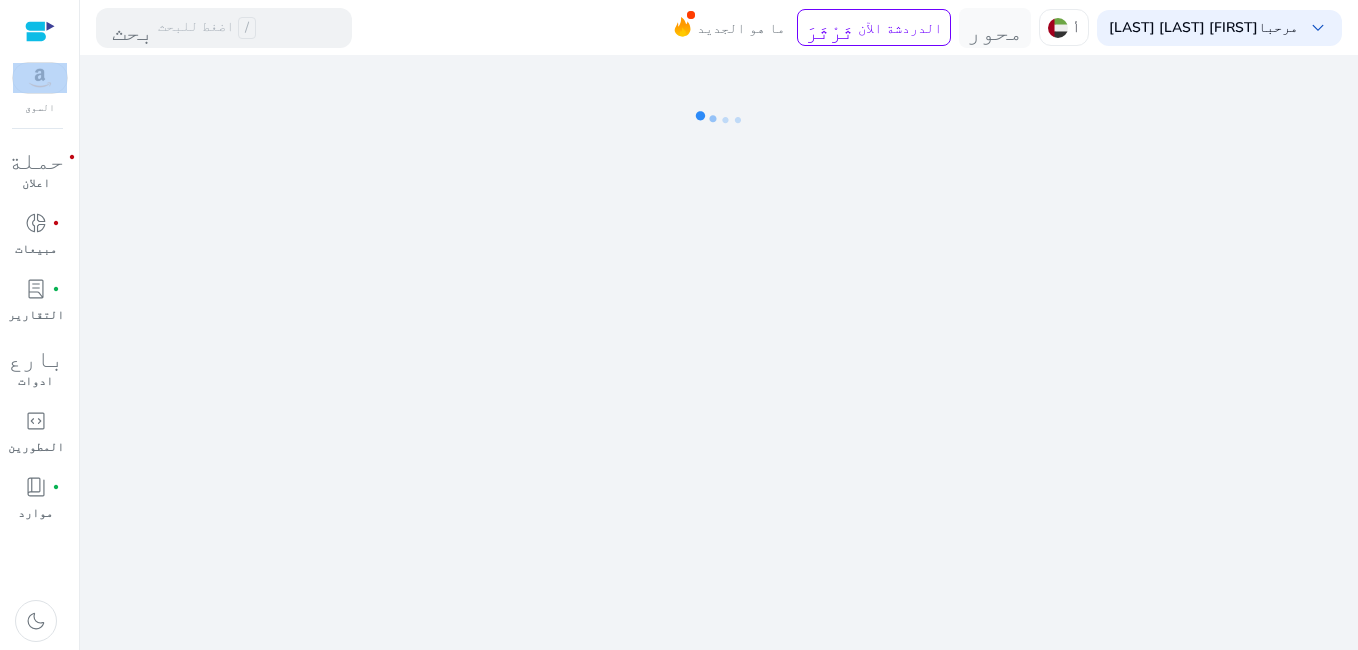 click at bounding box center [40, 31] 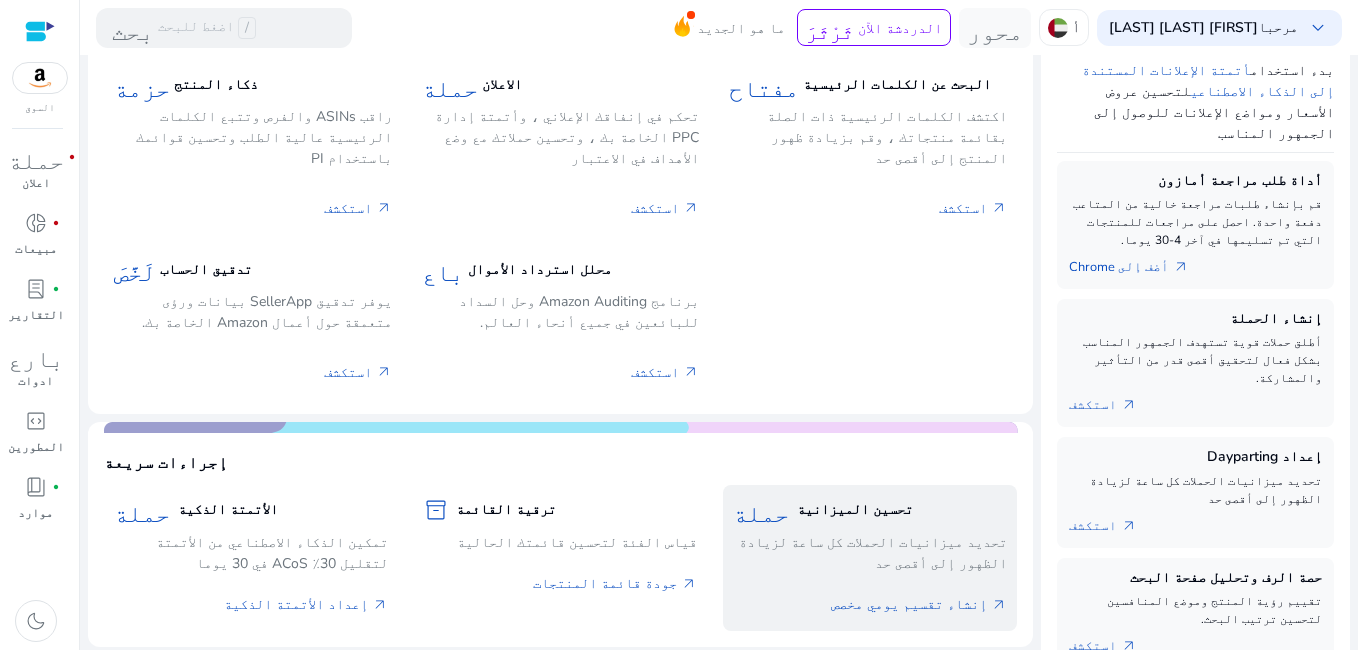 scroll, scrollTop: 0, scrollLeft: 0, axis: both 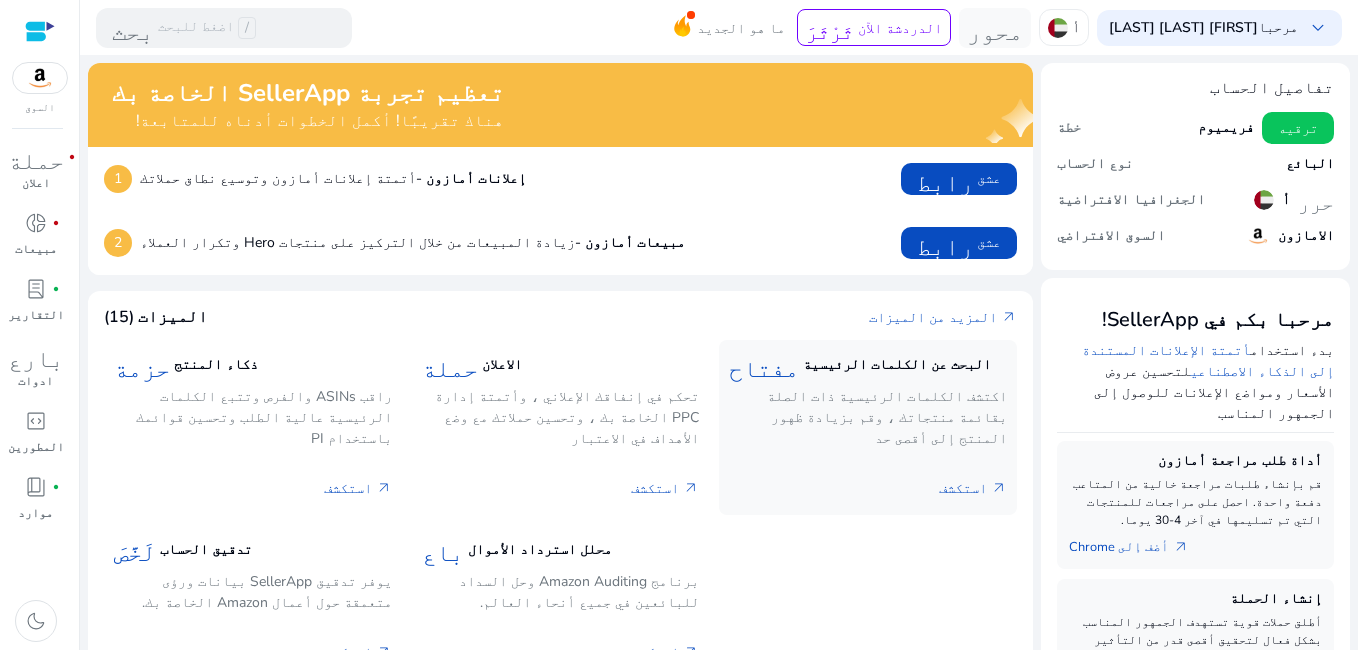 click on "اكتشف الكلمات الرئيسية ذات الصلة بقائمة منتجاتك ، وقم بزيادة ظهور المنتج إلى أقصى حد" 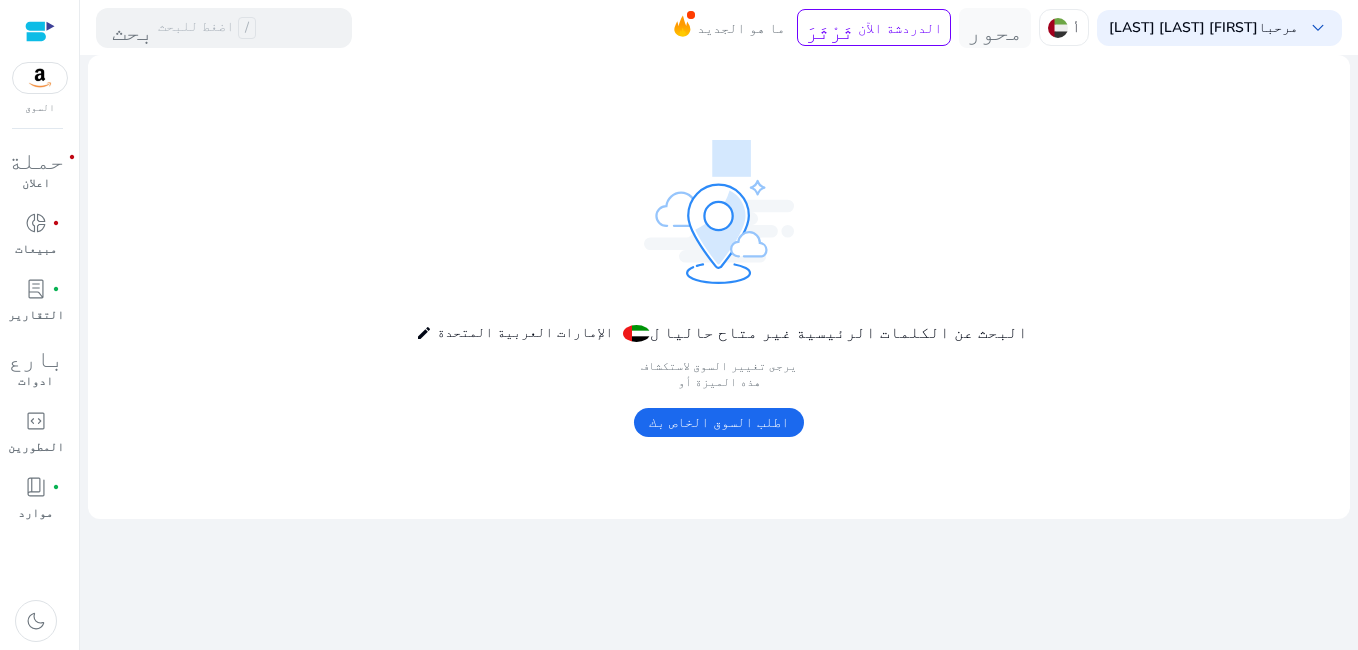 click at bounding box center [40, 31] 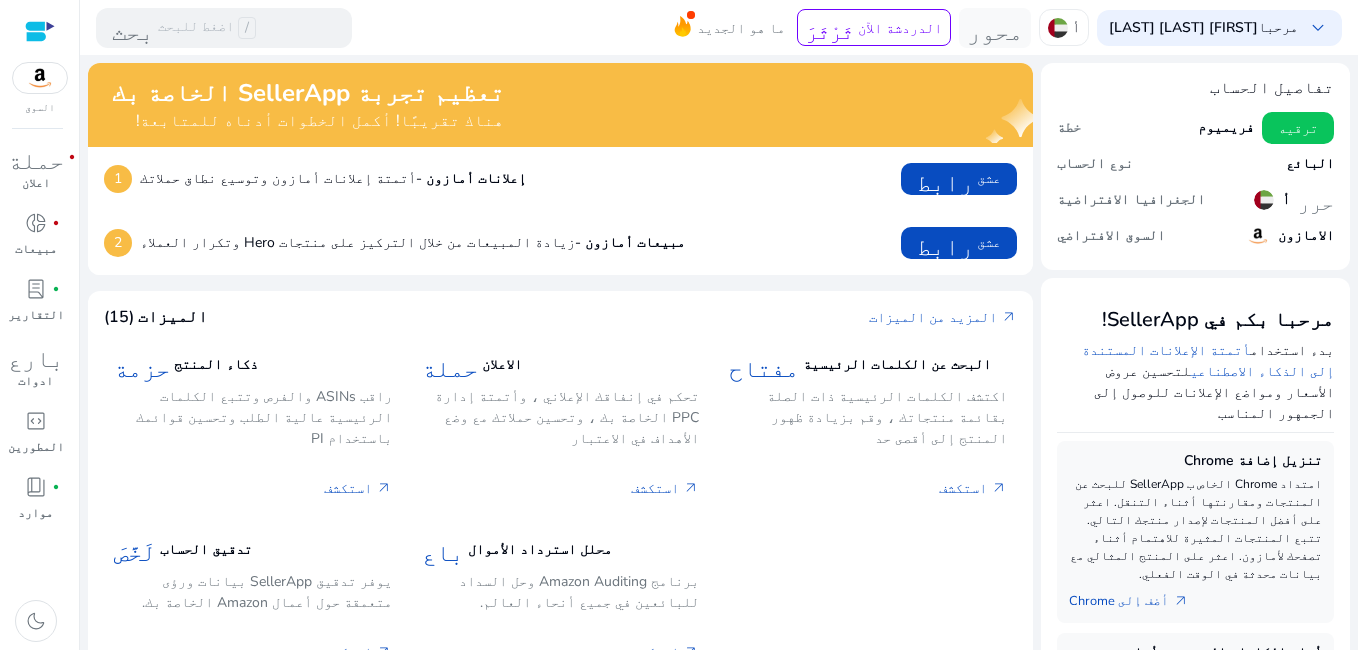 click on "dark_mode" at bounding box center [35, 621] 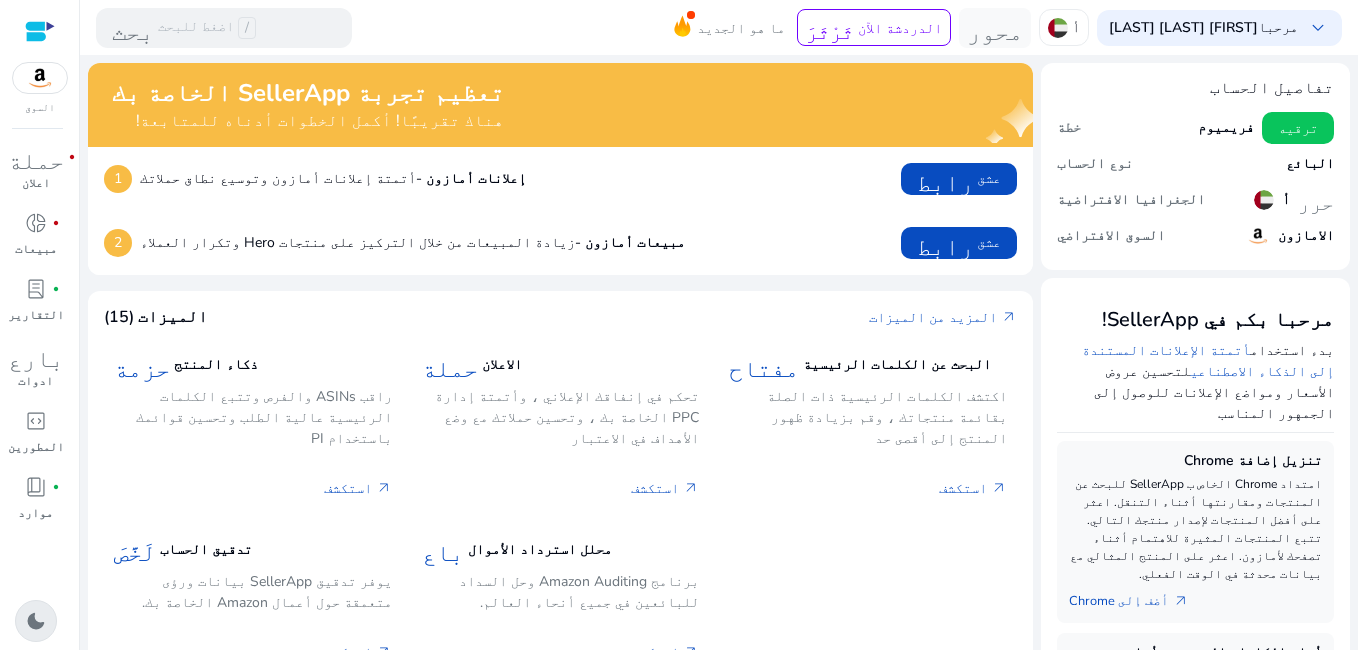 click on "dark_mode" at bounding box center (36, 621) 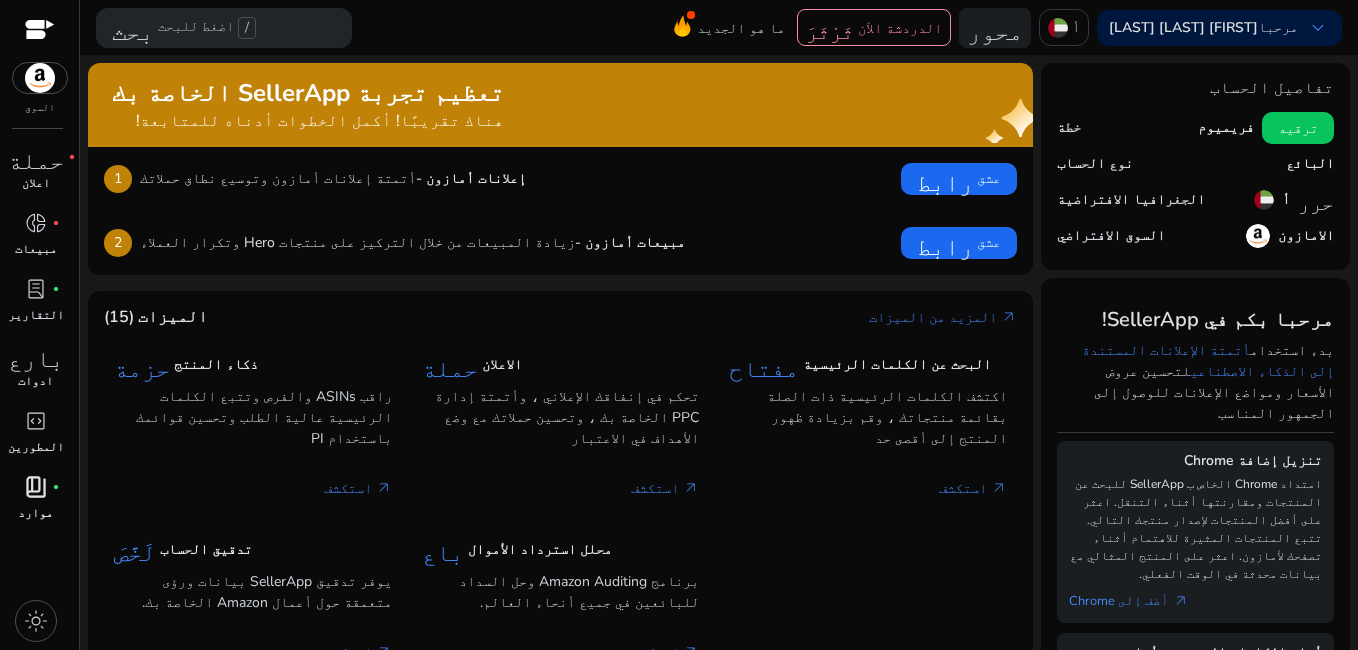click on "موارد" at bounding box center (35, 513) 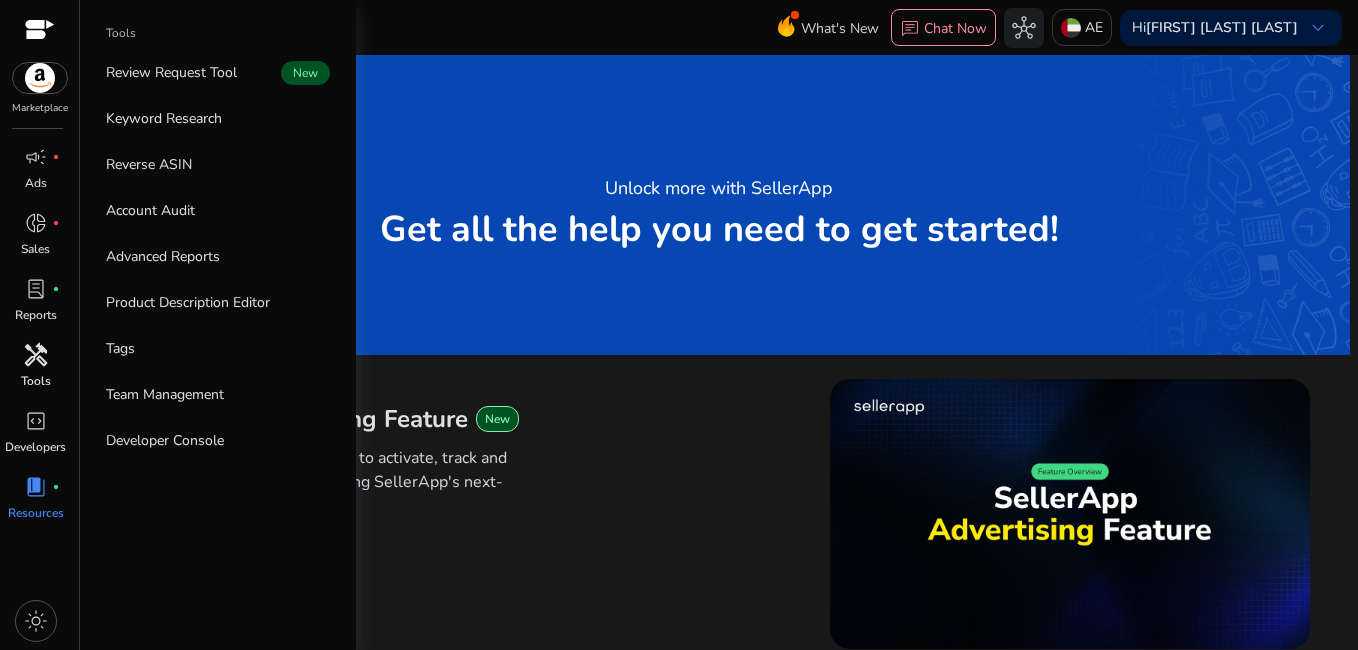 click on "handyman" at bounding box center [36, 355] 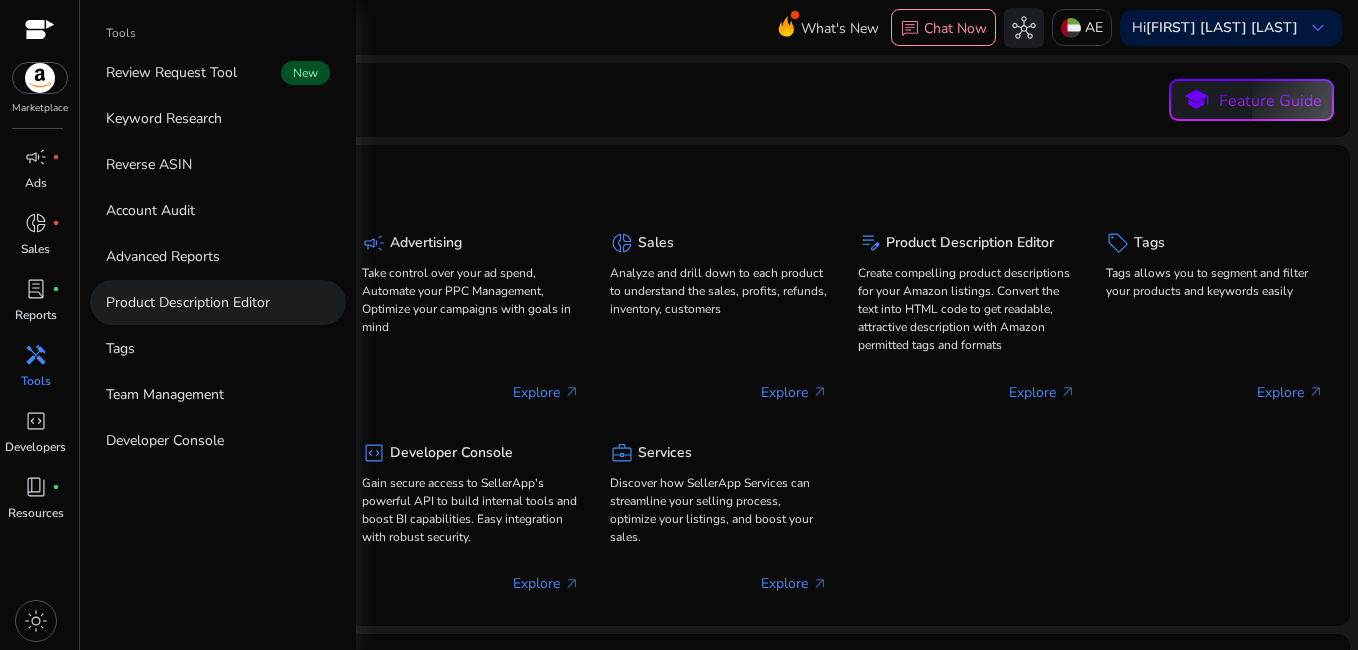 click on "Product Description Editor" at bounding box center [188, 302] 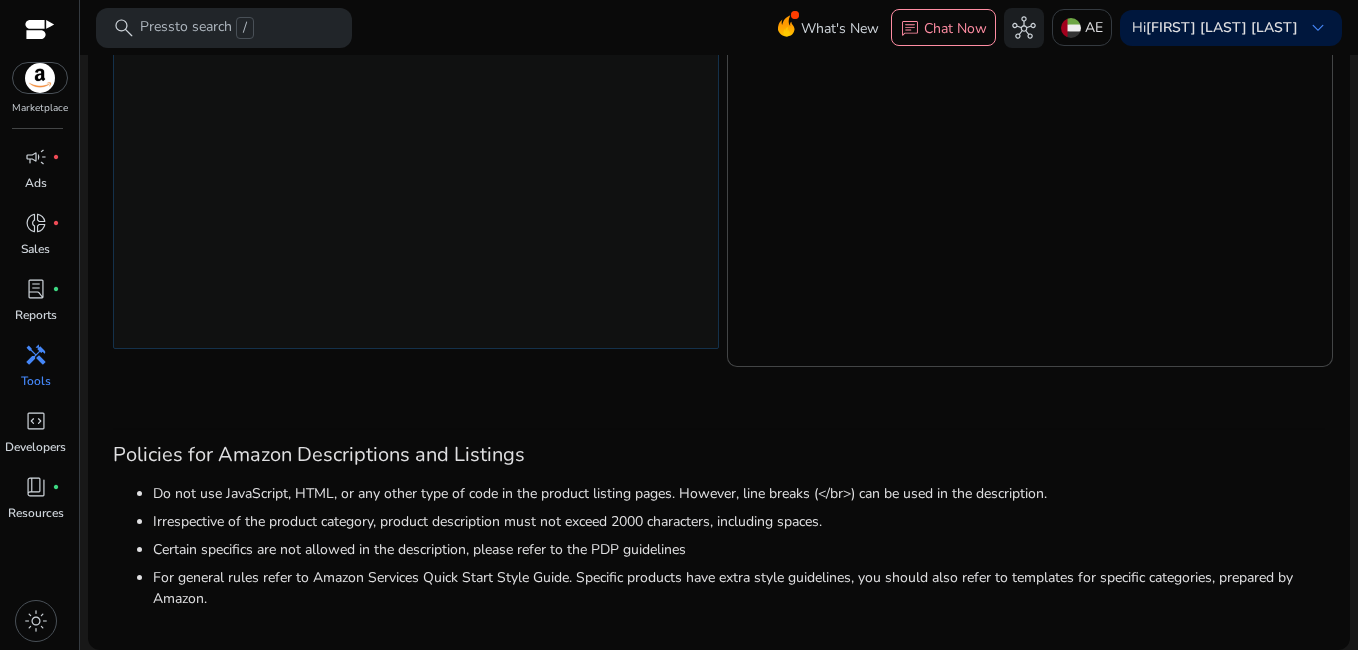 scroll, scrollTop: 0, scrollLeft: 0, axis: both 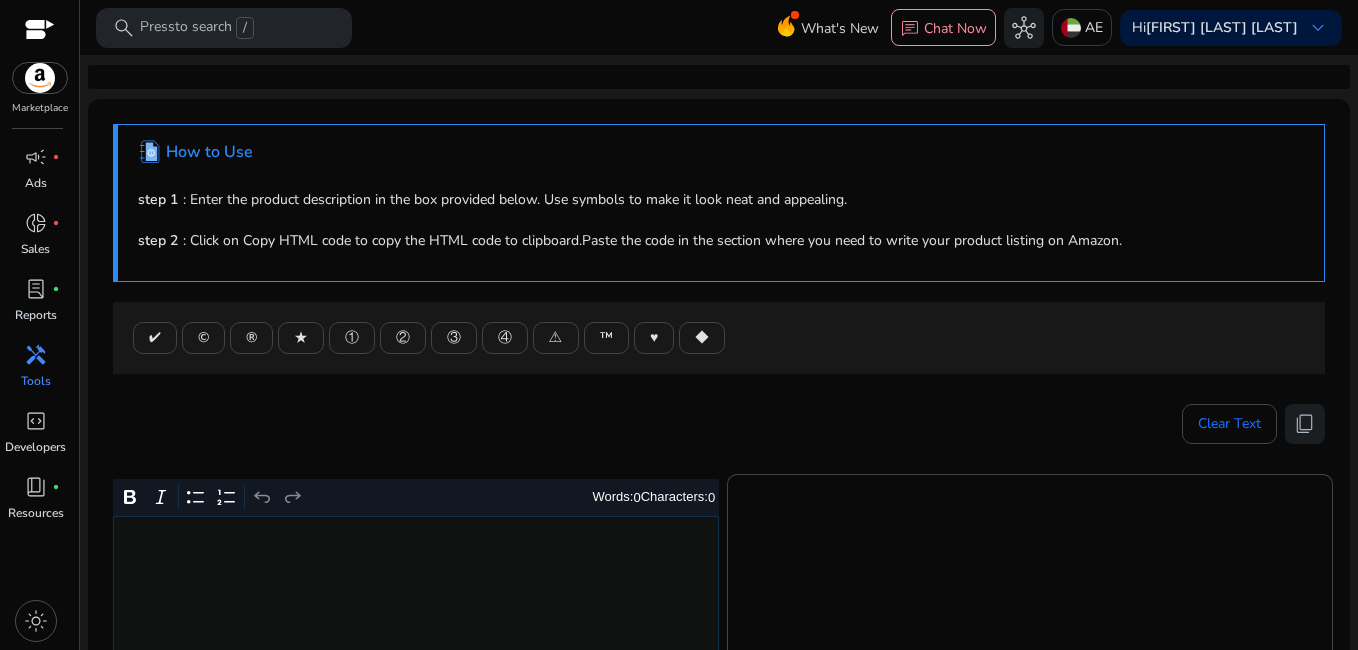 click at bounding box center (40, 31) 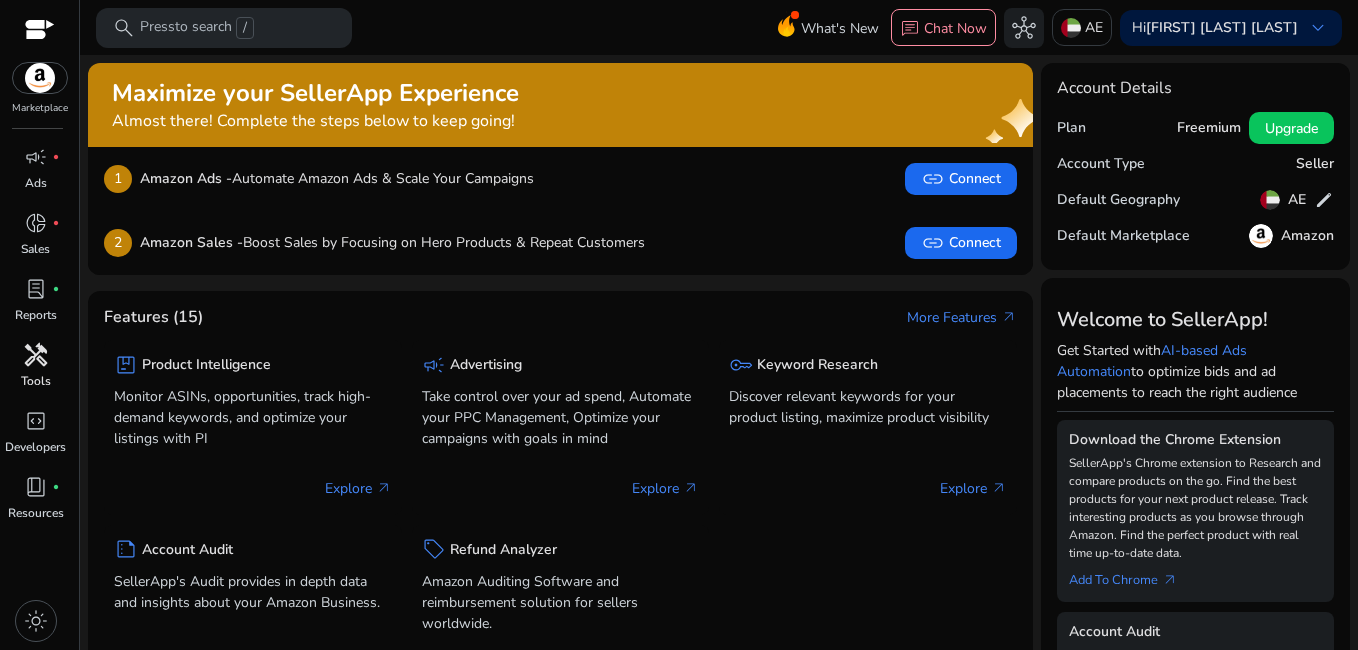 click on "Account Details" 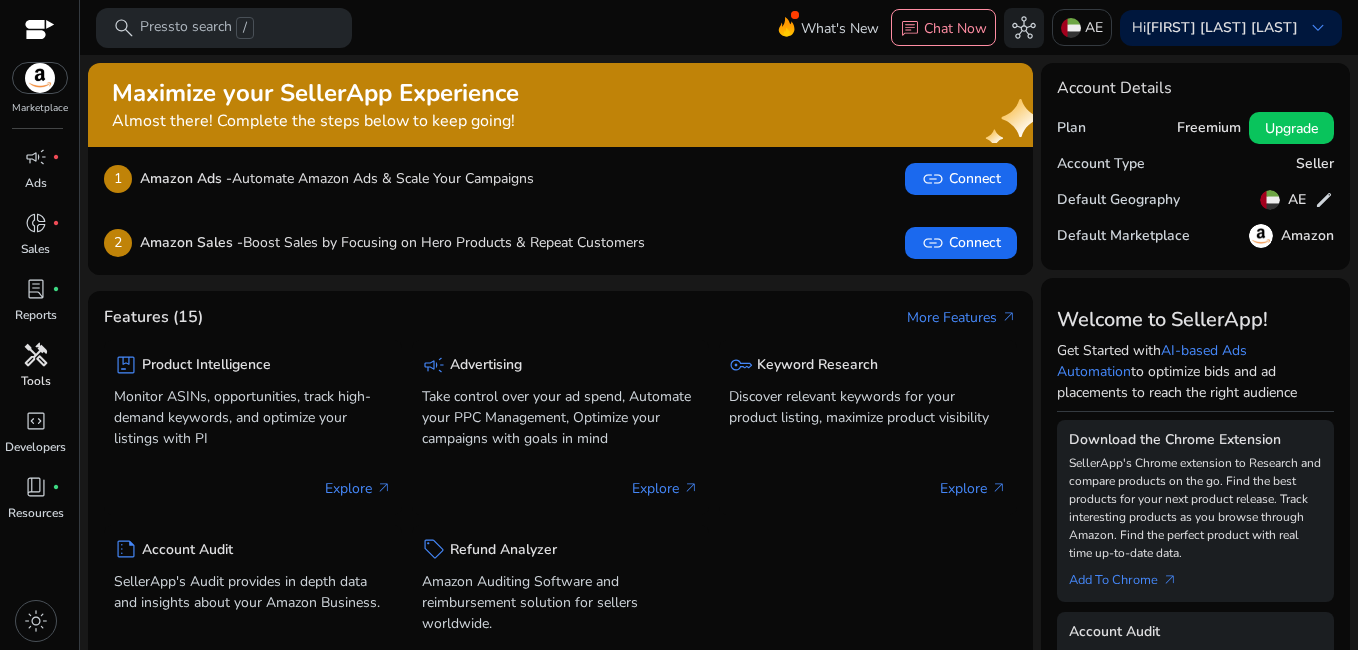 click on "Account Details Plan  Freemium   Upgrade  Account Type Seller Default Geography  AE   edit  Default Marketplace Amazon" 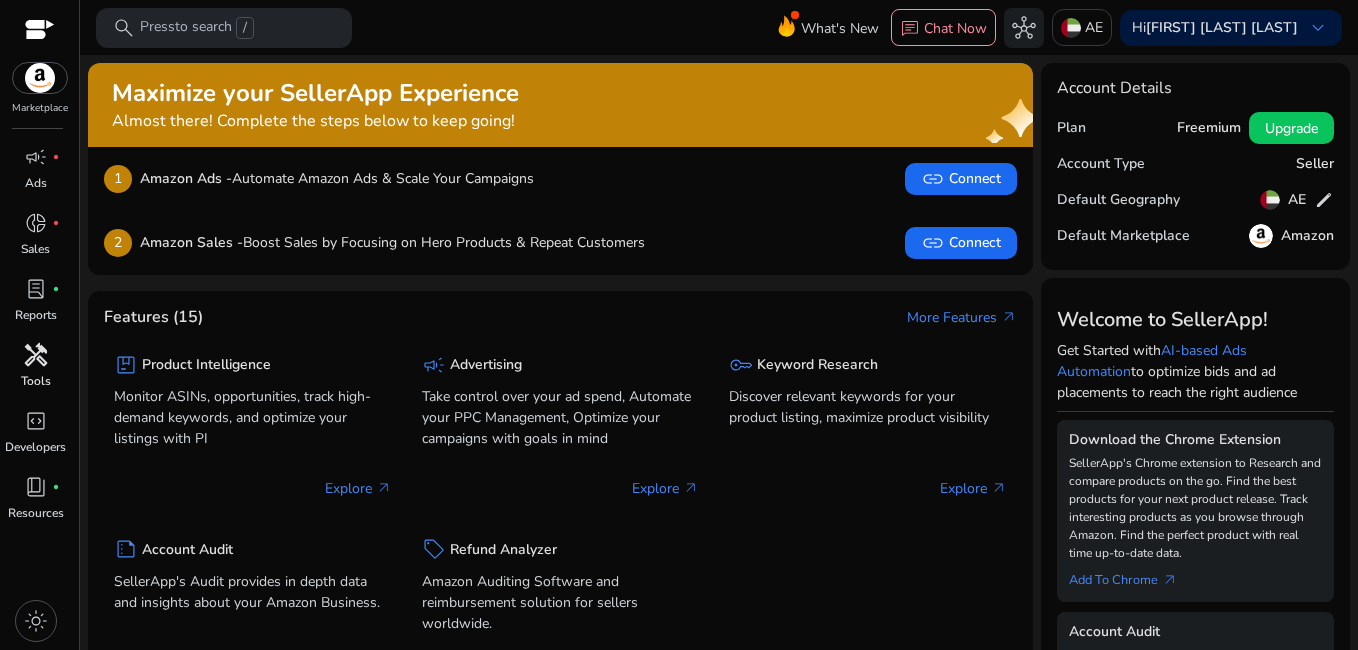 click on "Account Details" 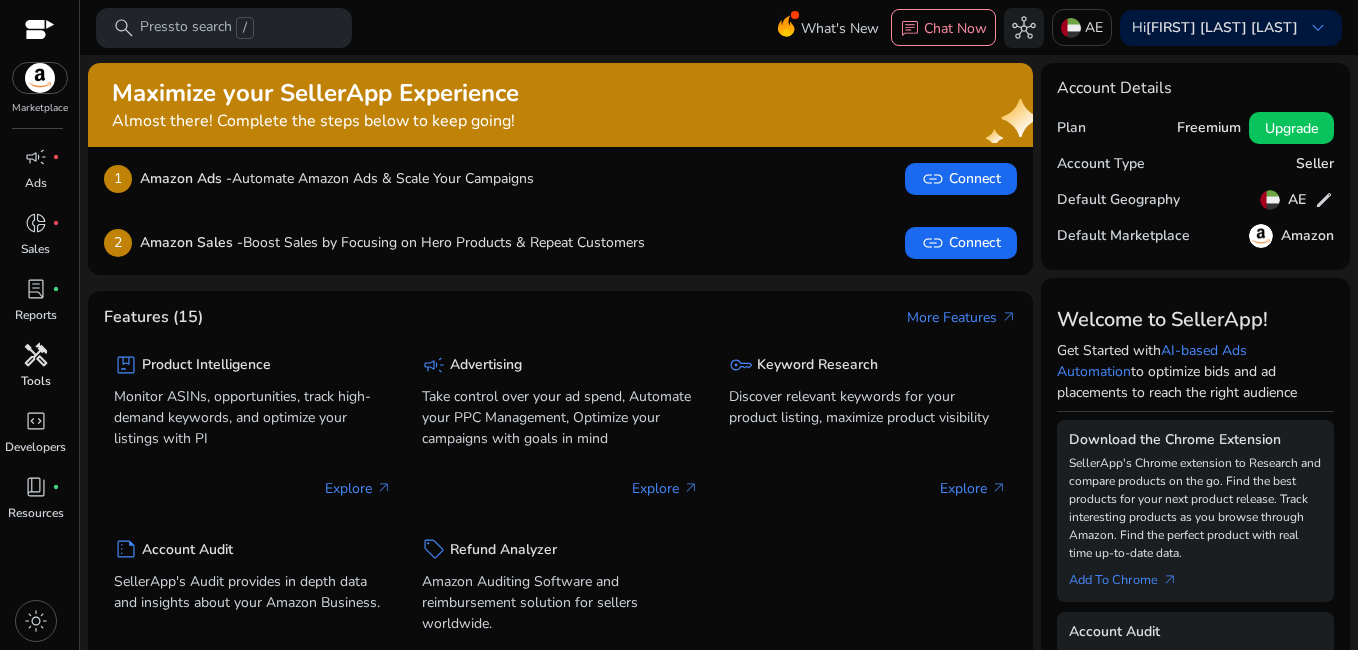 click on "Plan" 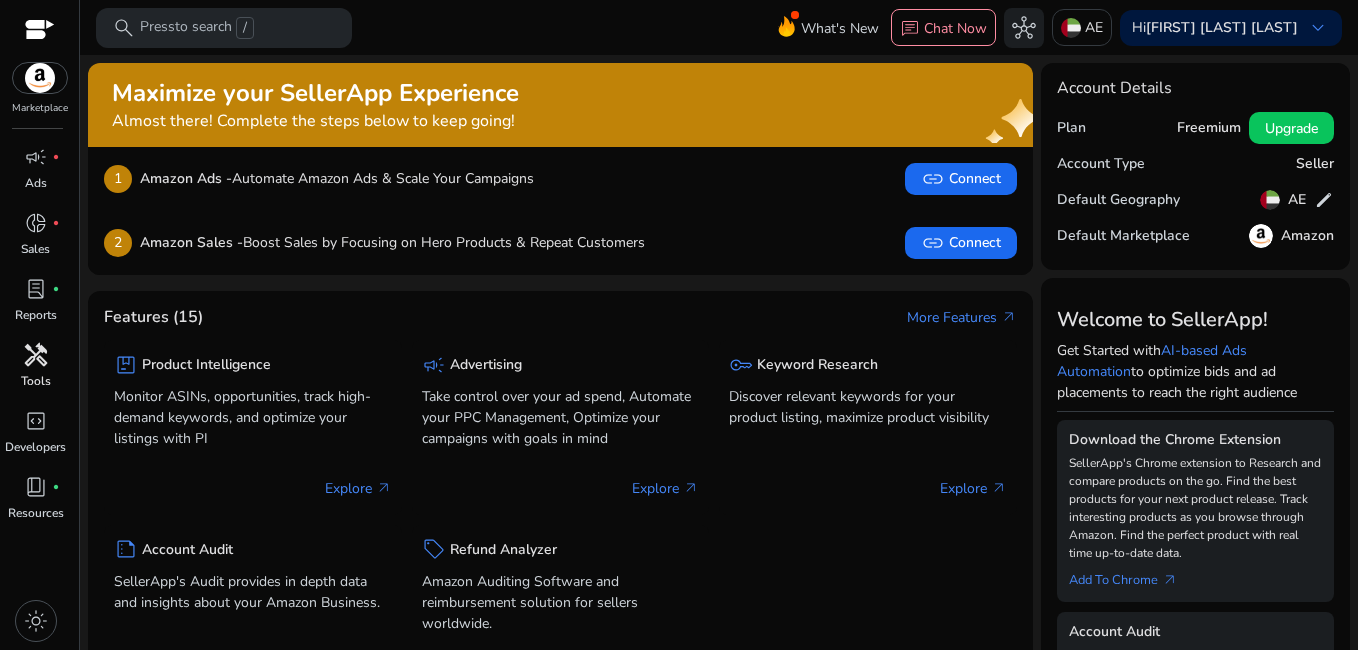 click on "Account Type" 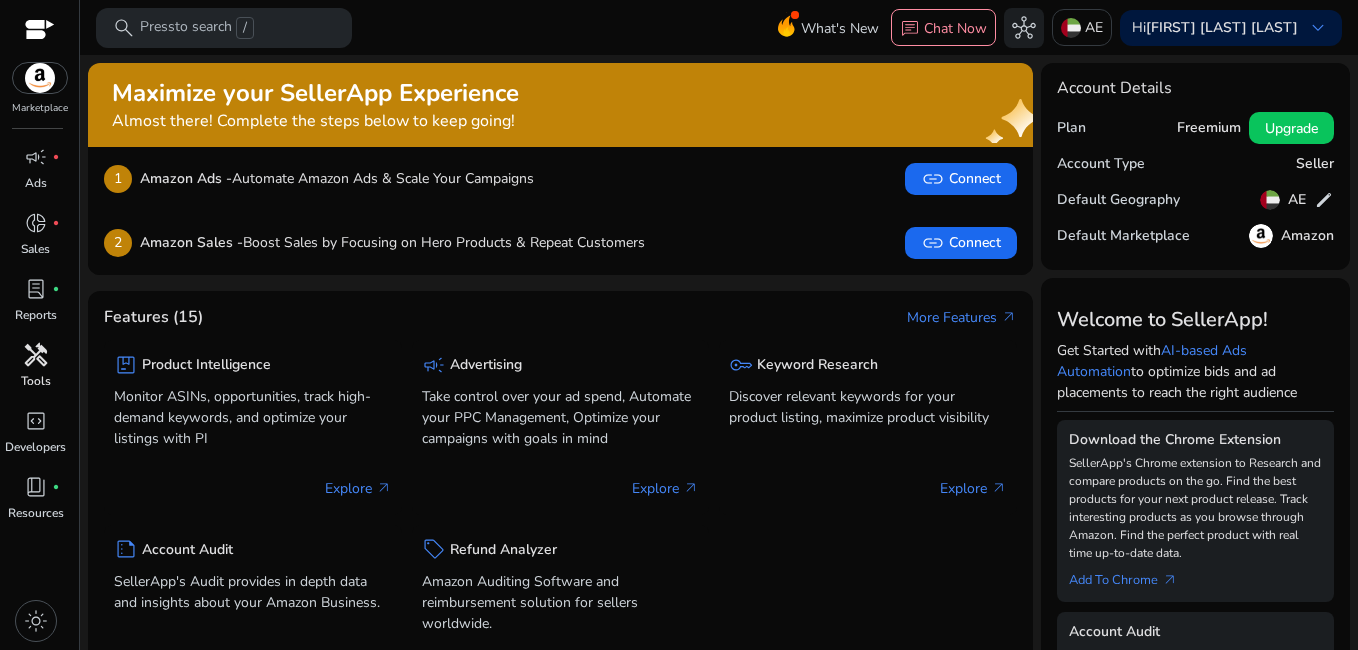 drag, startPoint x: 1084, startPoint y: 224, endPoint x: 1088, endPoint y: 251, distance: 27.294687 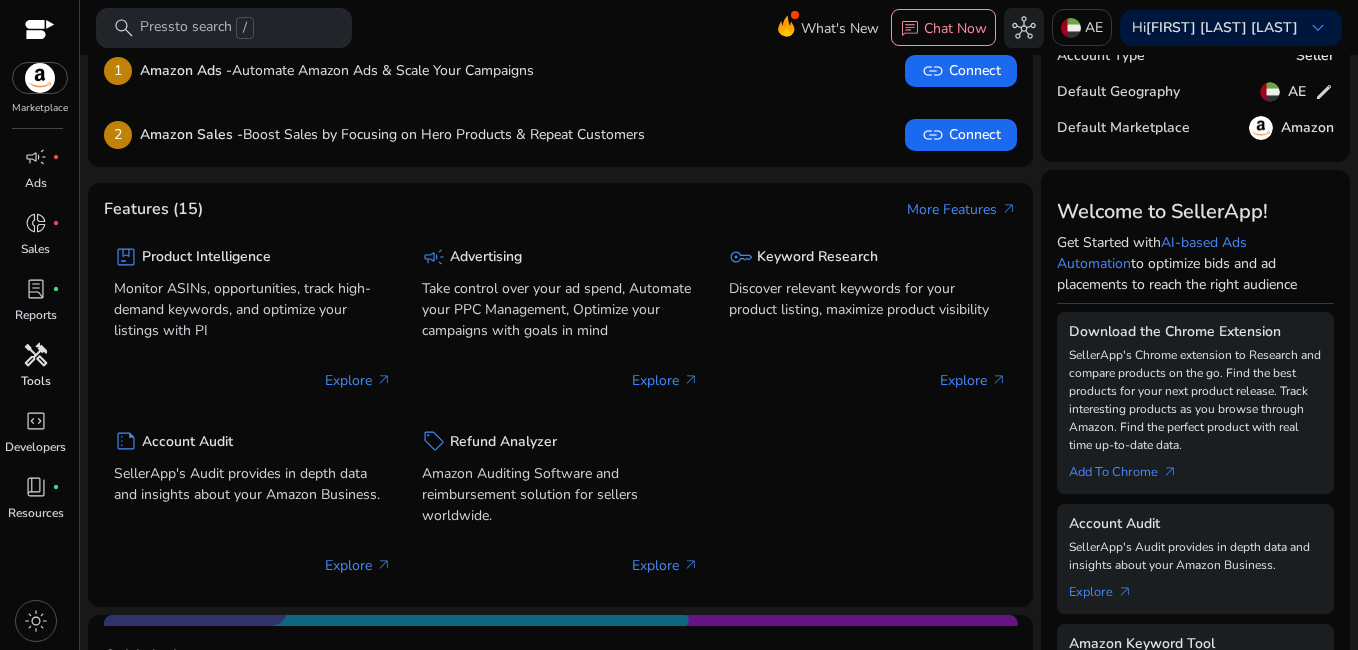 scroll, scrollTop: 100, scrollLeft: 0, axis: vertical 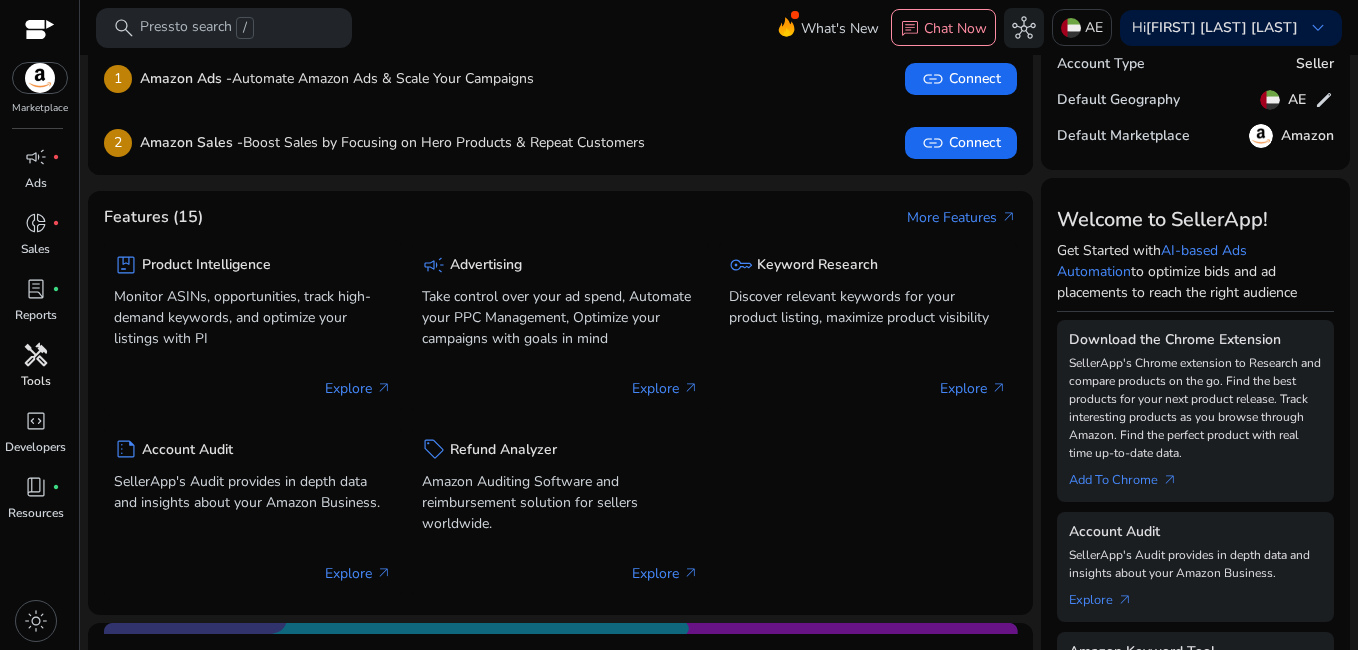 click on "Welcome to SellerApp!" 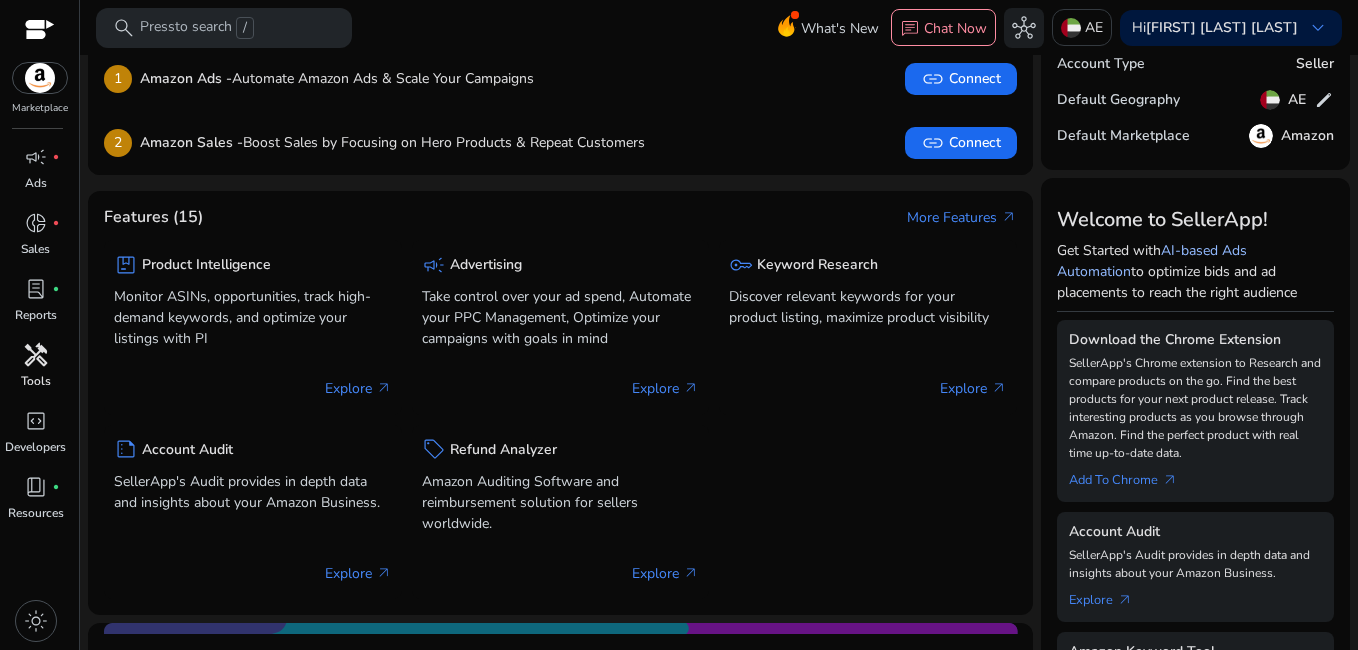 click on "AI-based Ads Automation" 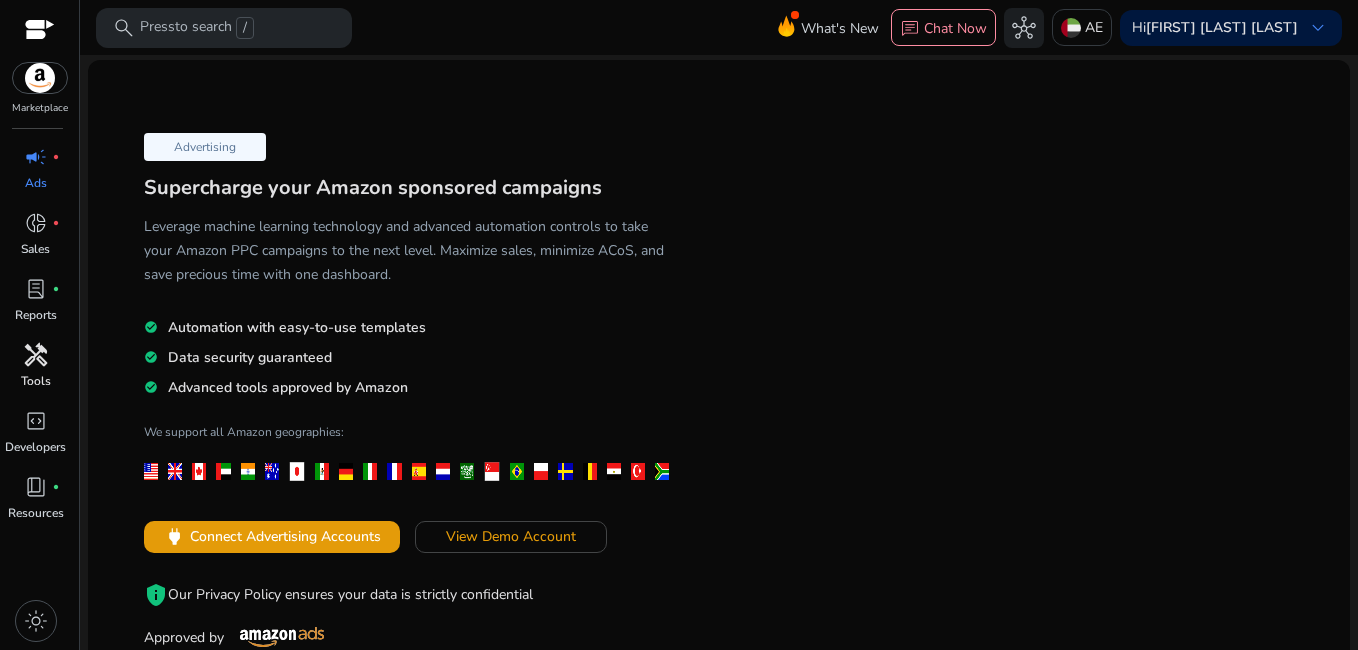 scroll, scrollTop: 0, scrollLeft: 0, axis: both 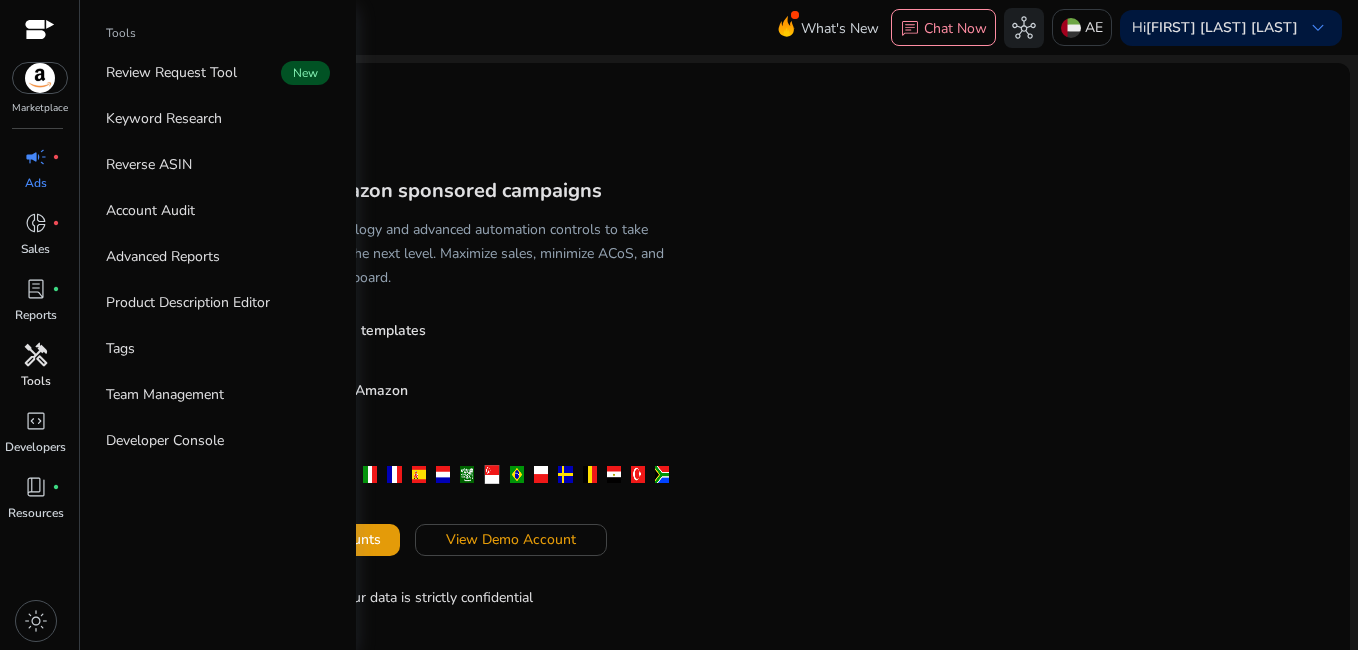 click on "Tools" at bounding box center [36, 381] 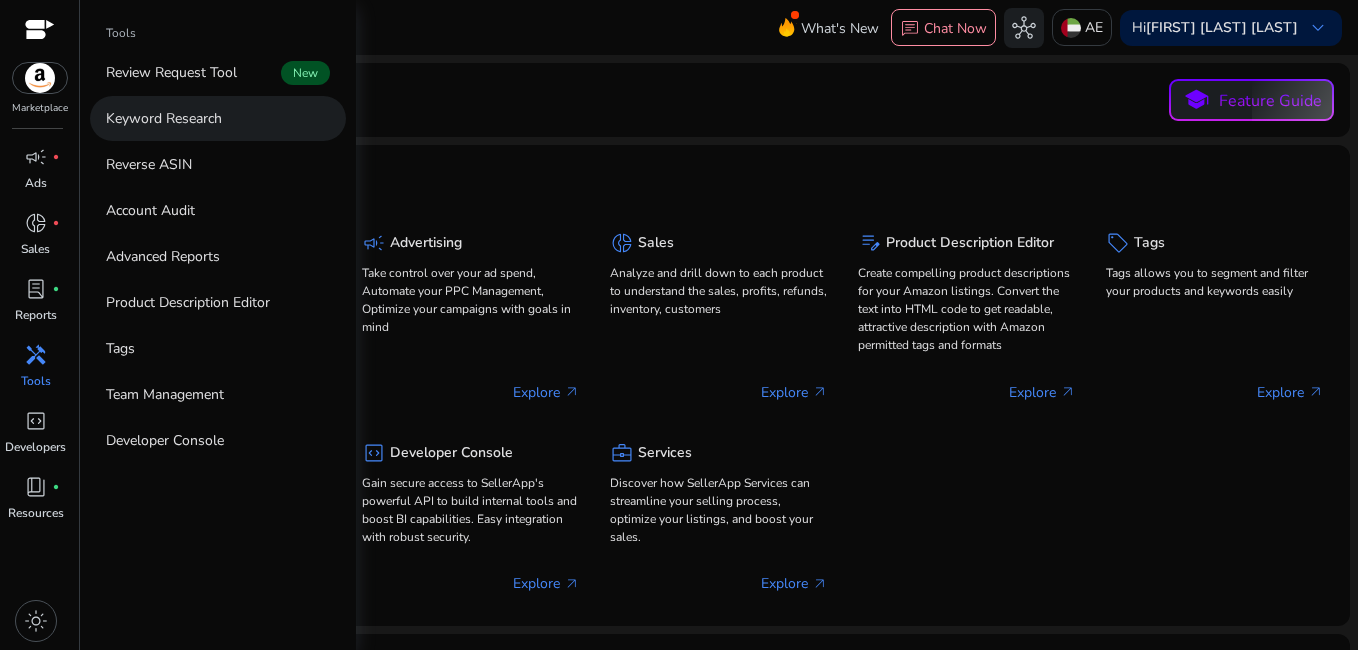 click on "Keyword Research" at bounding box center [164, 118] 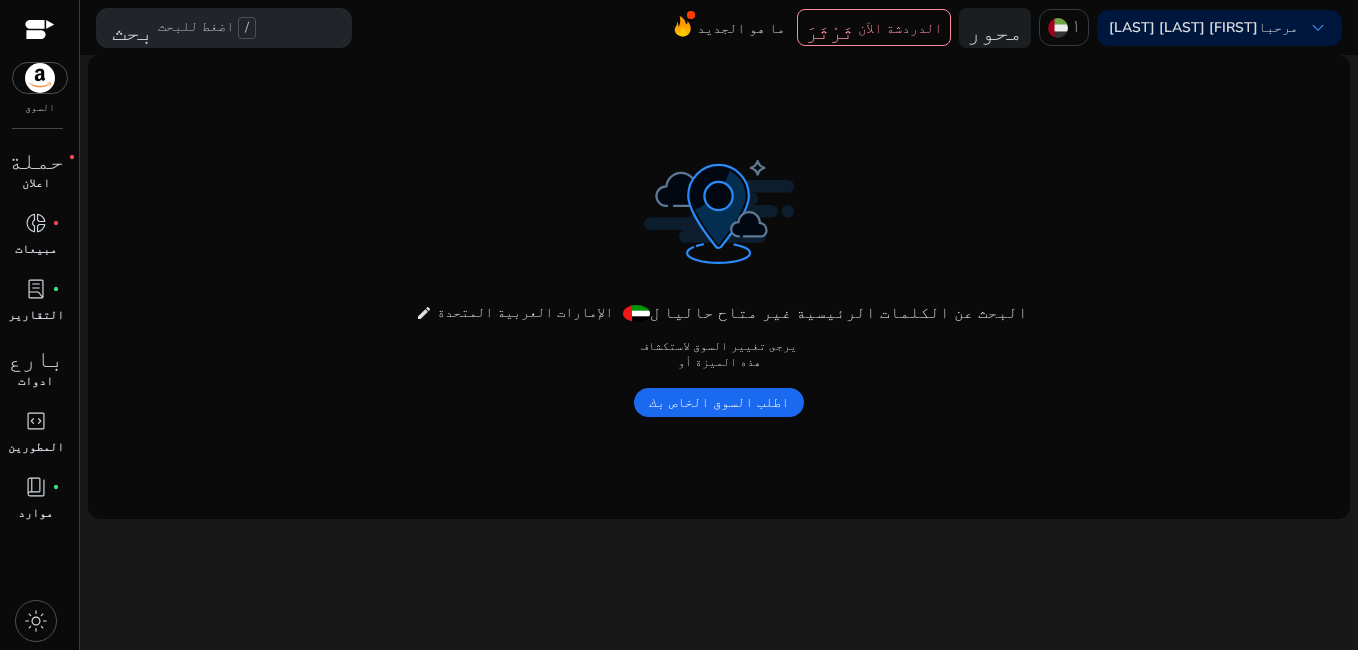 click on "اطلب السوق الخاص بك" 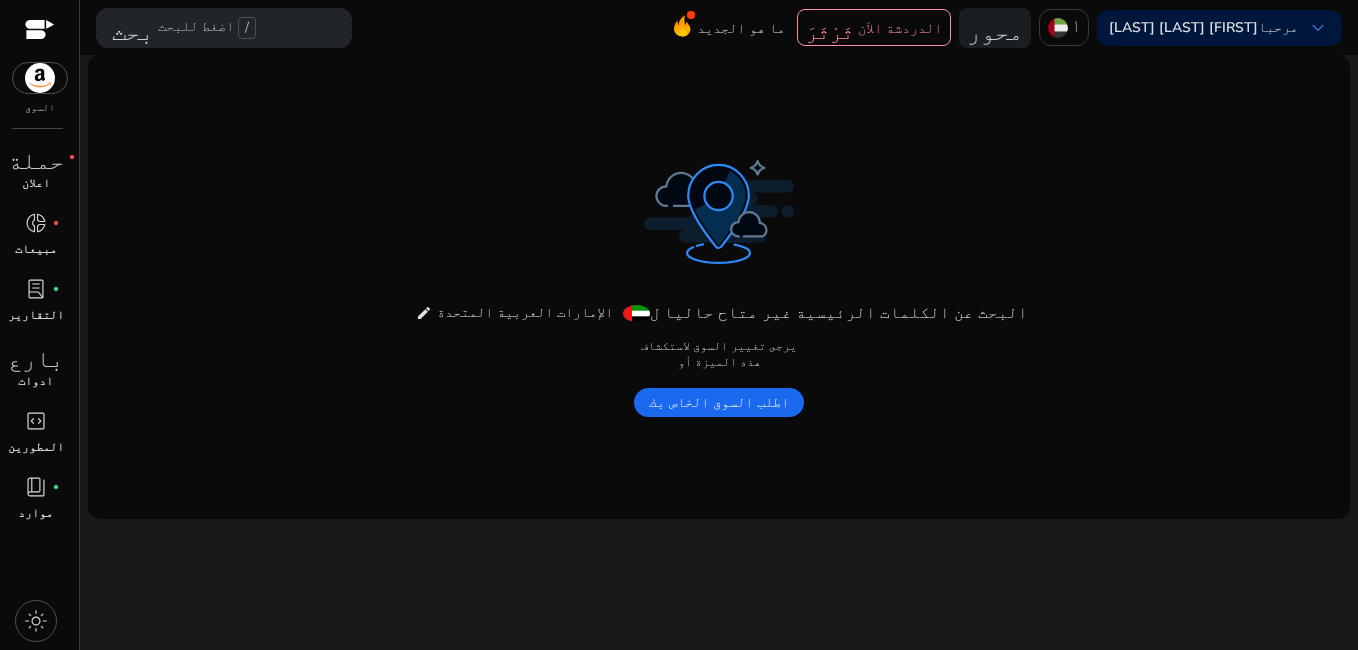 click on "اطلب السوق الخاص بك" 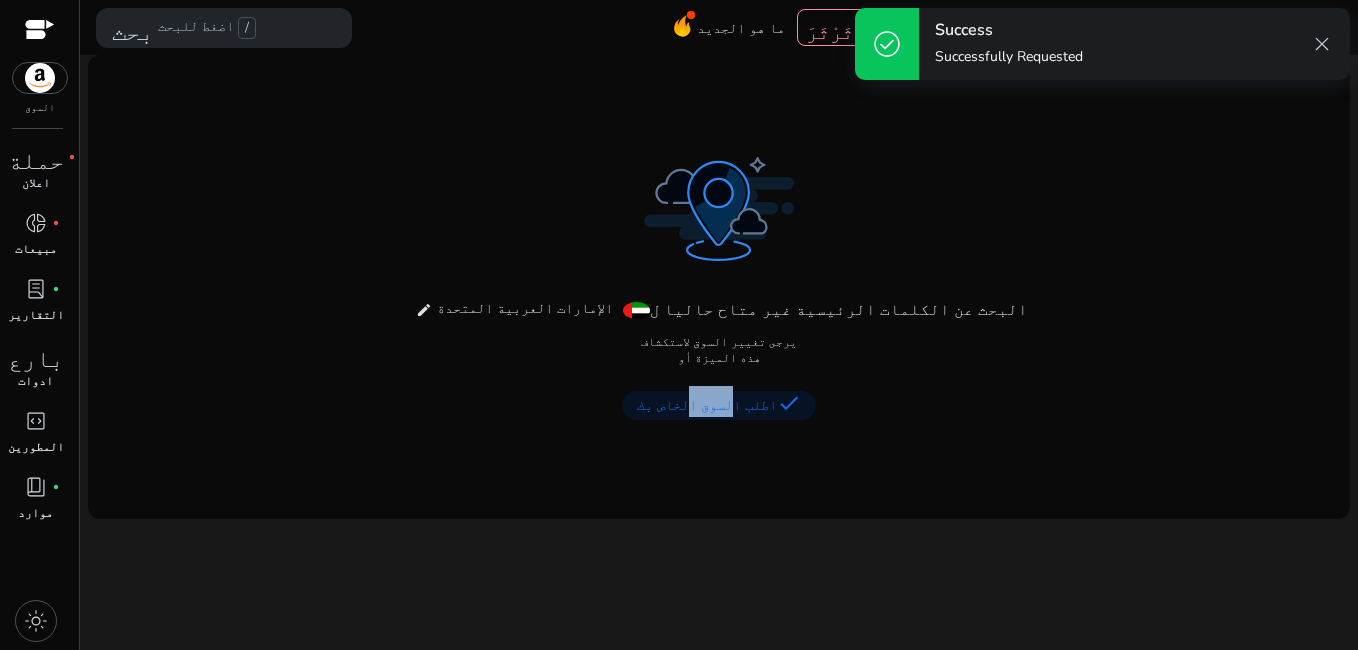 click on "اطلب السوق الخاص بك" 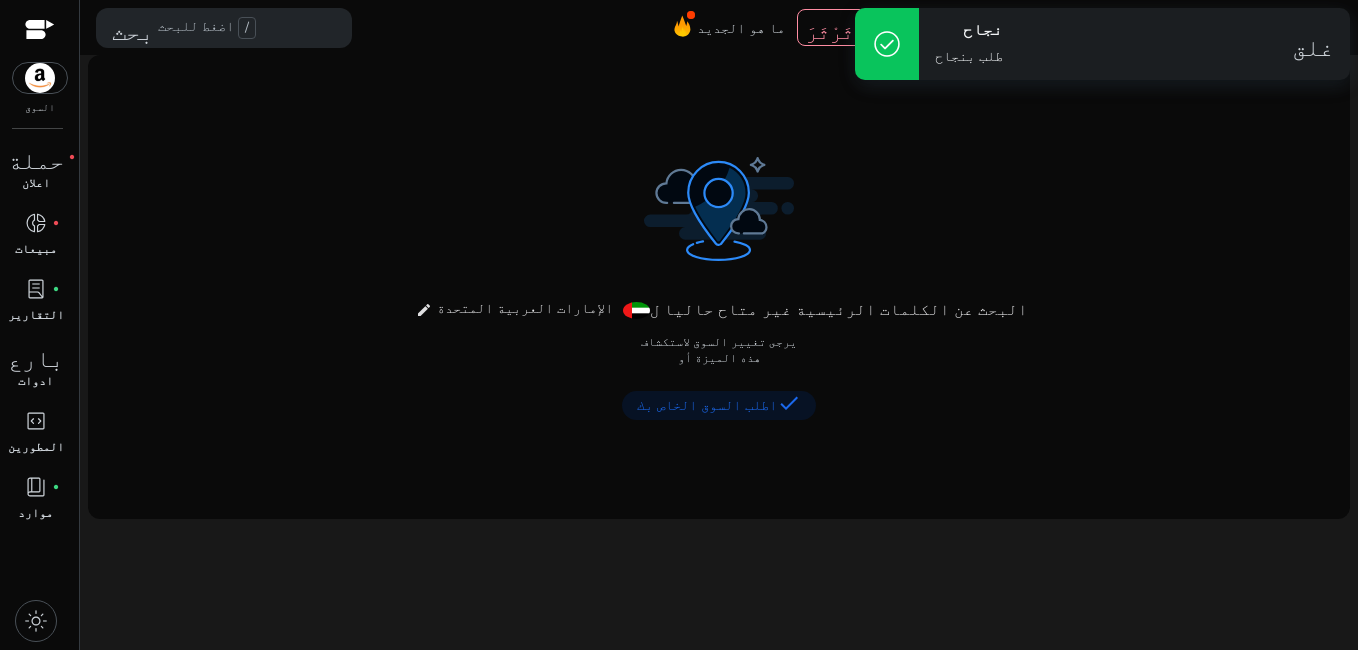 drag, startPoint x: 711, startPoint y: 400, endPoint x: 800, endPoint y: 409, distance: 89.453896 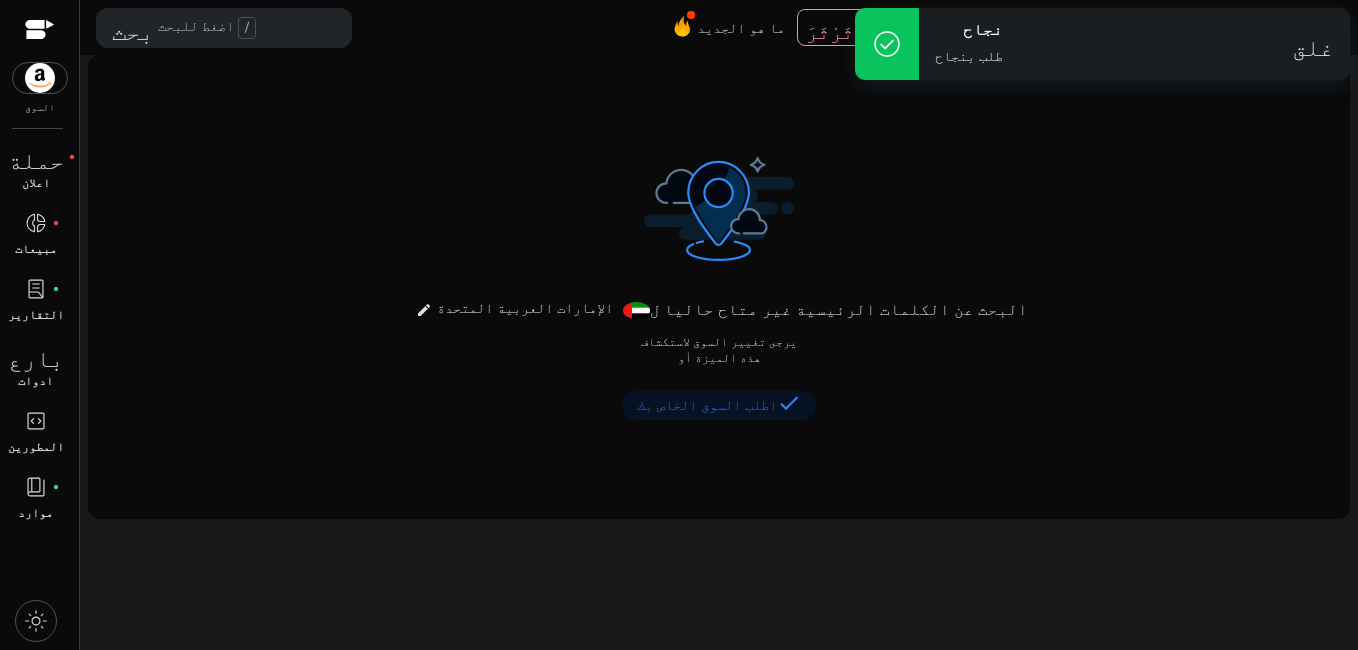 click on "check" 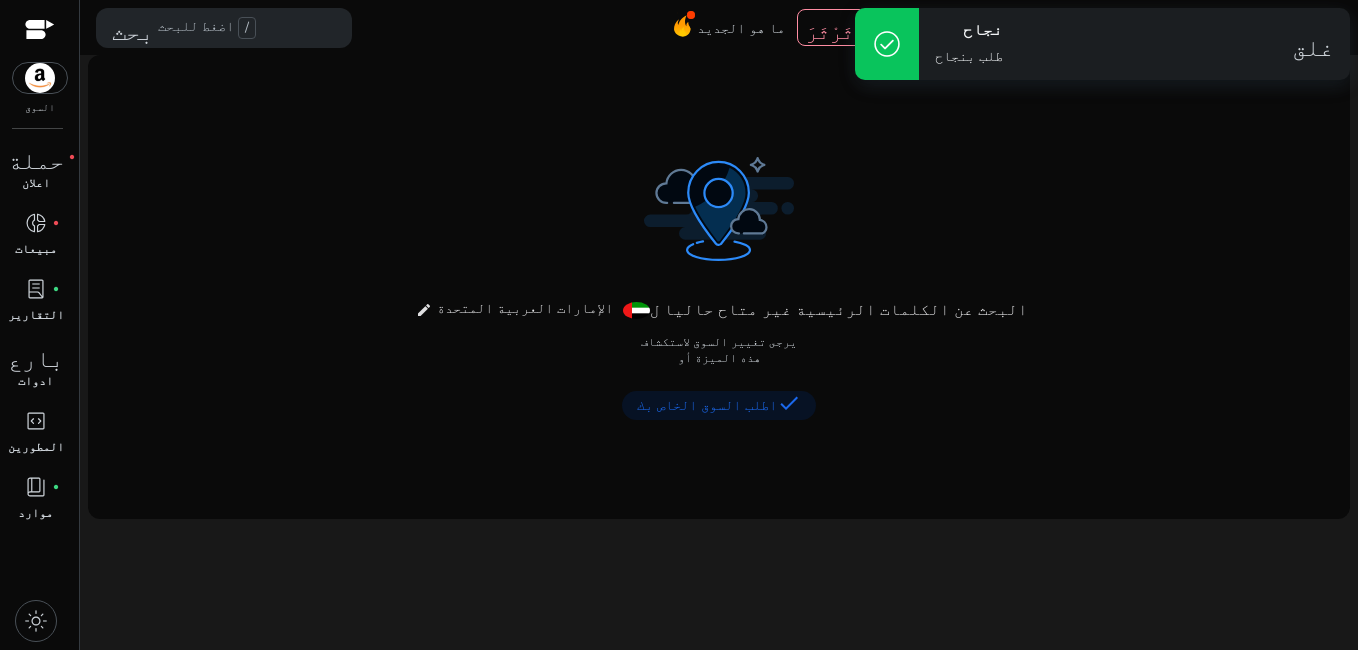 click on "check_circle" at bounding box center (887, 44) 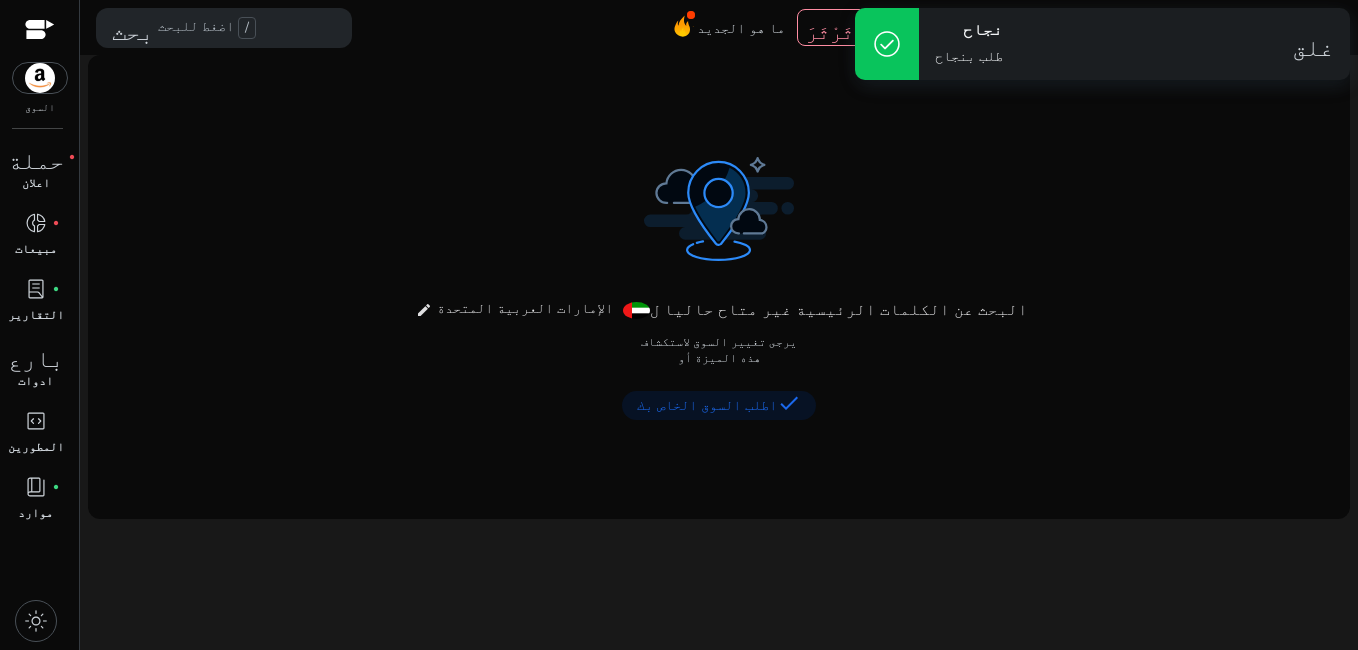 click on "بحث   اضغط للبحث  / ما هو الجديد  ثَرْثَرَ  الدردشة الآن  محور  أ  مرحبا  إيمان حامد صابر صابر  keyboard_arrow_down" at bounding box center (719, 27) 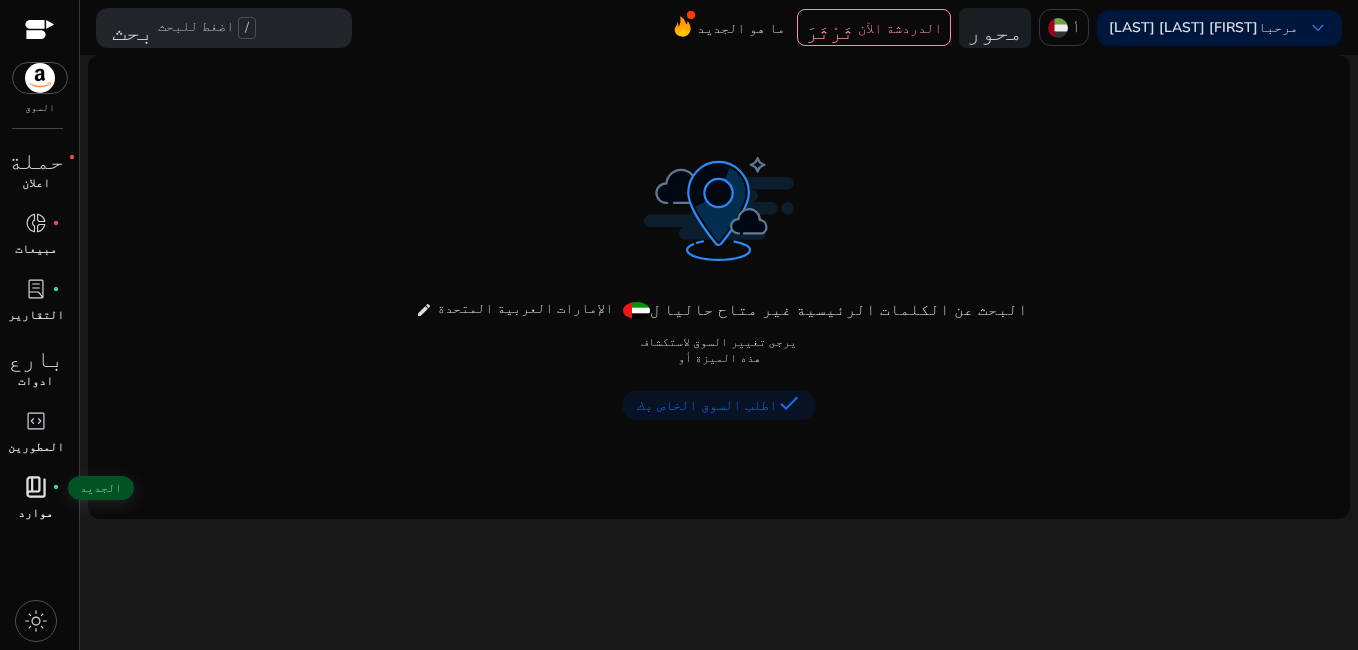 click on "book_4" at bounding box center [36, 487] 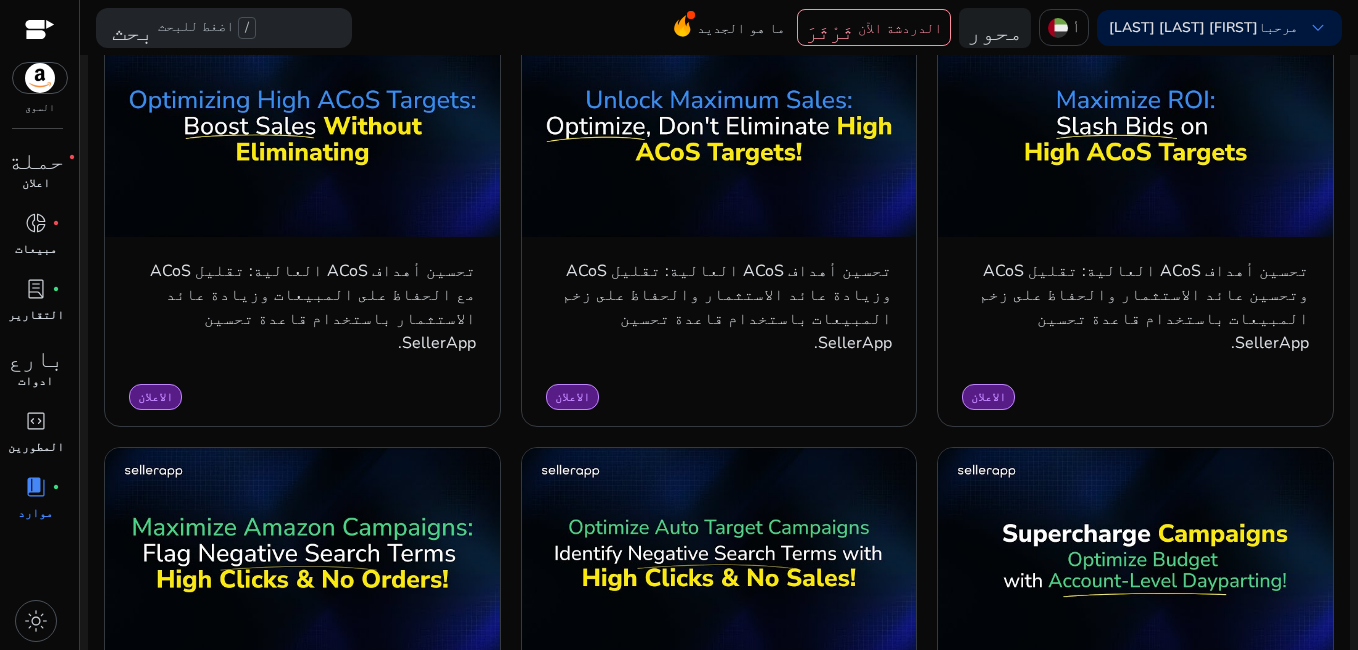 scroll, scrollTop: 2441, scrollLeft: 0, axis: vertical 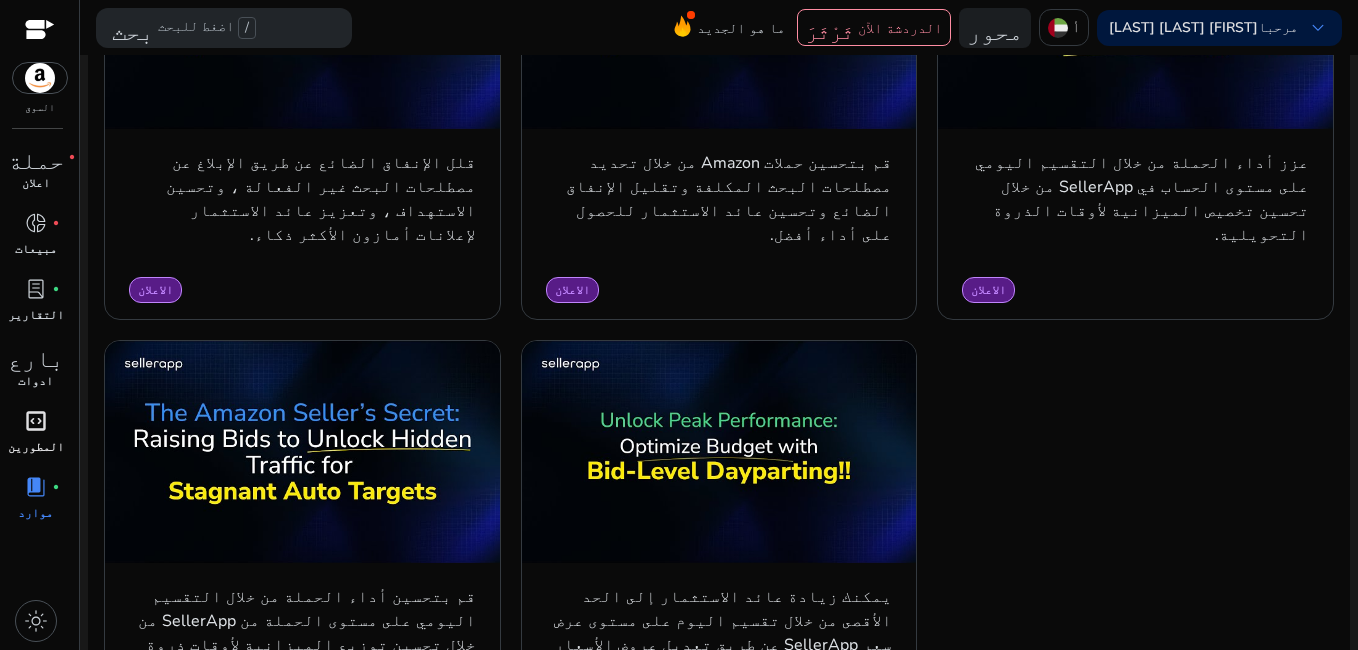 click on "code_blocks" at bounding box center (36, 421) 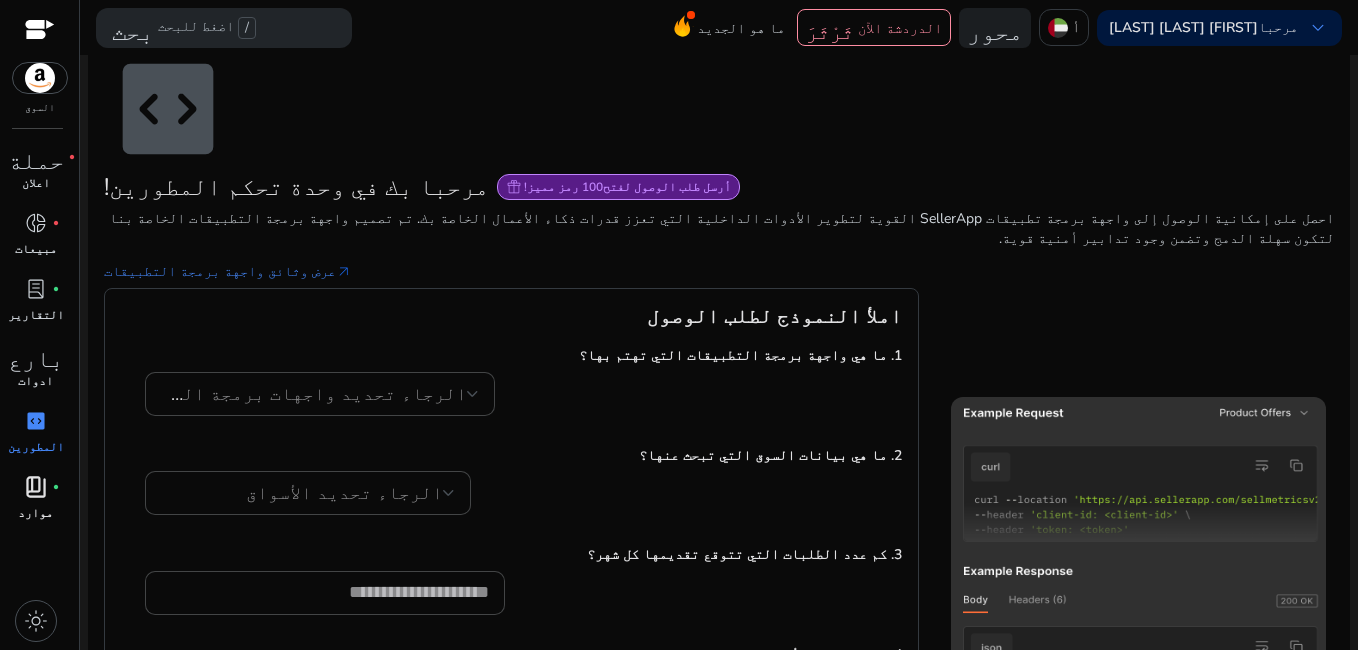 scroll, scrollTop: 0, scrollLeft: 0, axis: both 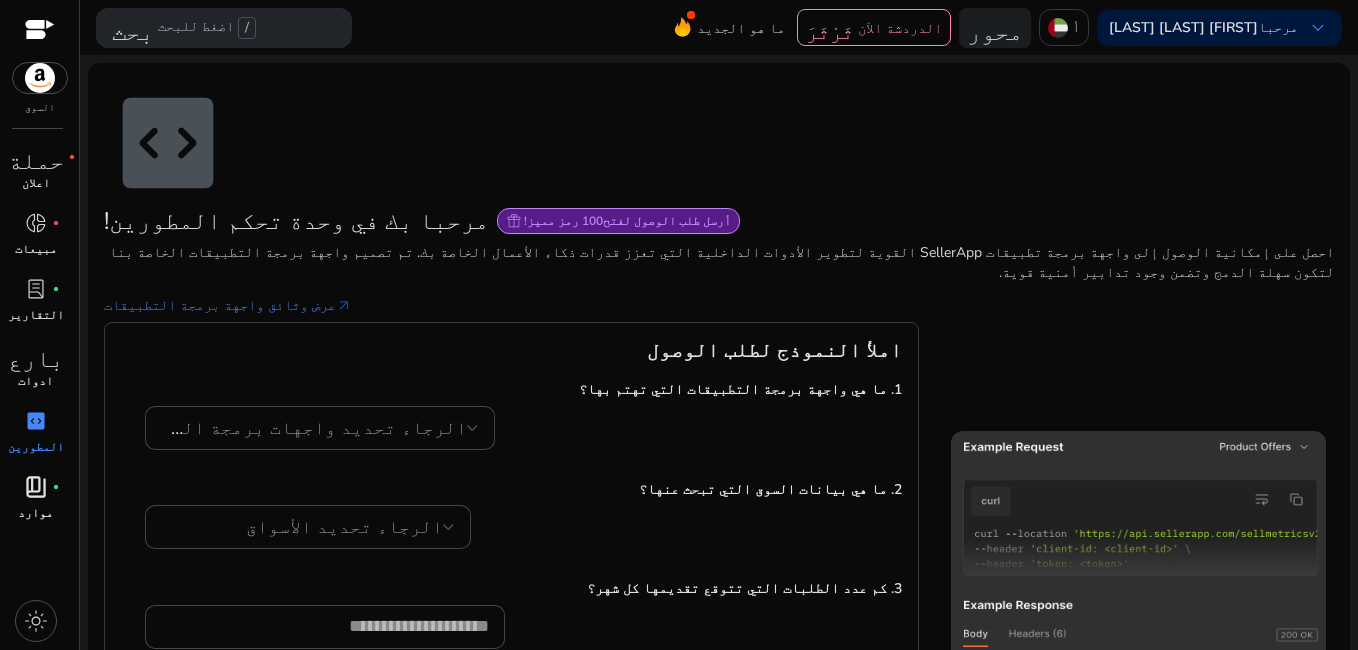 click on "بارع" at bounding box center [36, 355] 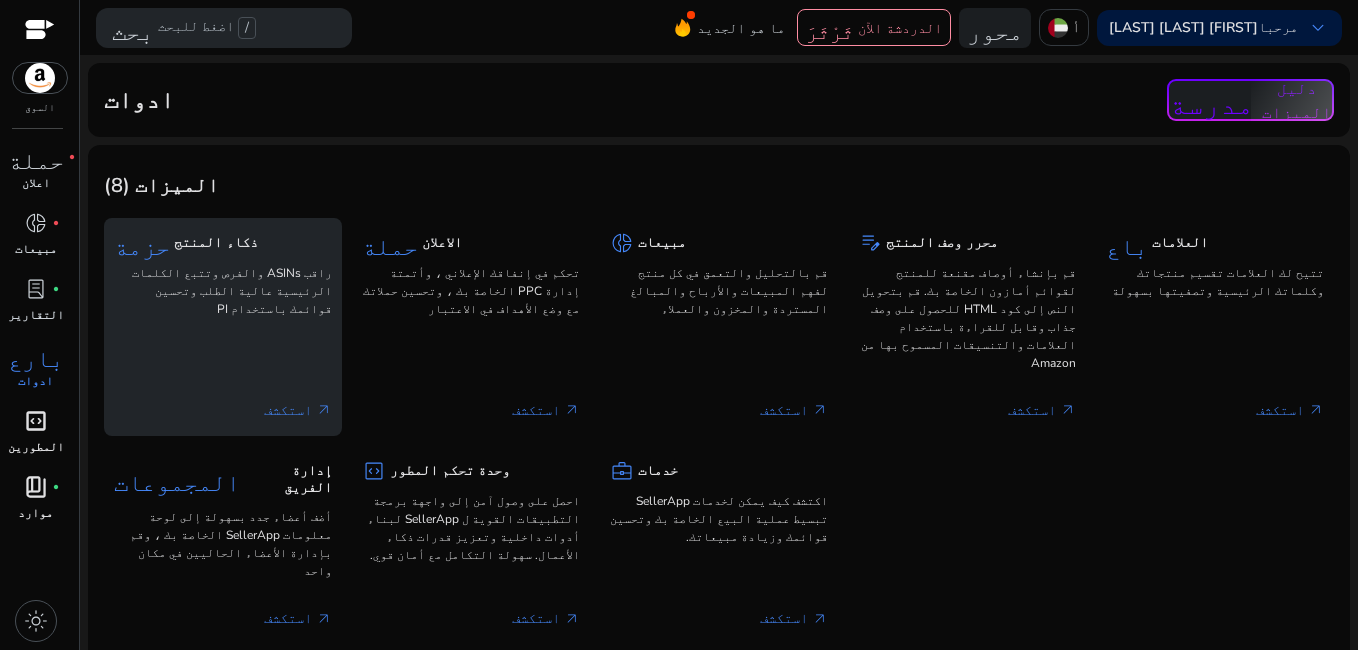 click on "حزمة  ذكاء المنتج راقب ASINs والفرص وتتبع الكلمات الرئيسية عالية الطلب وتحسين قوائمك باستخدام PI" 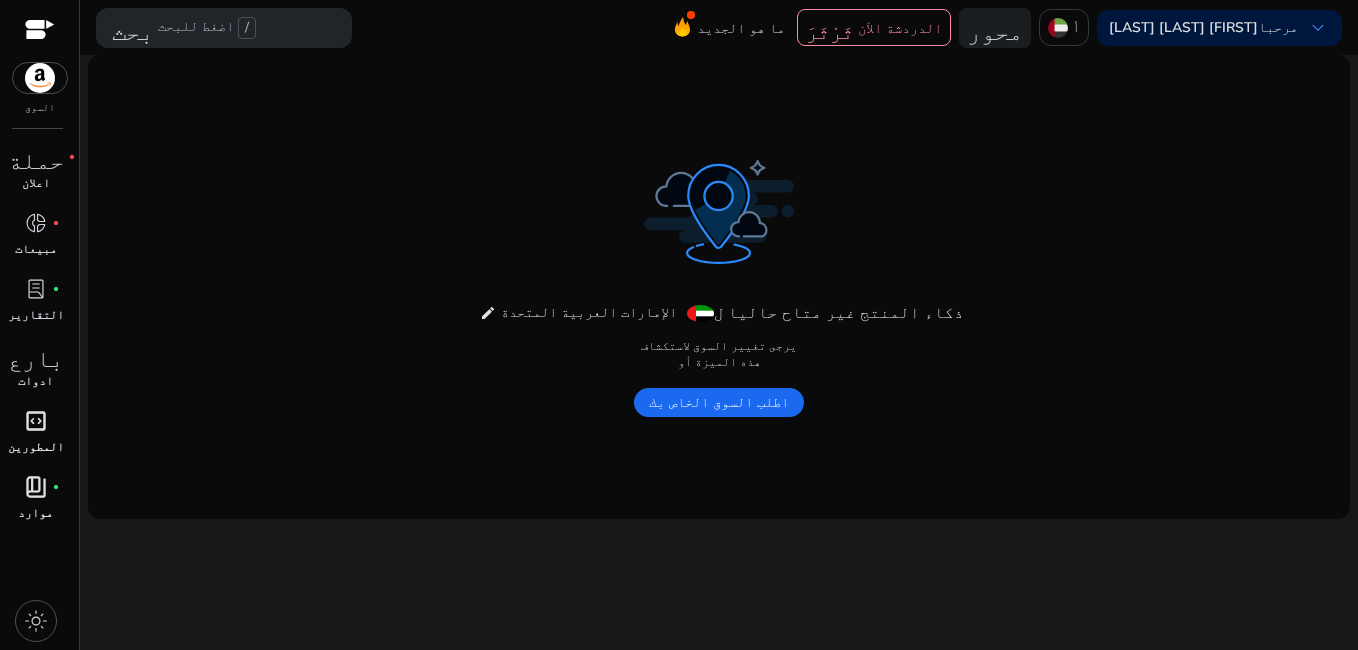 click on "اطلب السوق الخاص بك" 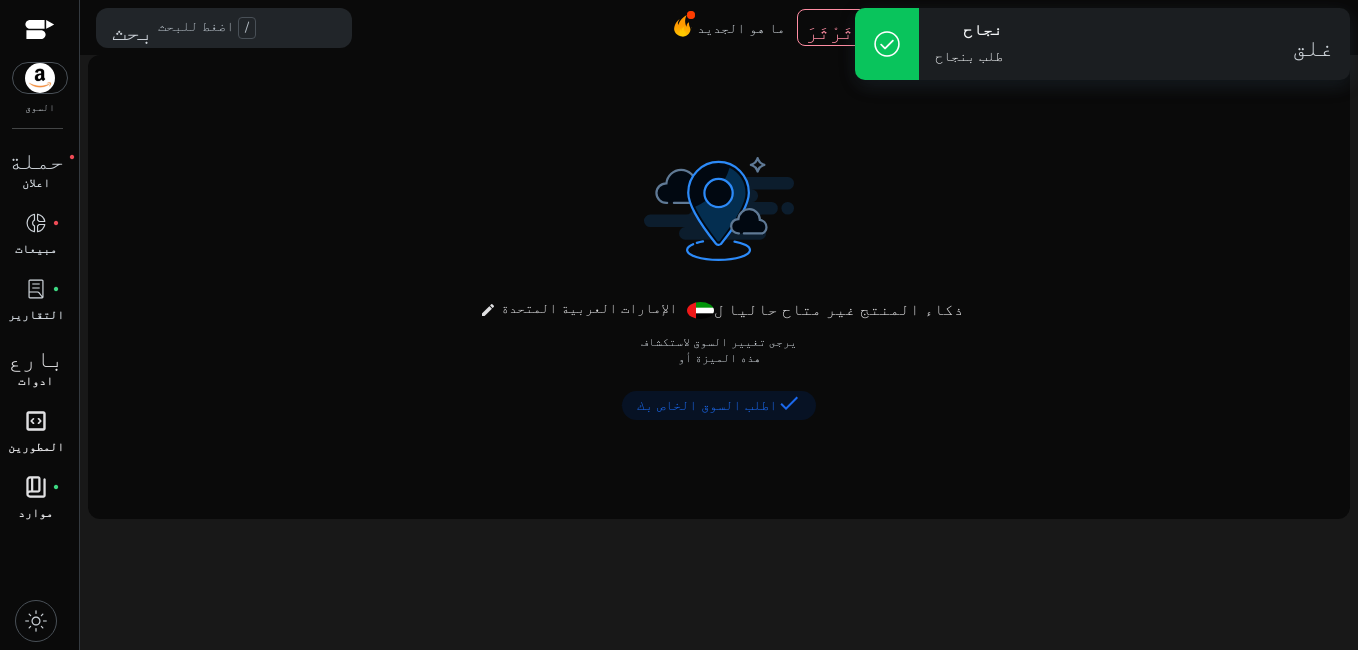 click on "بارع   ادوات" at bounding box center [35, 372] 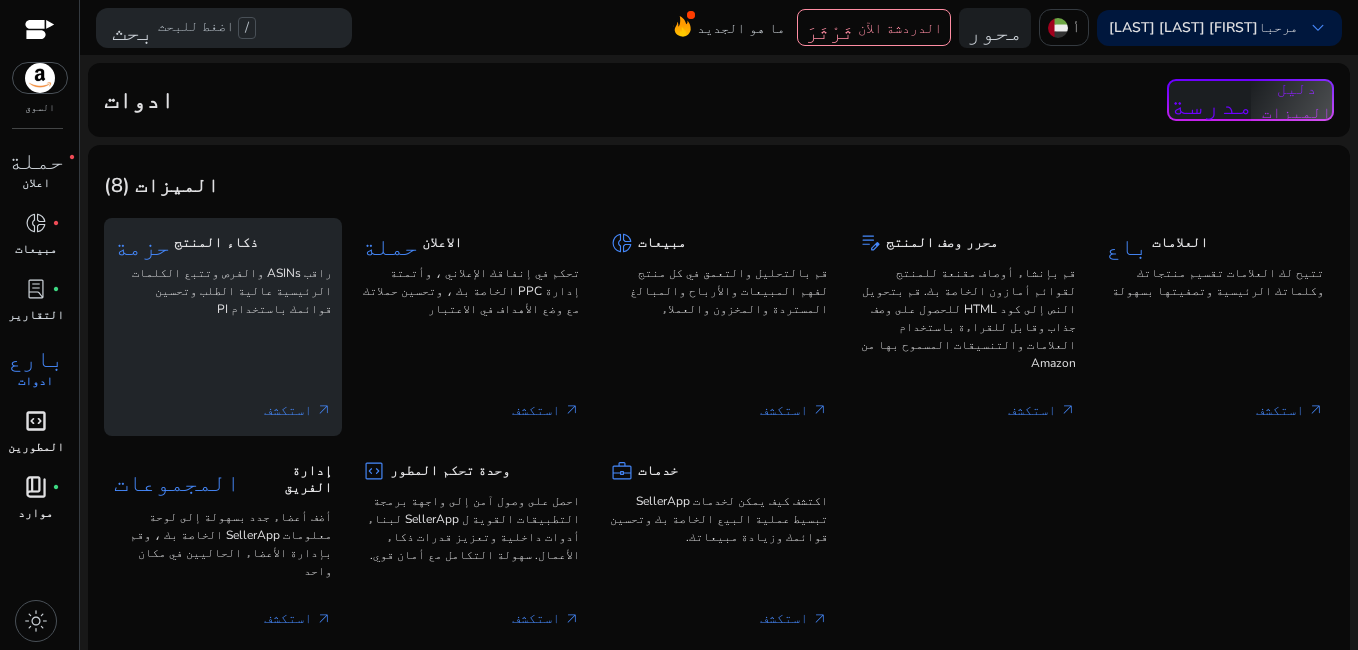 click on "استكشف" 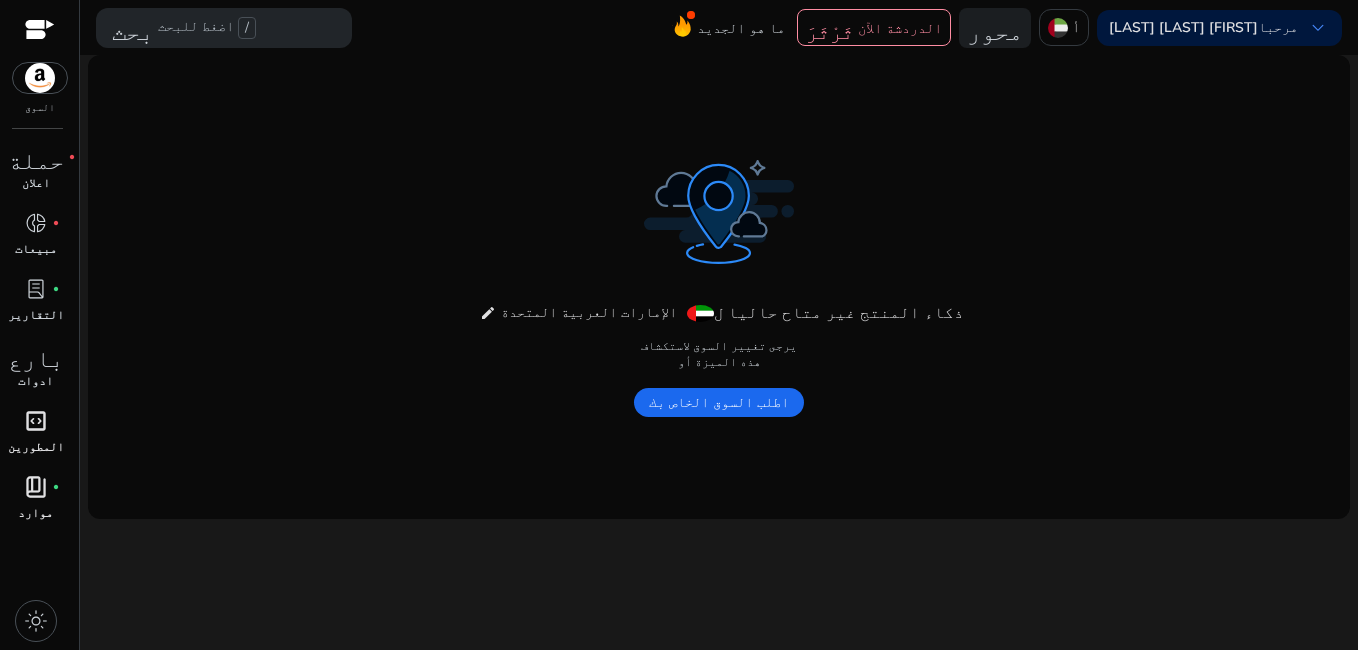 drag, startPoint x: 862, startPoint y: 399, endPoint x: 661, endPoint y: 402, distance: 201.02238 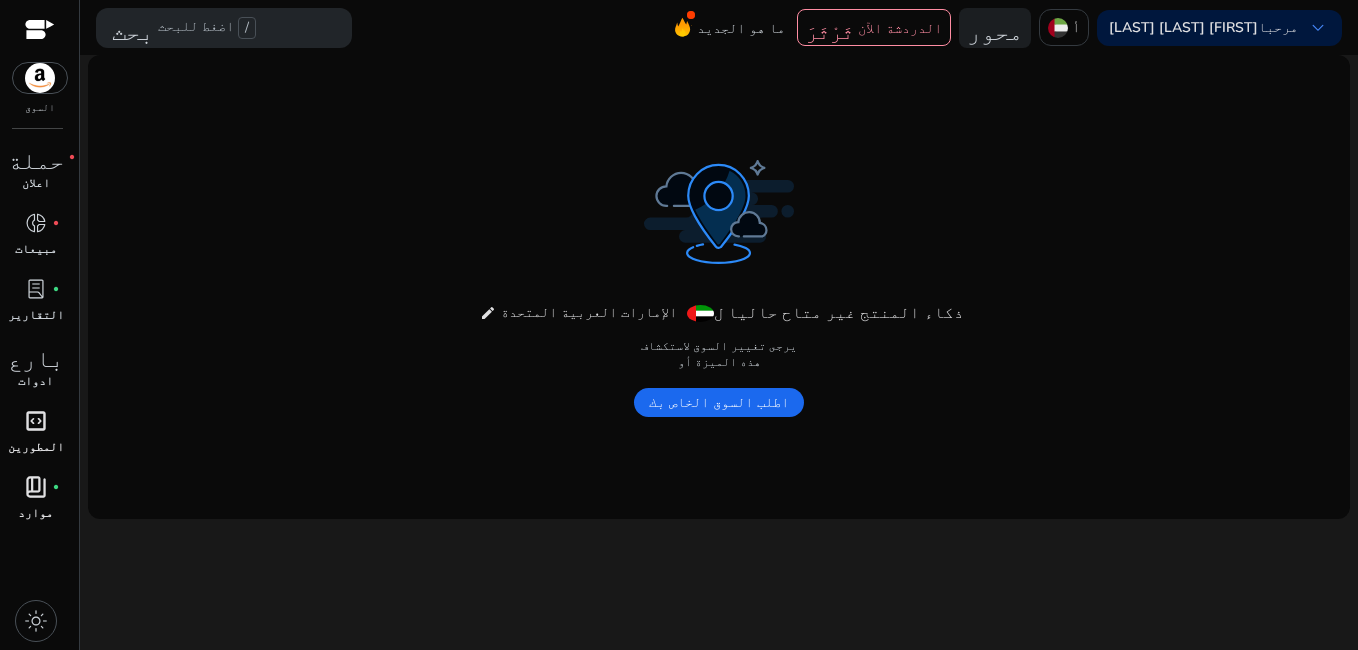 click on "اطلب السوق الخاص بك" 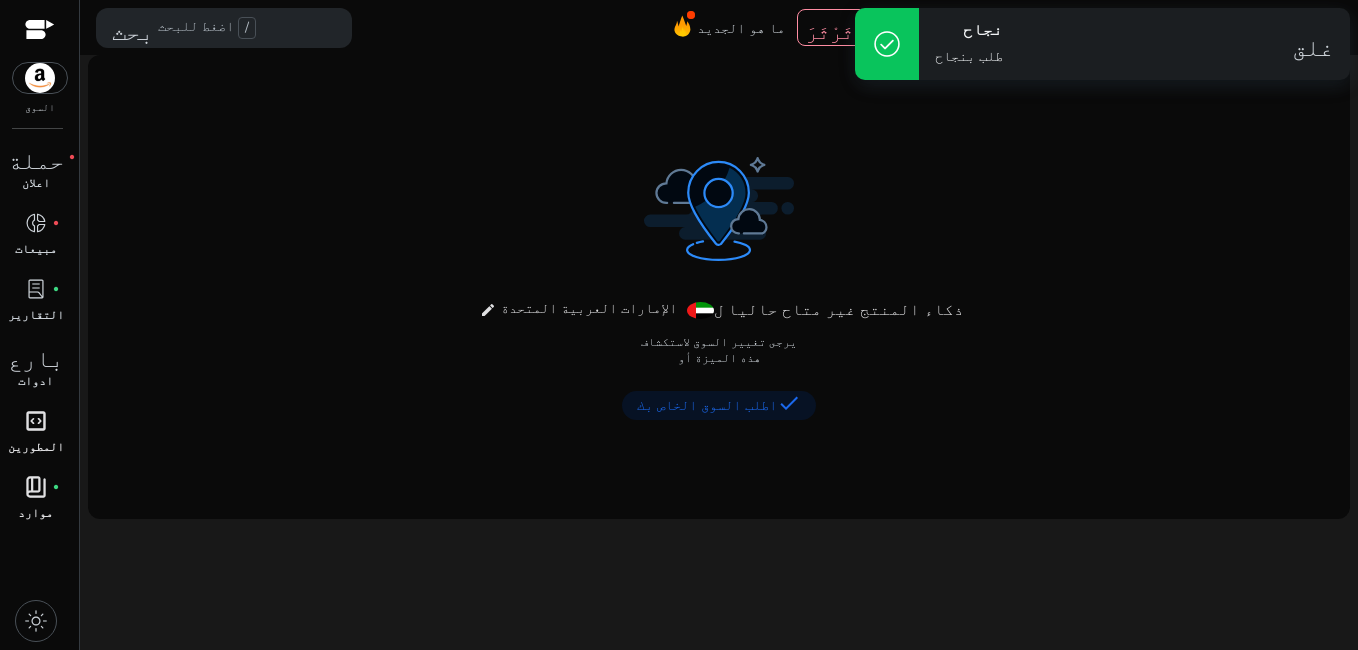 click on "نجاح   طلب بنجاح" at bounding box center [969, 44] 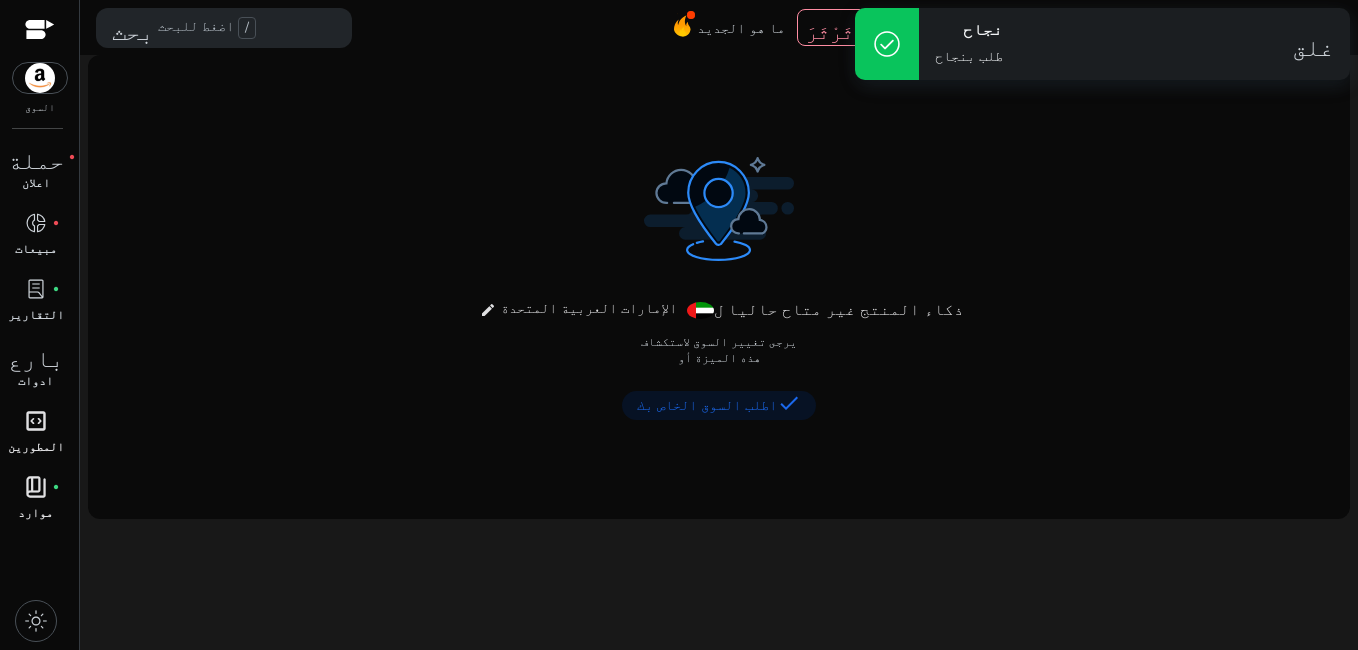 drag, startPoint x: 942, startPoint y: 44, endPoint x: 897, endPoint y: 59, distance: 47.434166 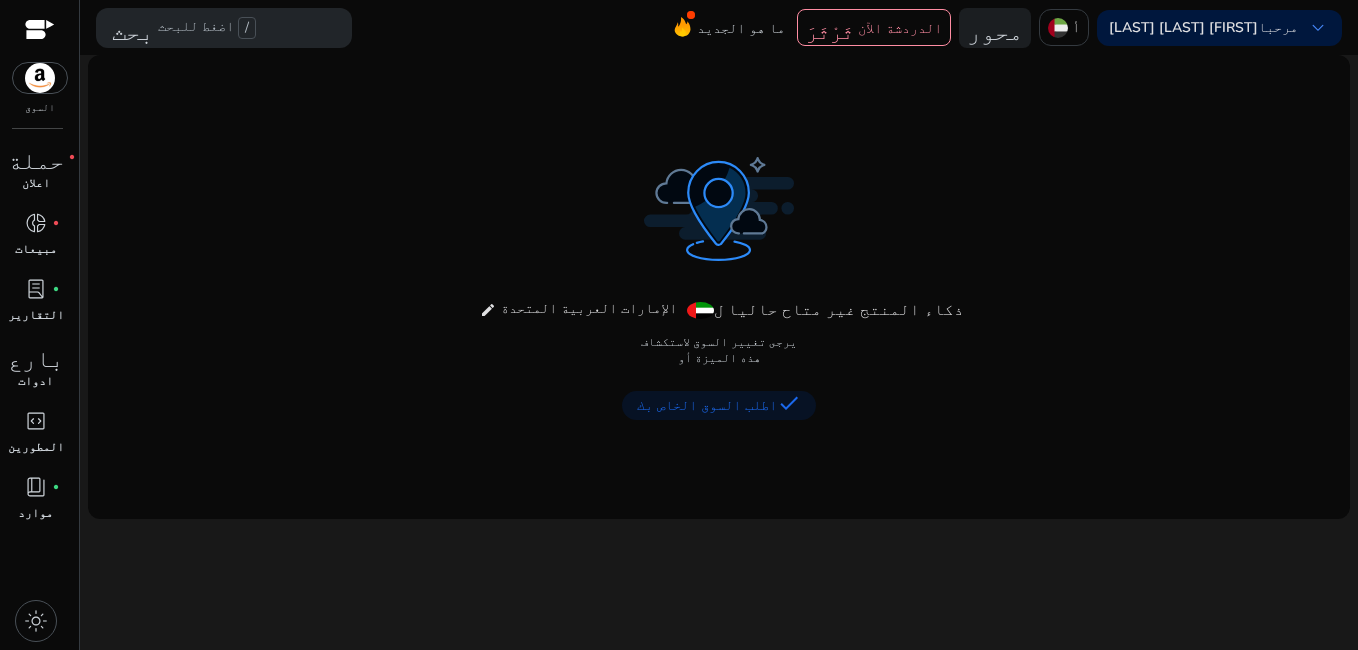 scroll, scrollTop: 0, scrollLeft: 0, axis: both 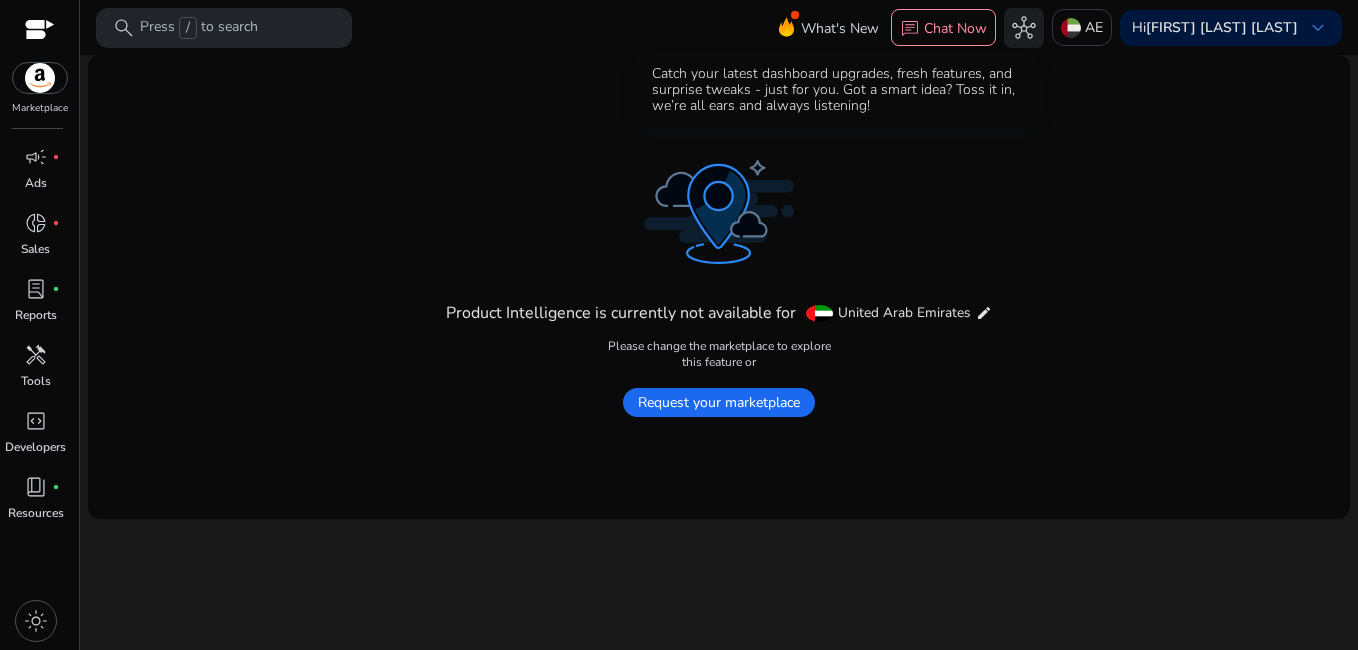 click on "What's New" at bounding box center (840, 28) 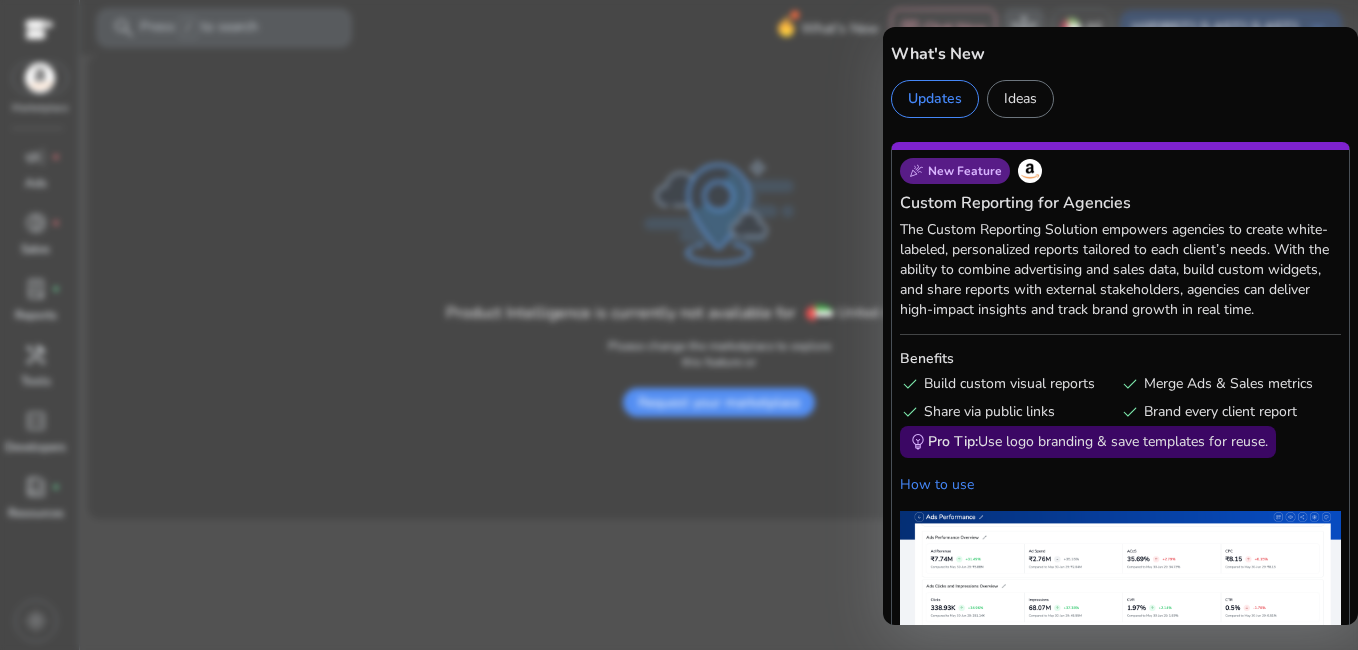 click at bounding box center [679, 325] 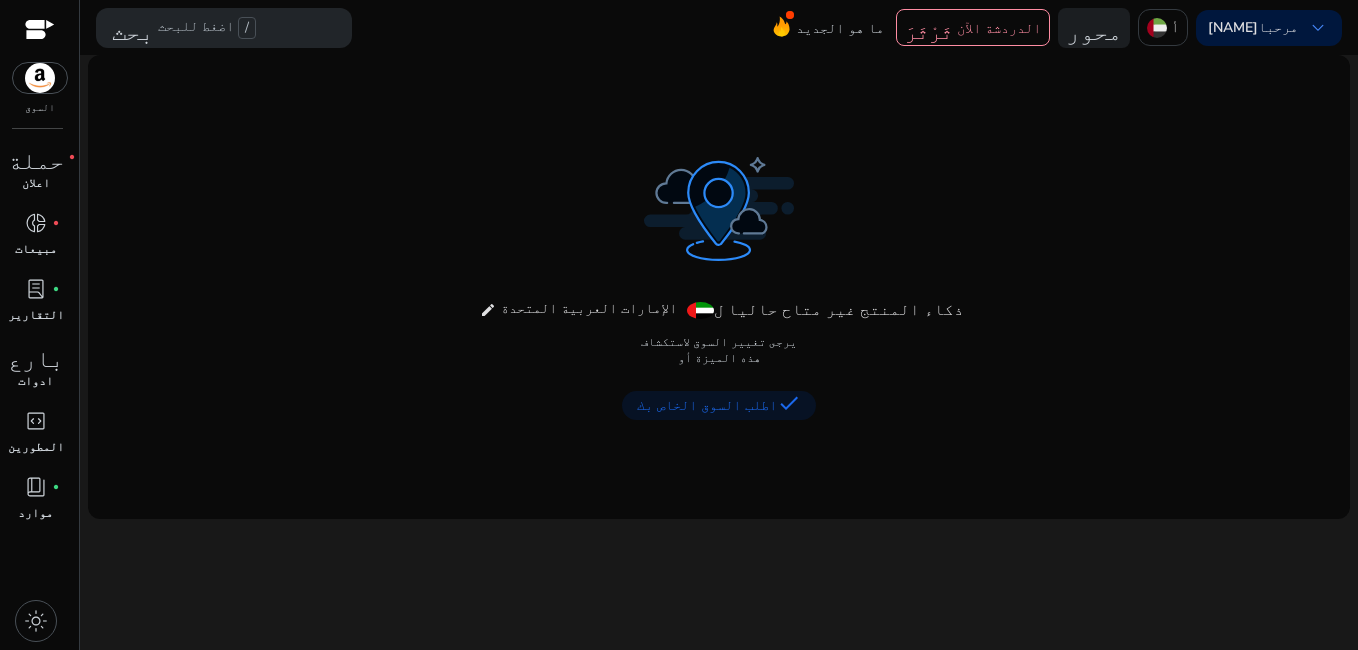 scroll, scrollTop: 0, scrollLeft: 0, axis: both 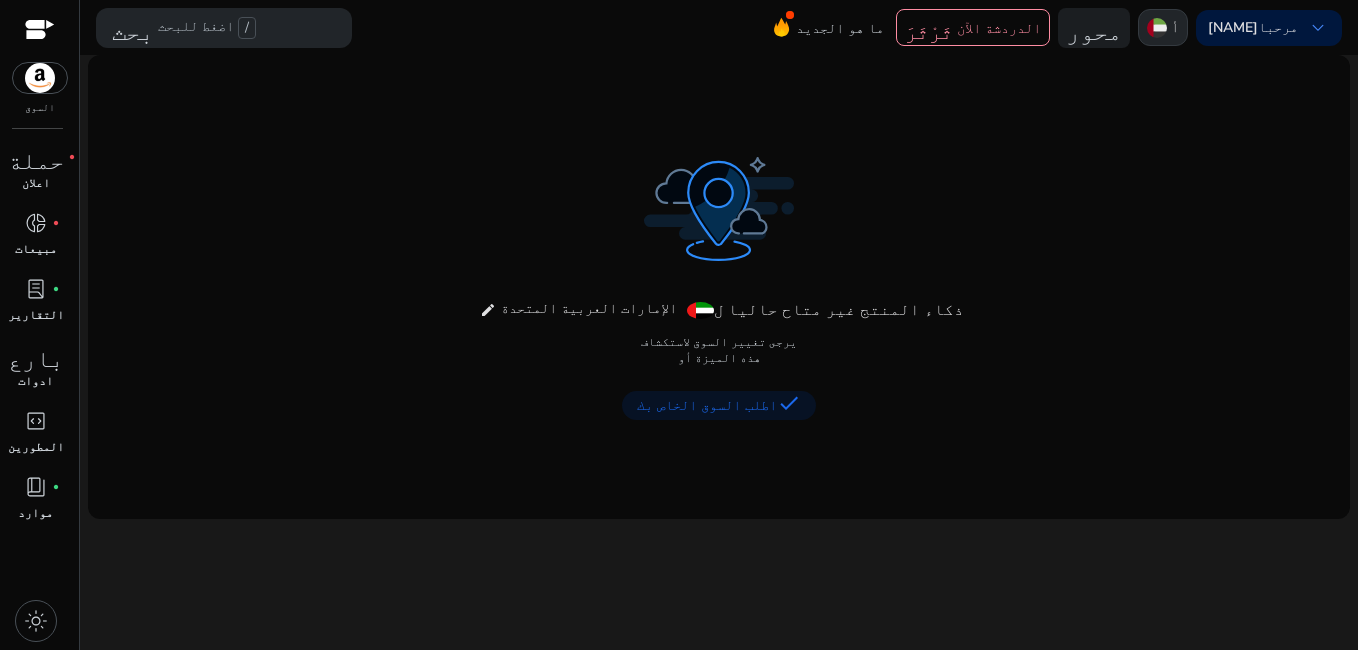 click on "أ" at bounding box center [1175, 27] 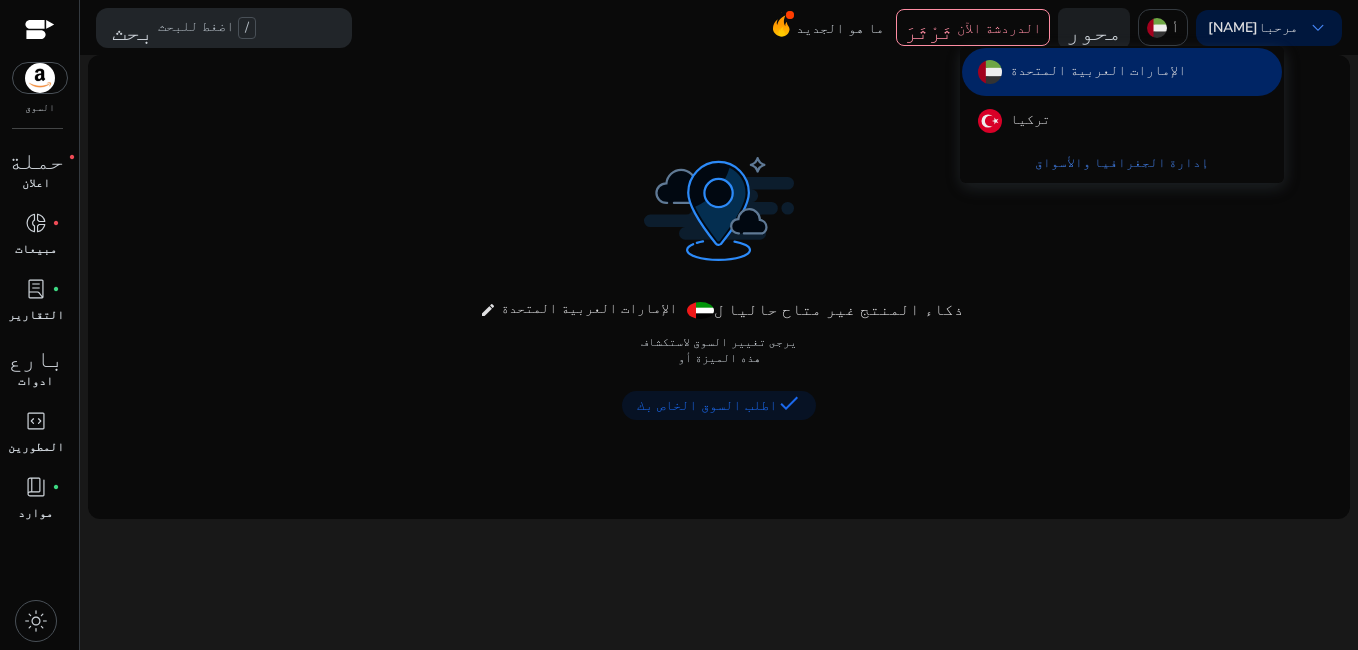 click on "الإمارات العربية المتحدة" at bounding box center (1098, 72) 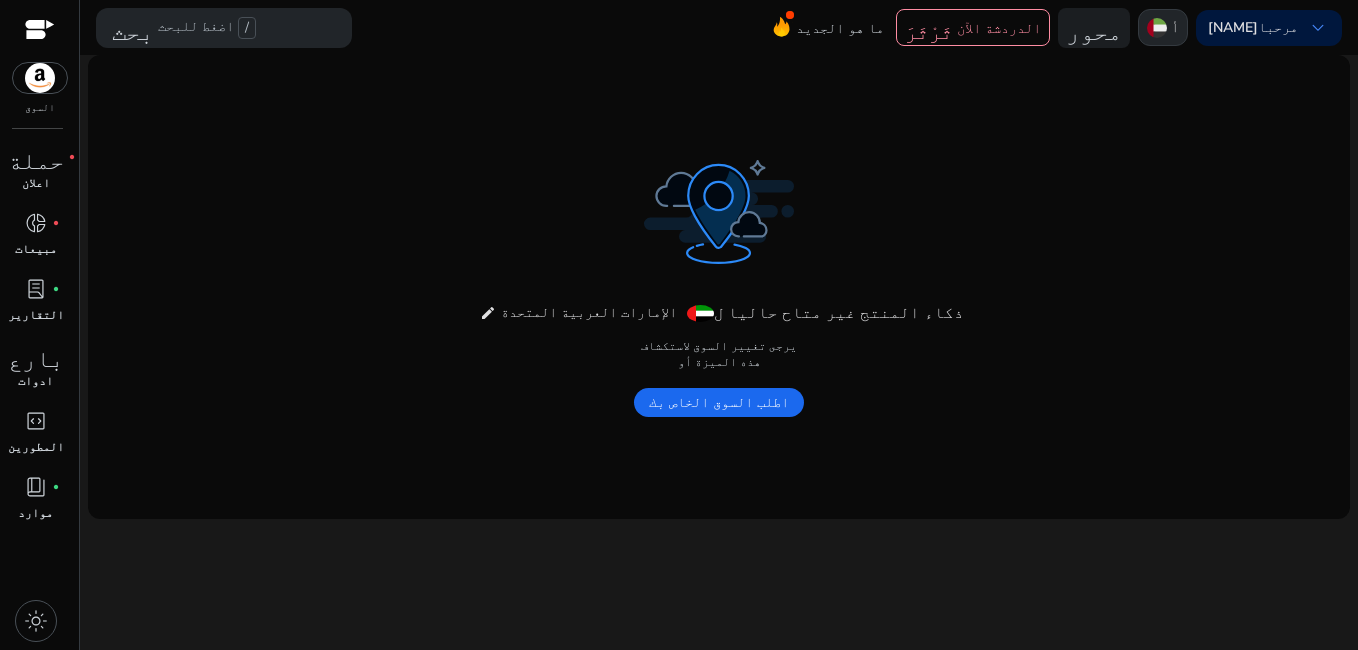 click on "أ" at bounding box center [1163, 27] 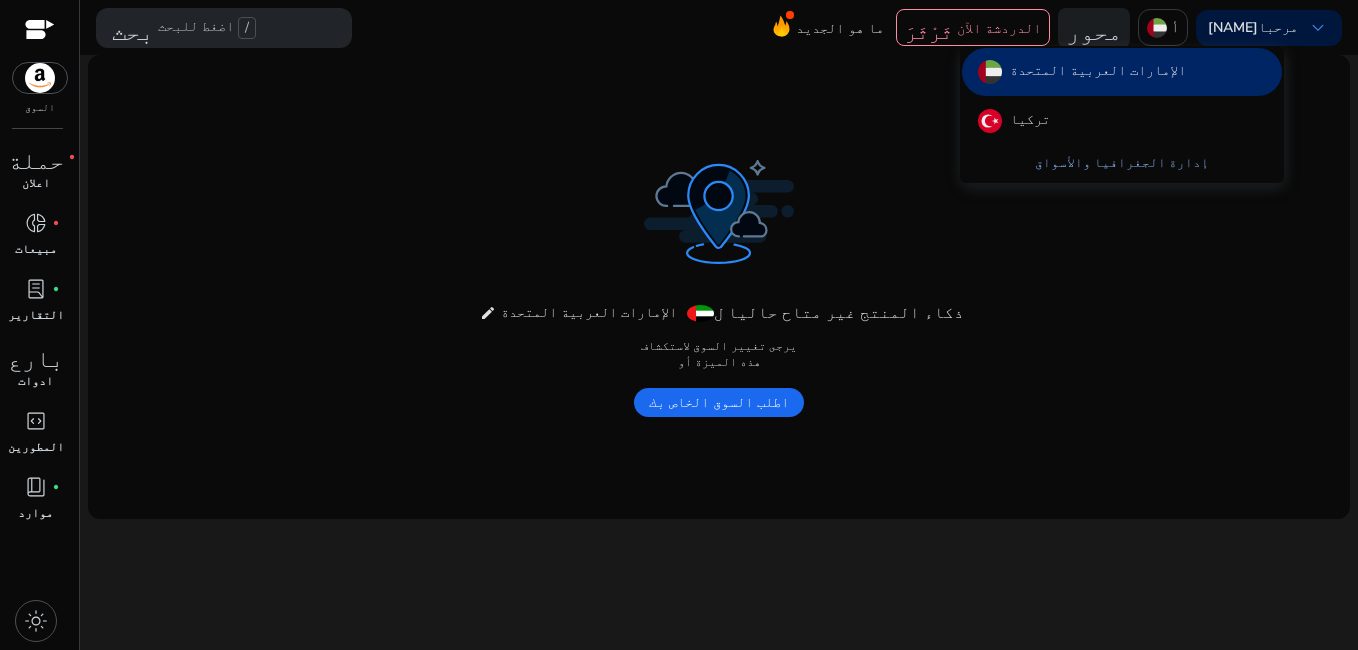 click on "إدارة الجغرافيا والأسواق" at bounding box center [1122, 163] 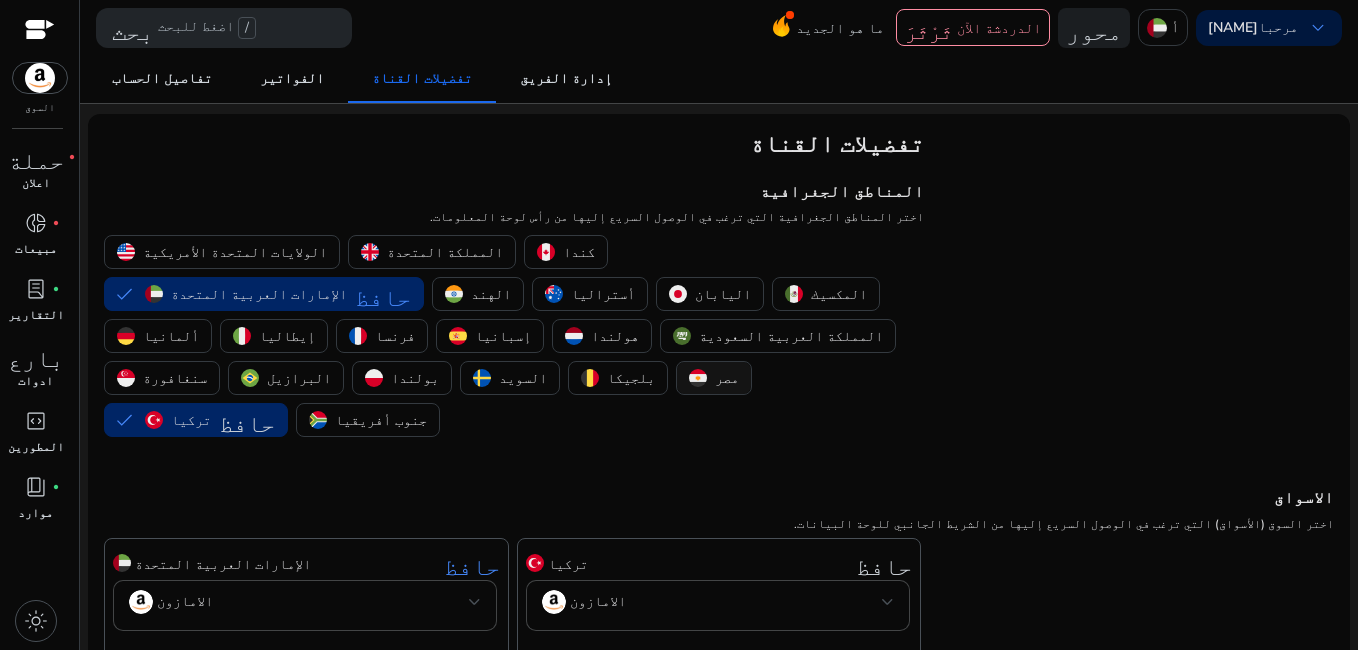 click at bounding box center [698, 378] 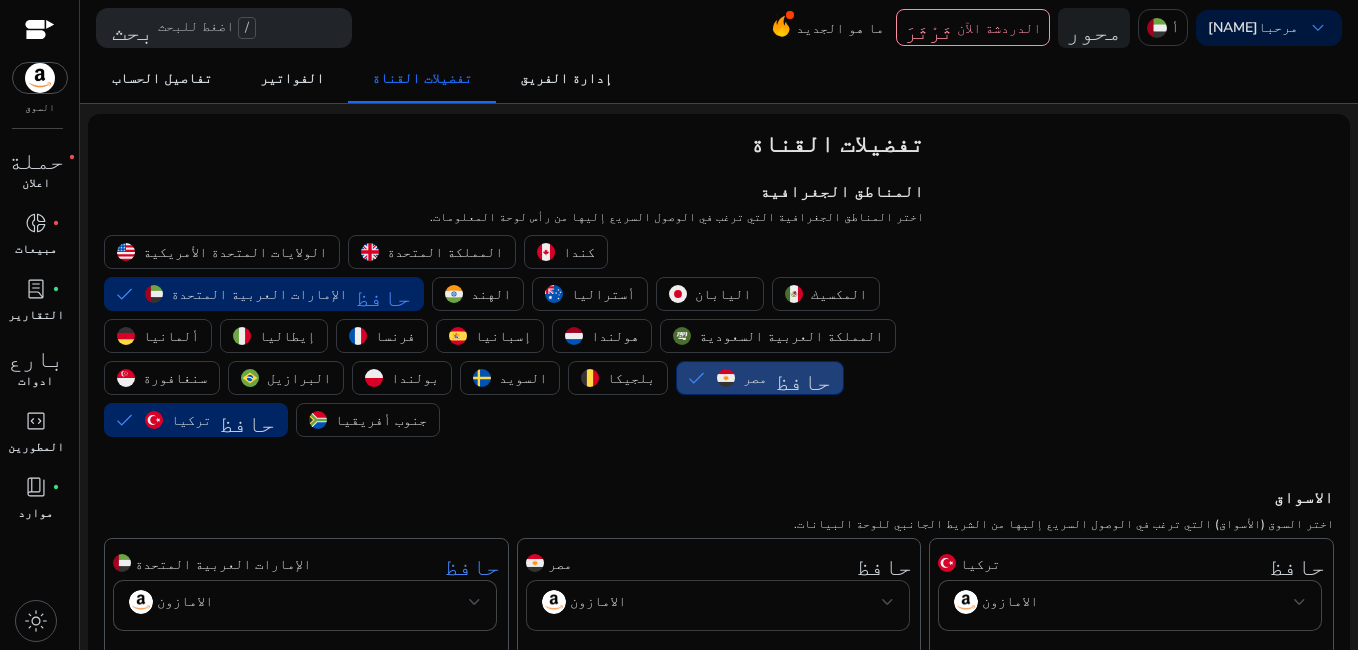 click on "الامازون" at bounding box center (712, 602) 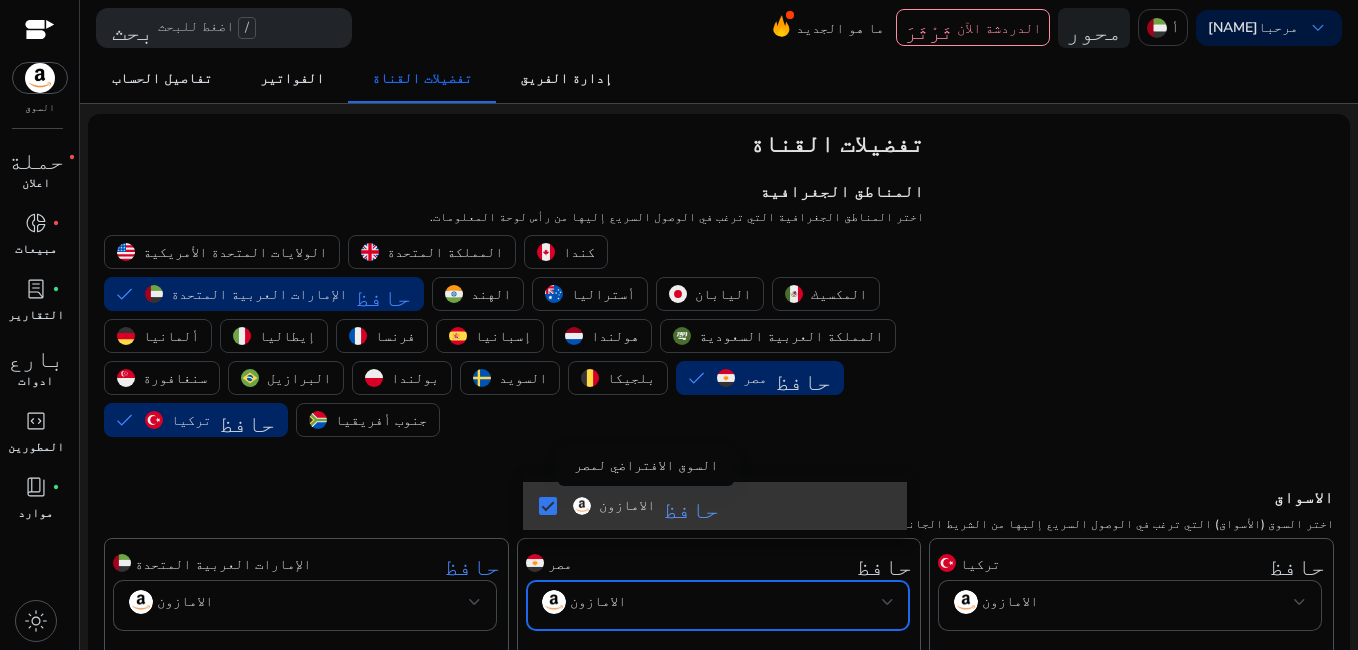 click on "حافظ" at bounding box center [691, 506] 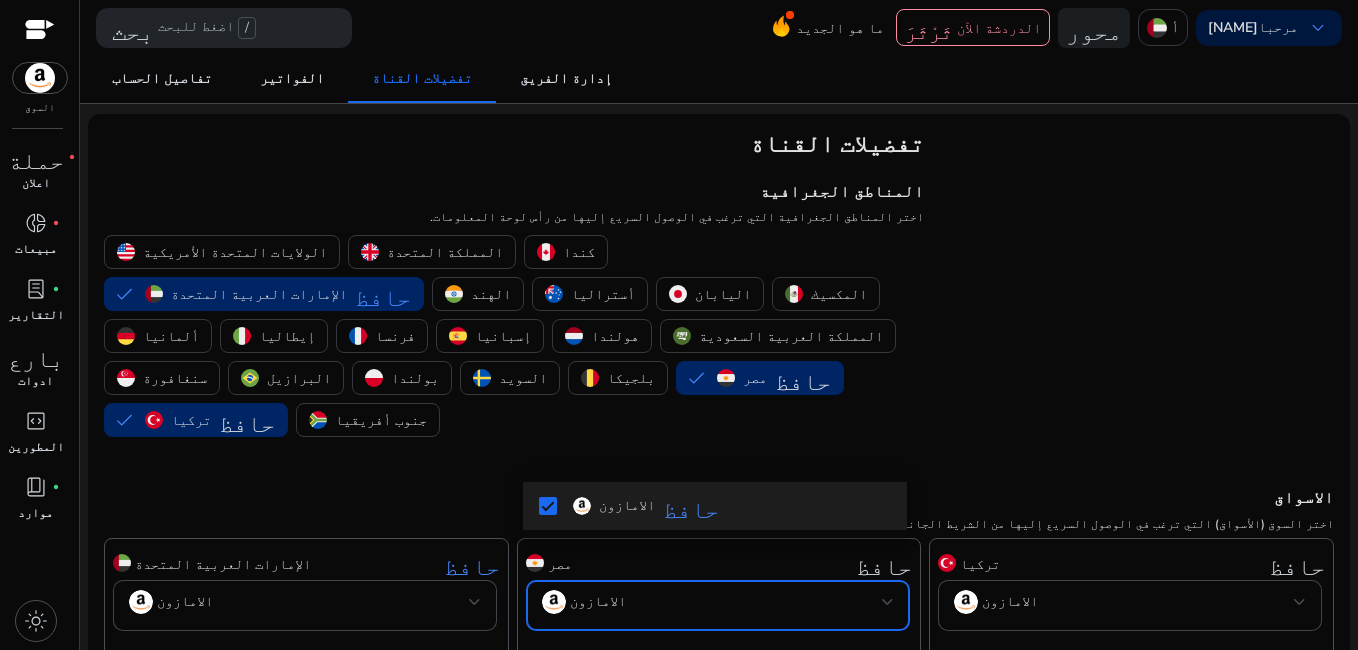 click at bounding box center (679, 325) 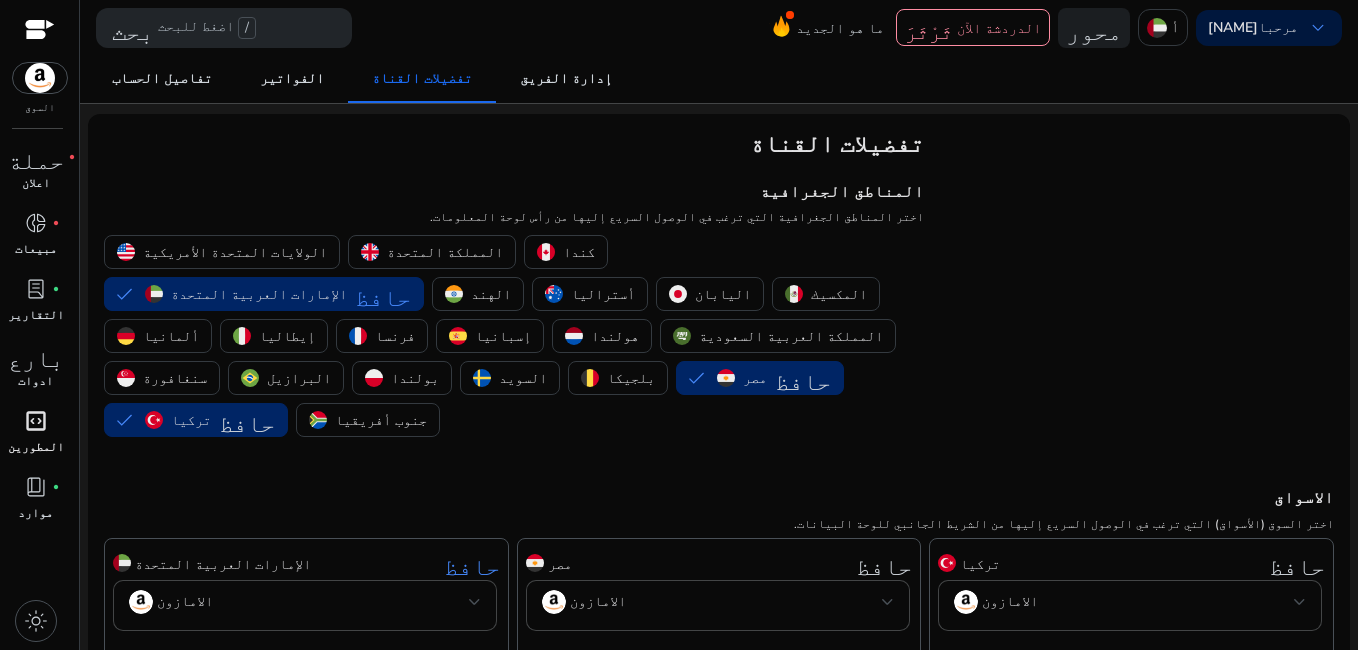 click on "code_blocks" at bounding box center [36, 421] 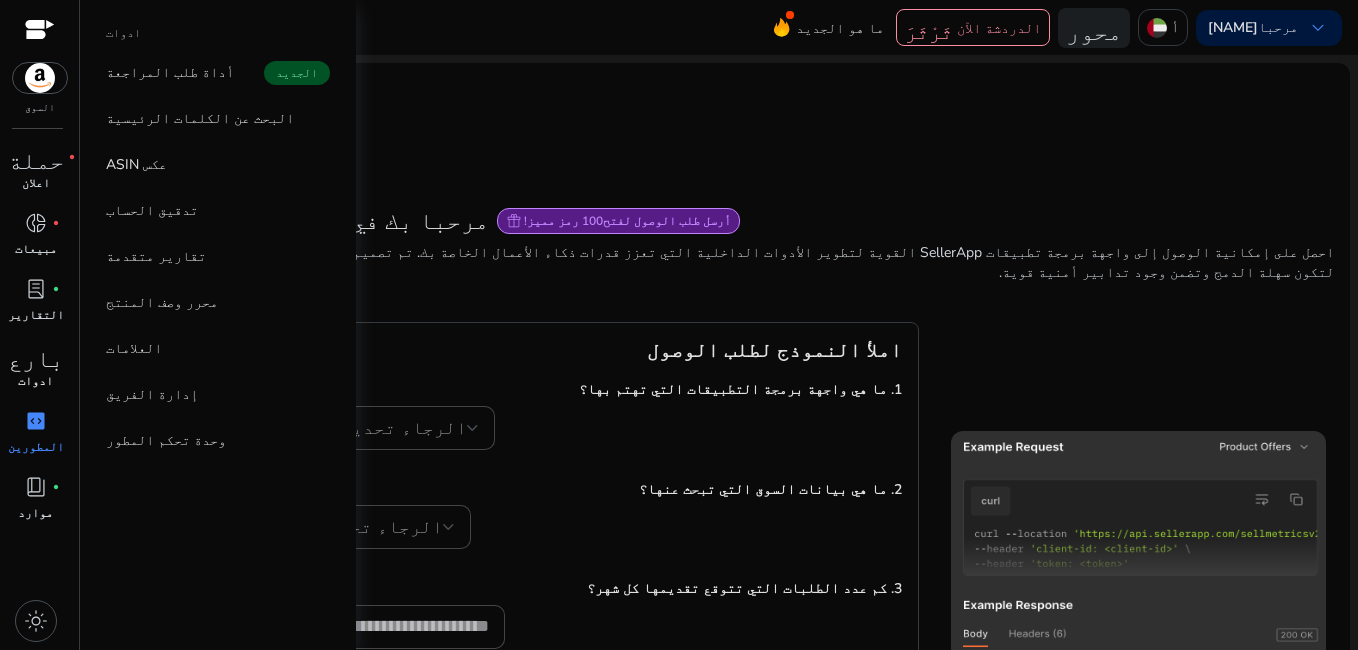 click on "بارع" at bounding box center (36, 355) 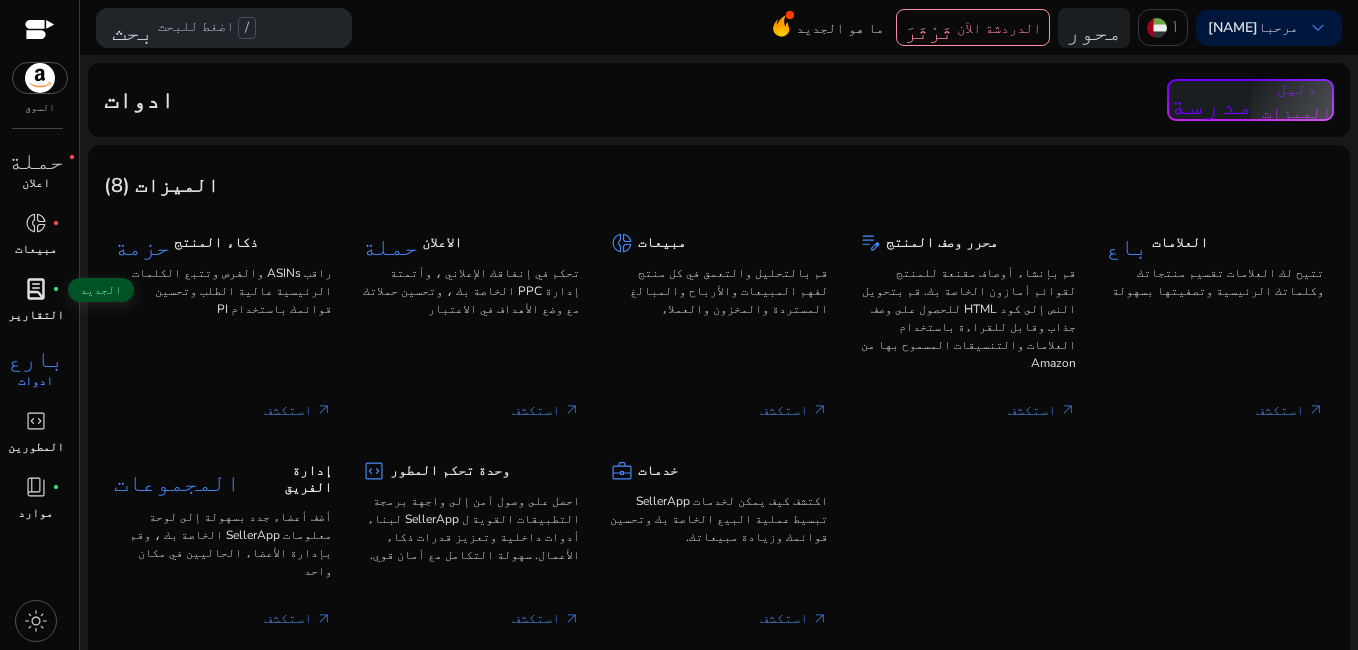 click on "lab_profile" at bounding box center [36, 289] 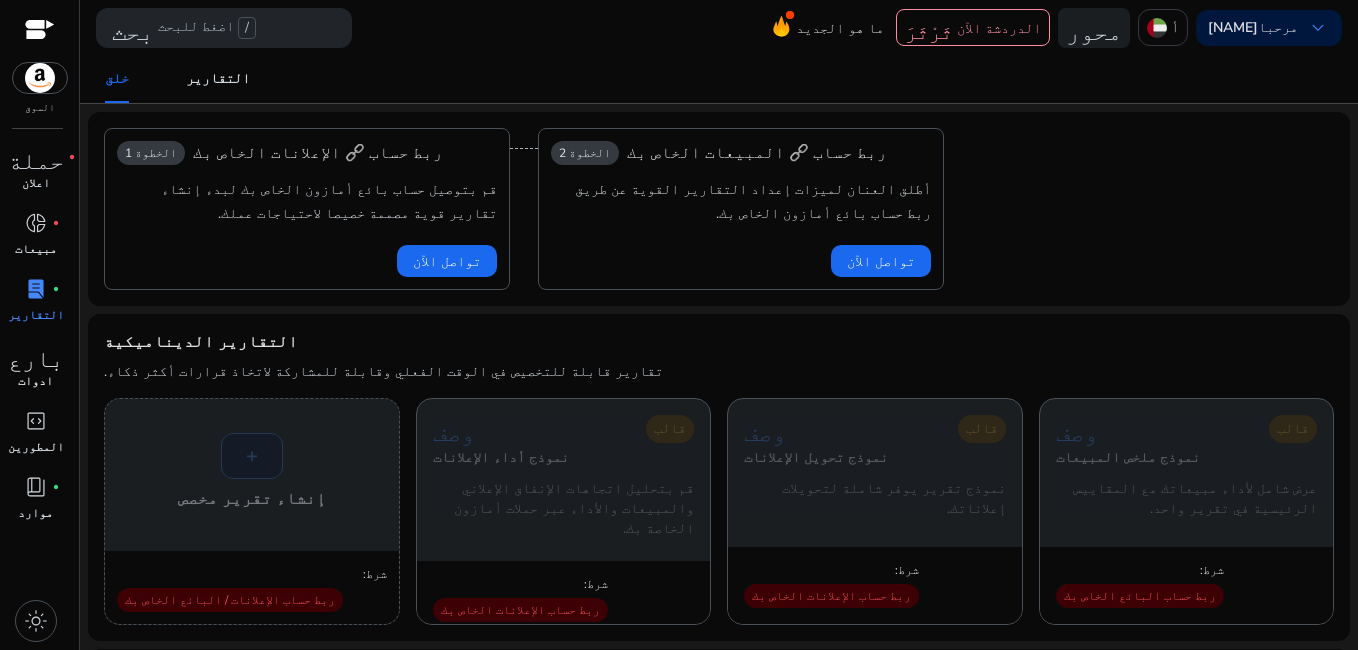 click on "ادوات" at bounding box center [35, 381] 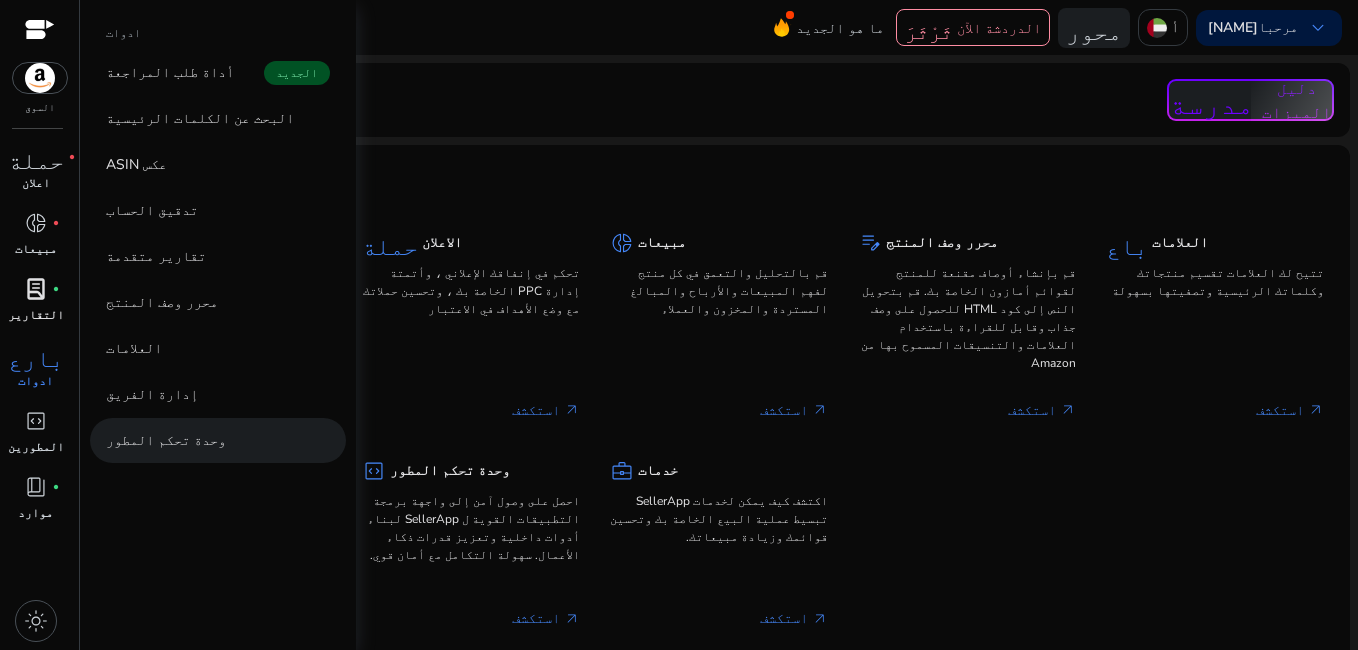 click on "وحدة تحكم المطور" at bounding box center (166, 440) 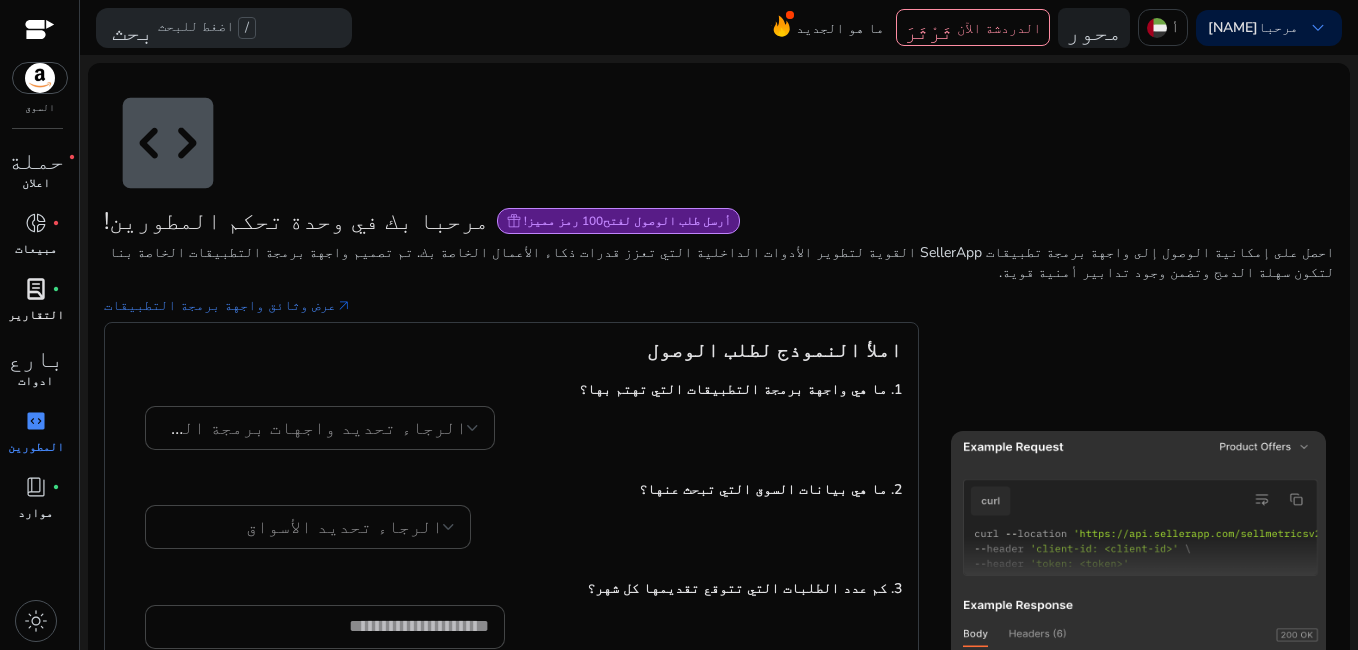 click on "بارع" at bounding box center (36, 355) 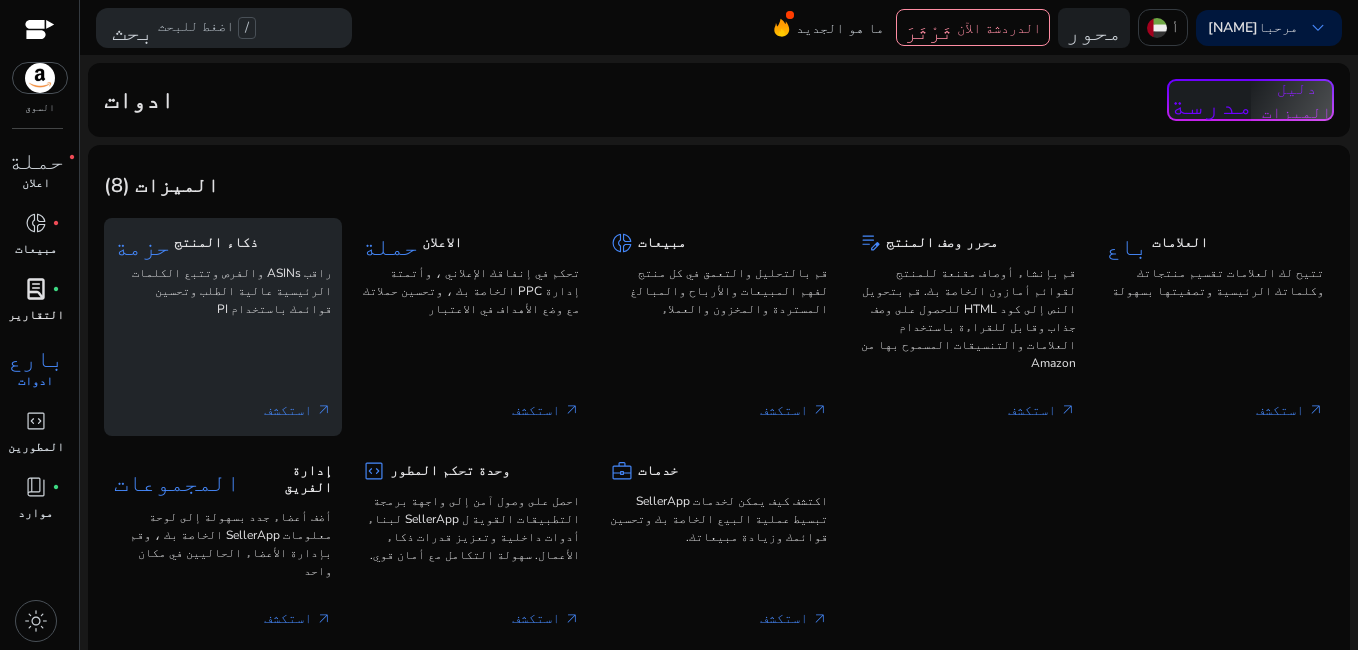 click on "حزمة  ذكاء المنتج" 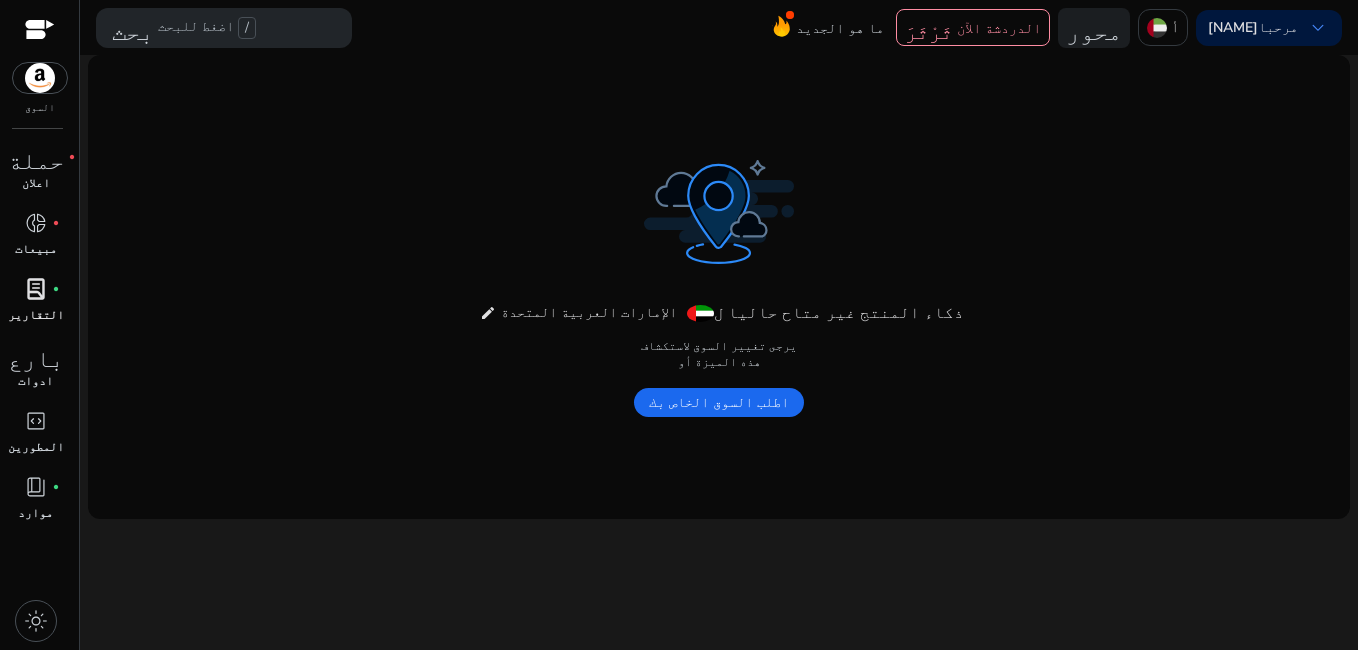 click on "اطلب السوق الخاص بك" 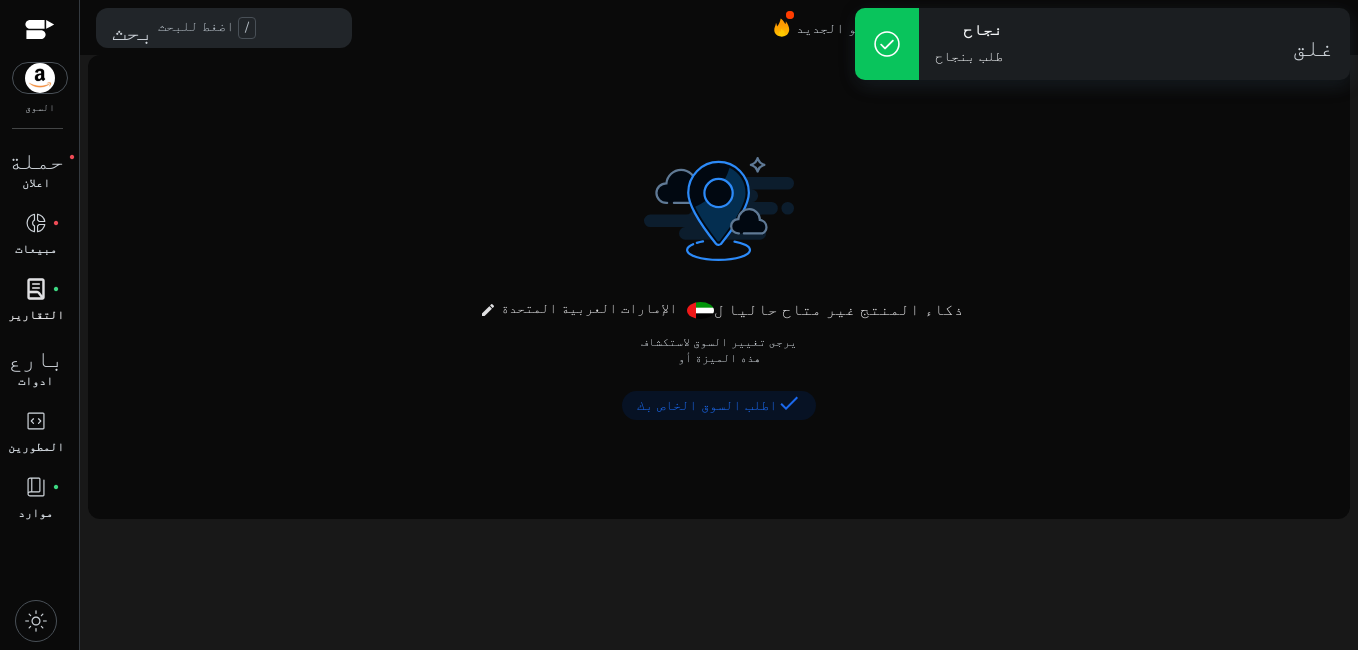 click on "ذكاء المنتج غير متاح حاليا ل الإمارات العربية المتحدة edit  يرجى تغيير السوق لاستكشاف هذه الميزة أو  check  اطلب السوق الخاص بك" 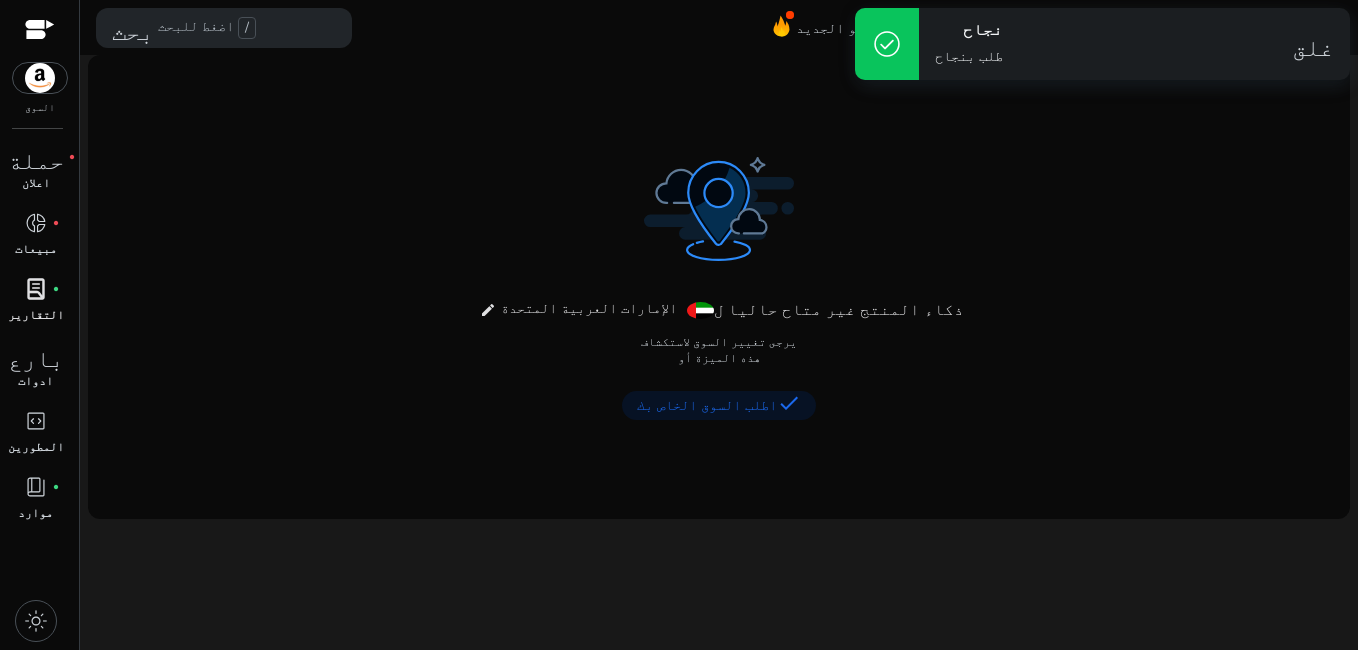 click on "ذكاء المنتج غير متاح حاليا ل الإمارات العربية المتحدة edit  يرجى تغيير السوق لاستكشاف هذه الميزة أو  check  اطلب السوق الخاص بك" 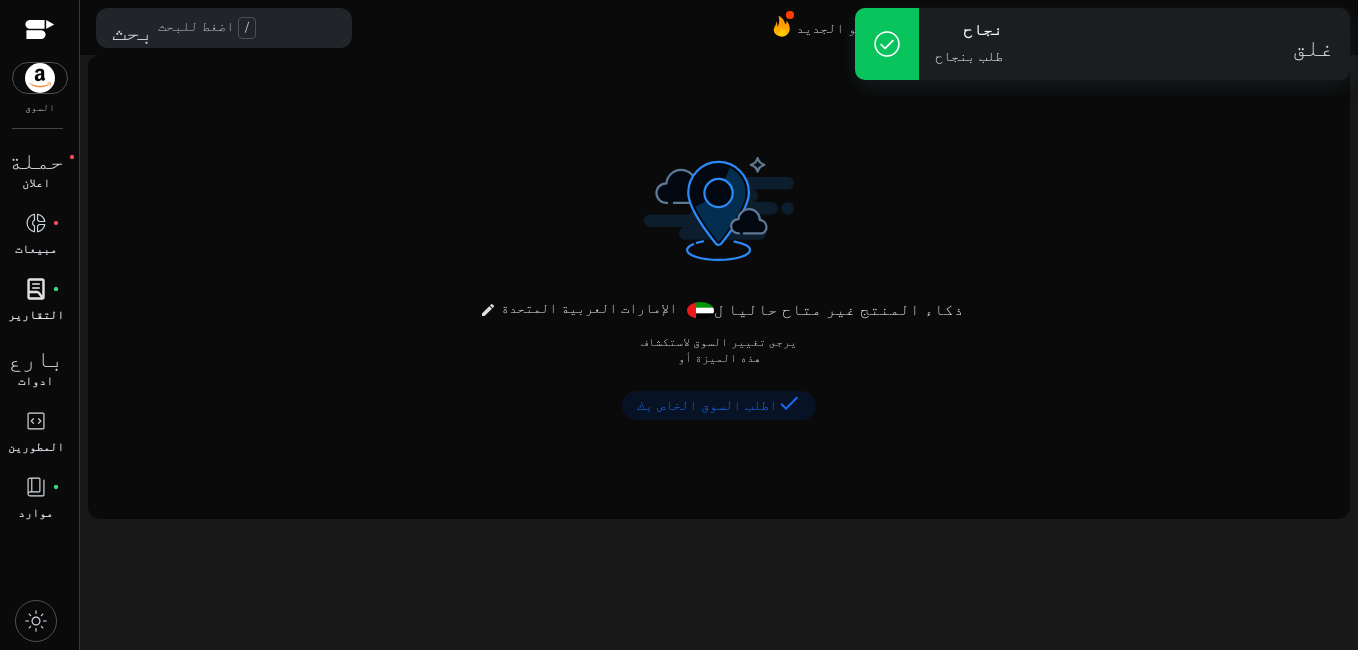 click on "ذكاء المنتج غير متاح حاليا ل الإمارات العربية المتحدة edit  يرجى تغيير السوق لاستكشاف هذه الميزة أو  check  اطلب السوق الخاص بك" 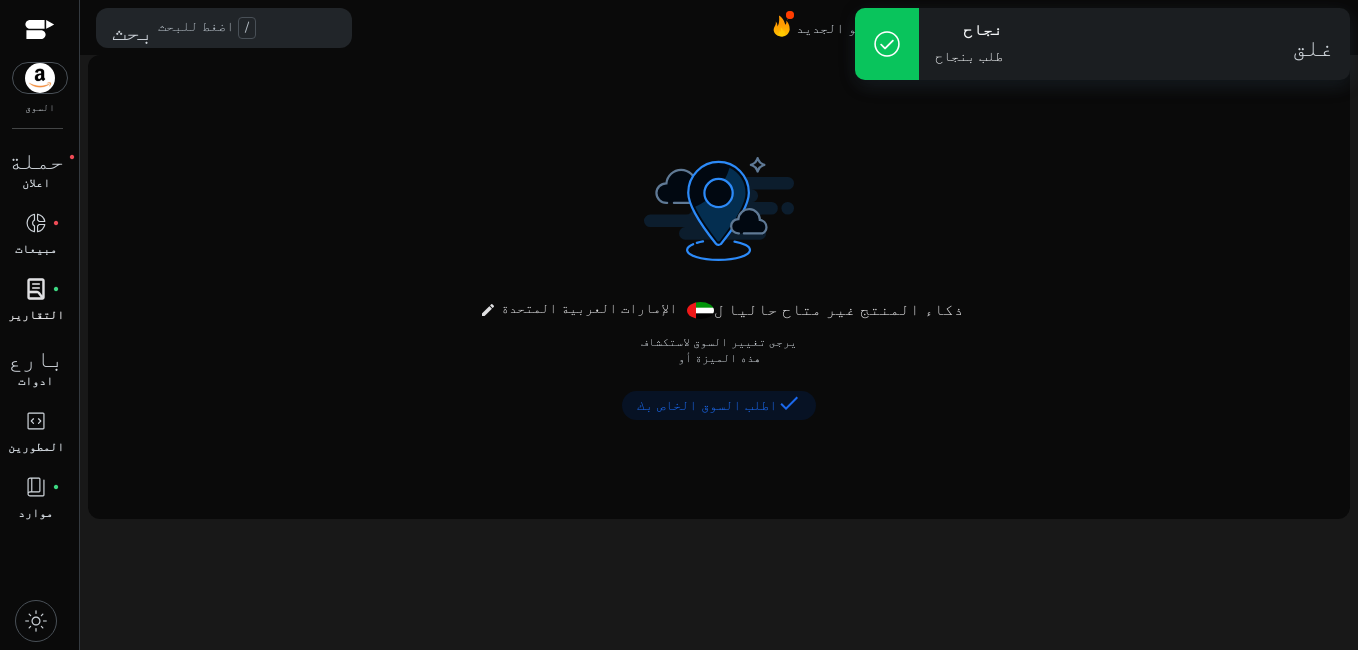 click on "ذكاء المنتج غير متاح حاليا ل الإمارات العربية المتحدة edit  يرجى تغيير السوق لاستكشاف هذه الميزة أو  check  اطلب السوق الخاص بك" 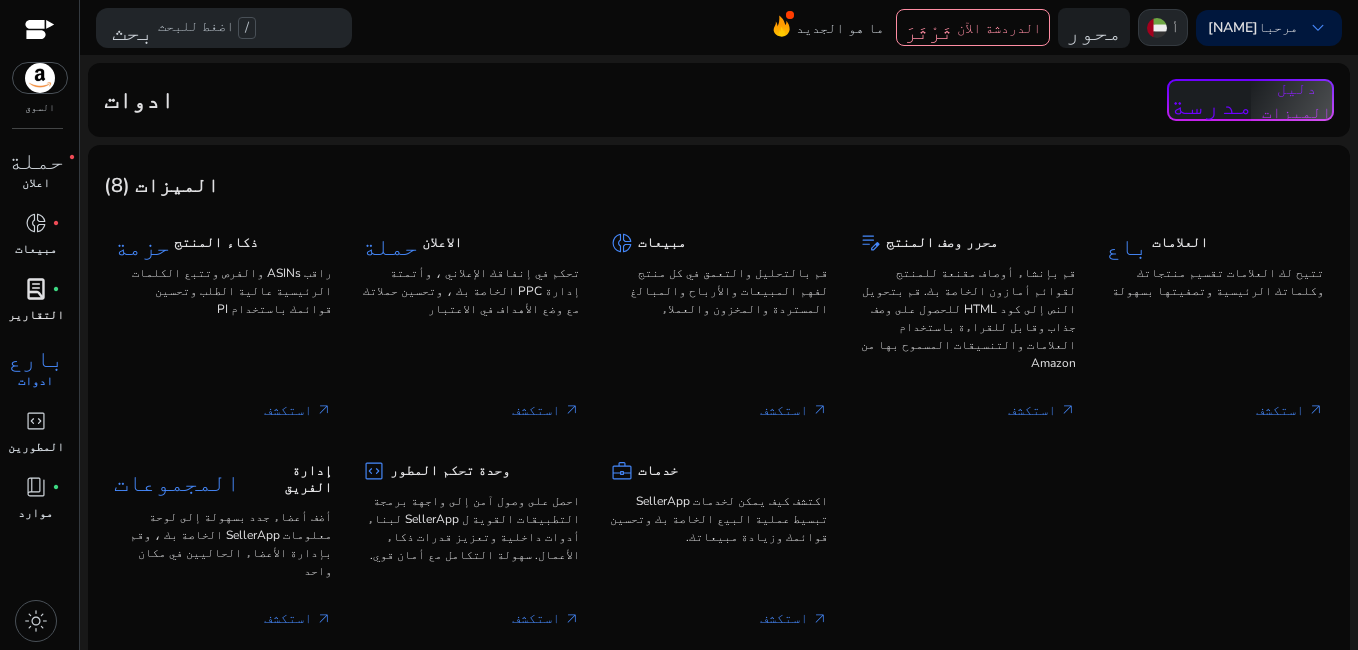 click on "أ" at bounding box center (1175, 27) 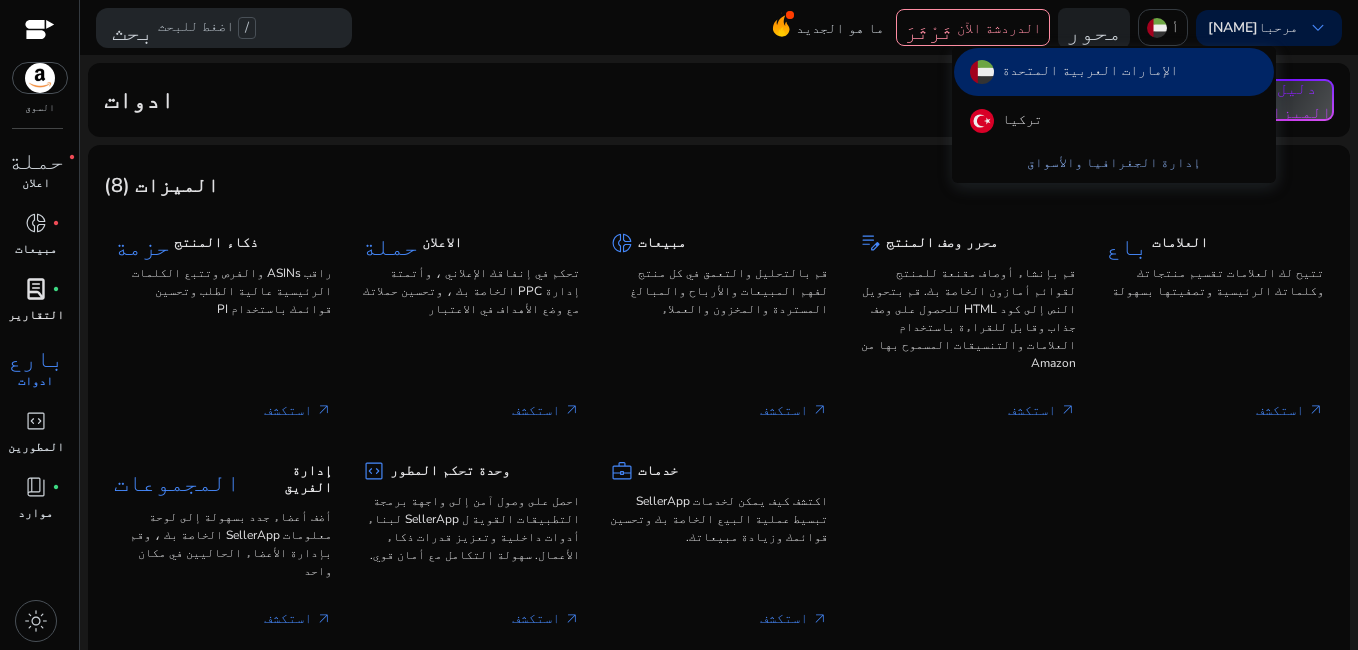 click on "إدارة الجغرافيا والأسواق" at bounding box center [1114, 163] 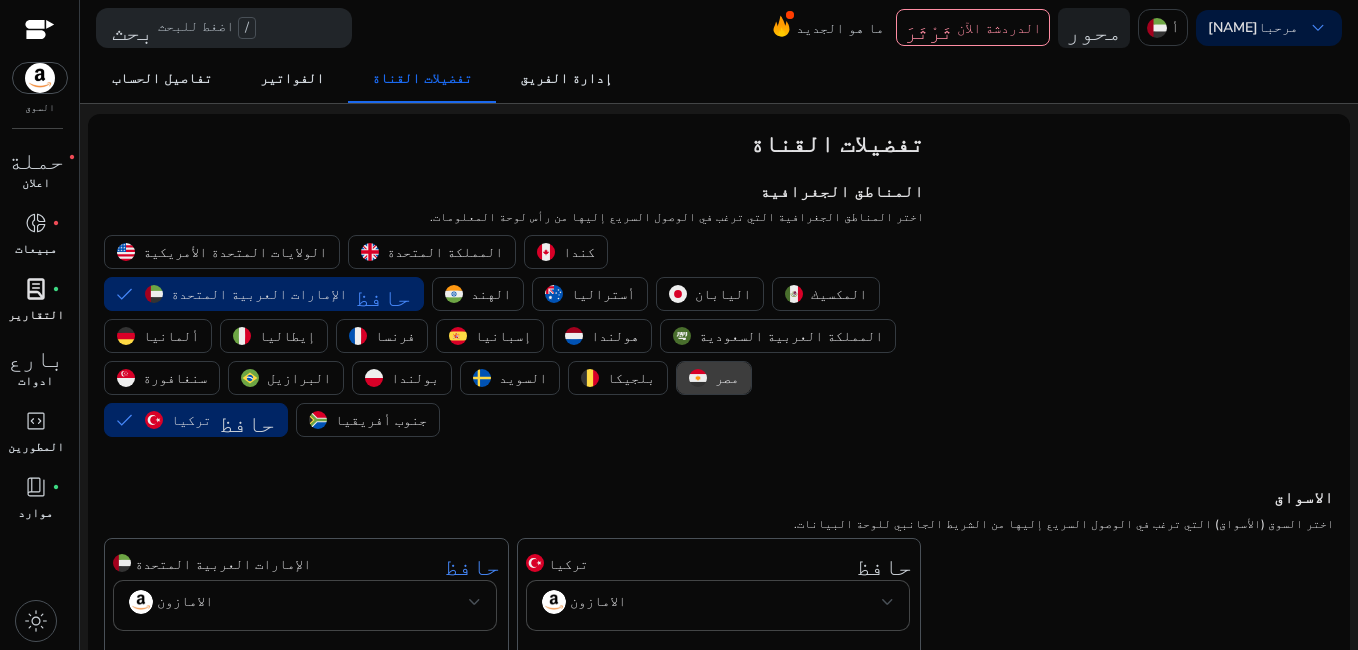 click on "مصر" at bounding box center (727, 378) 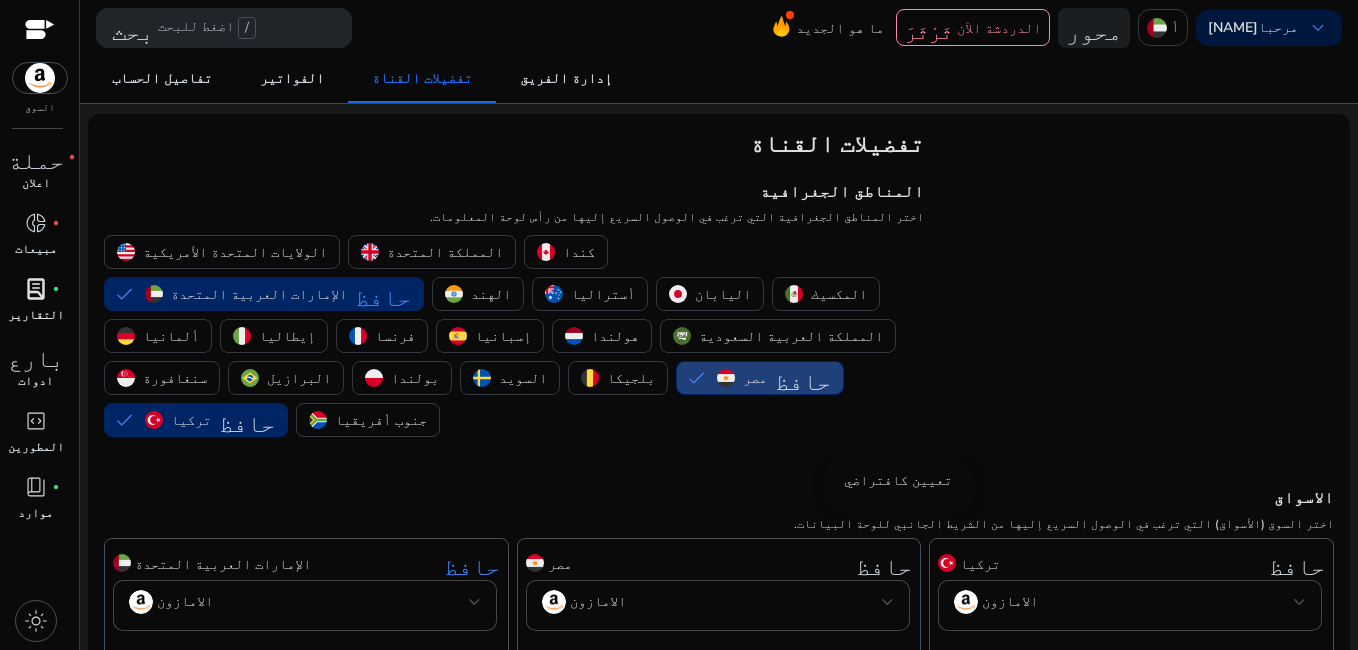 click on "حافظ" 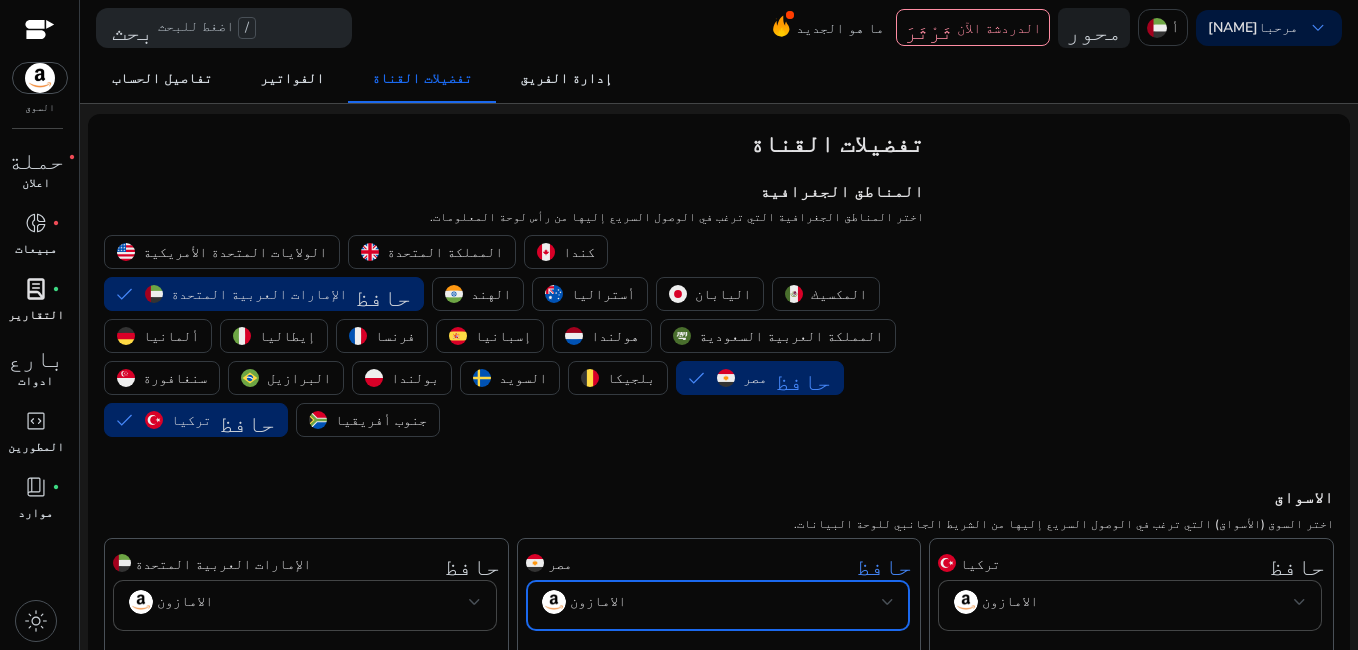 click on "الامازون" at bounding box center (712, 602) 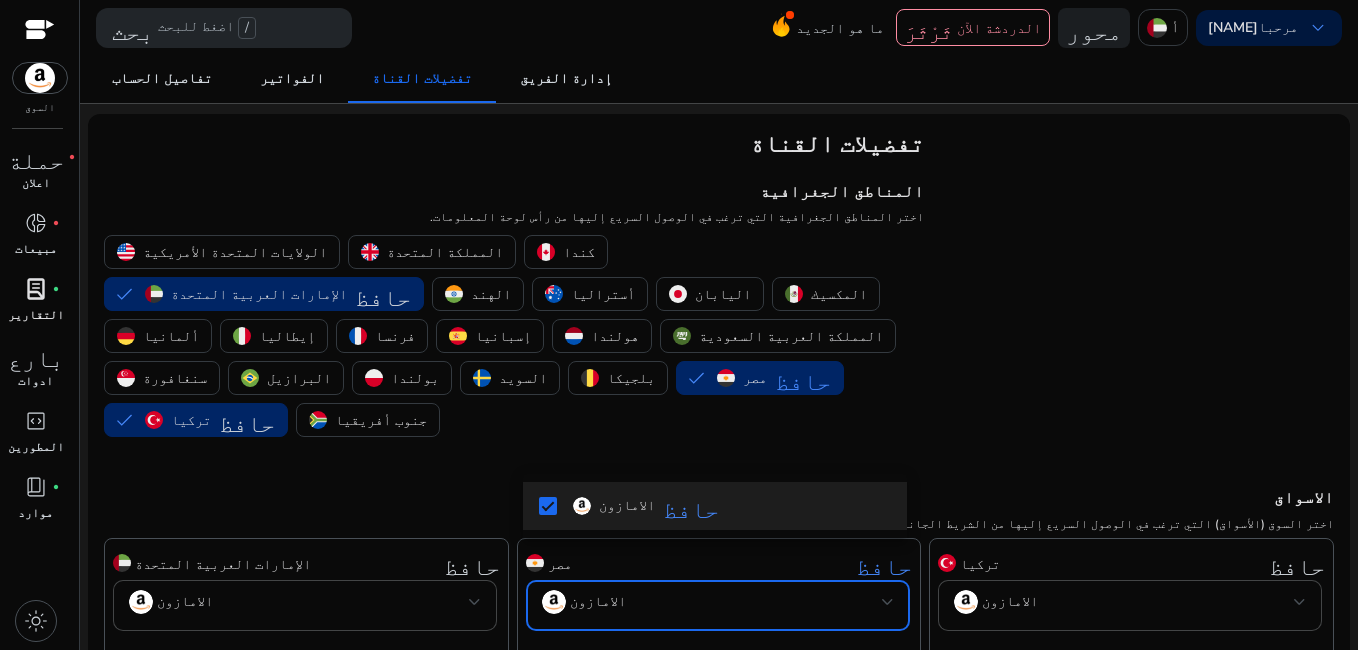 click at bounding box center (679, 325) 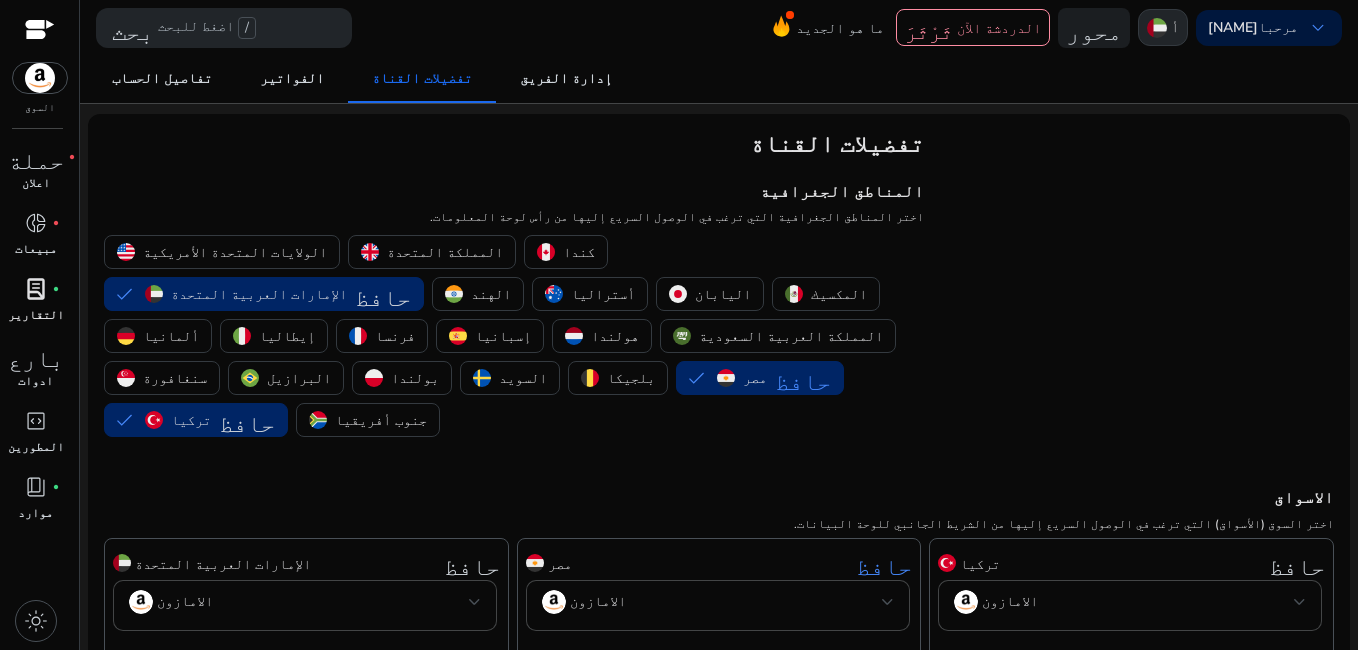 click at bounding box center [1157, 28] 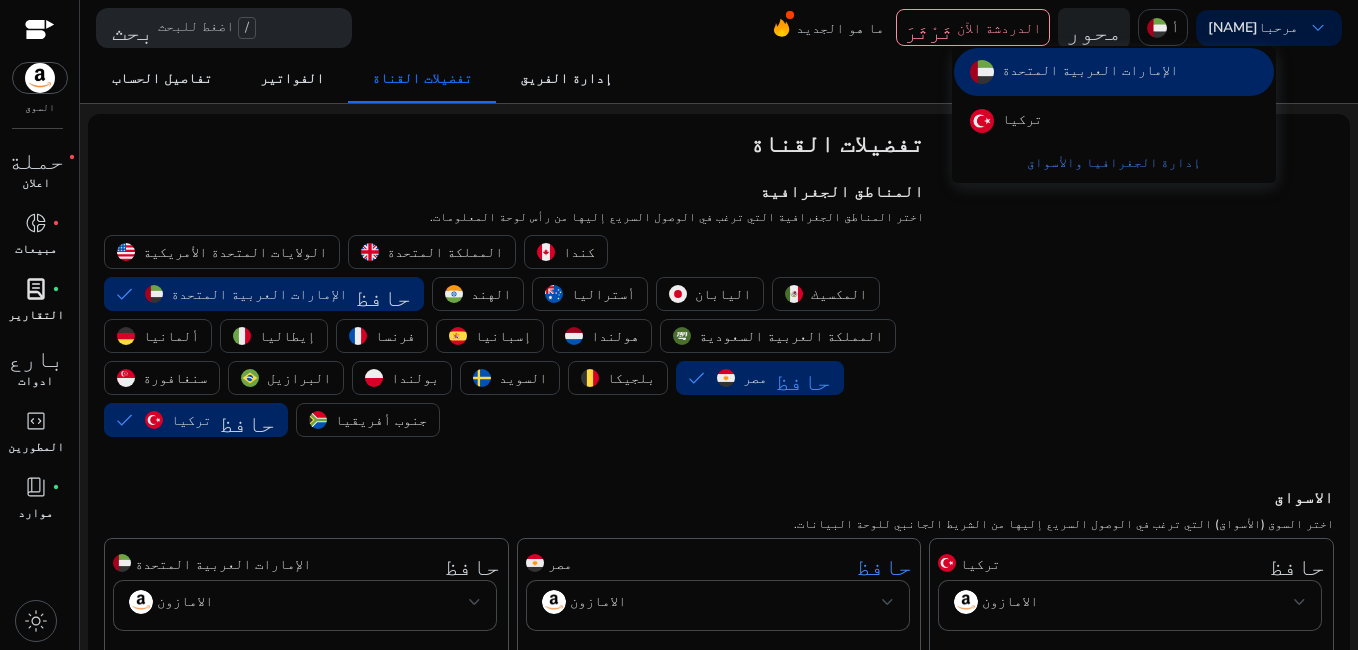 click at bounding box center (679, 325) 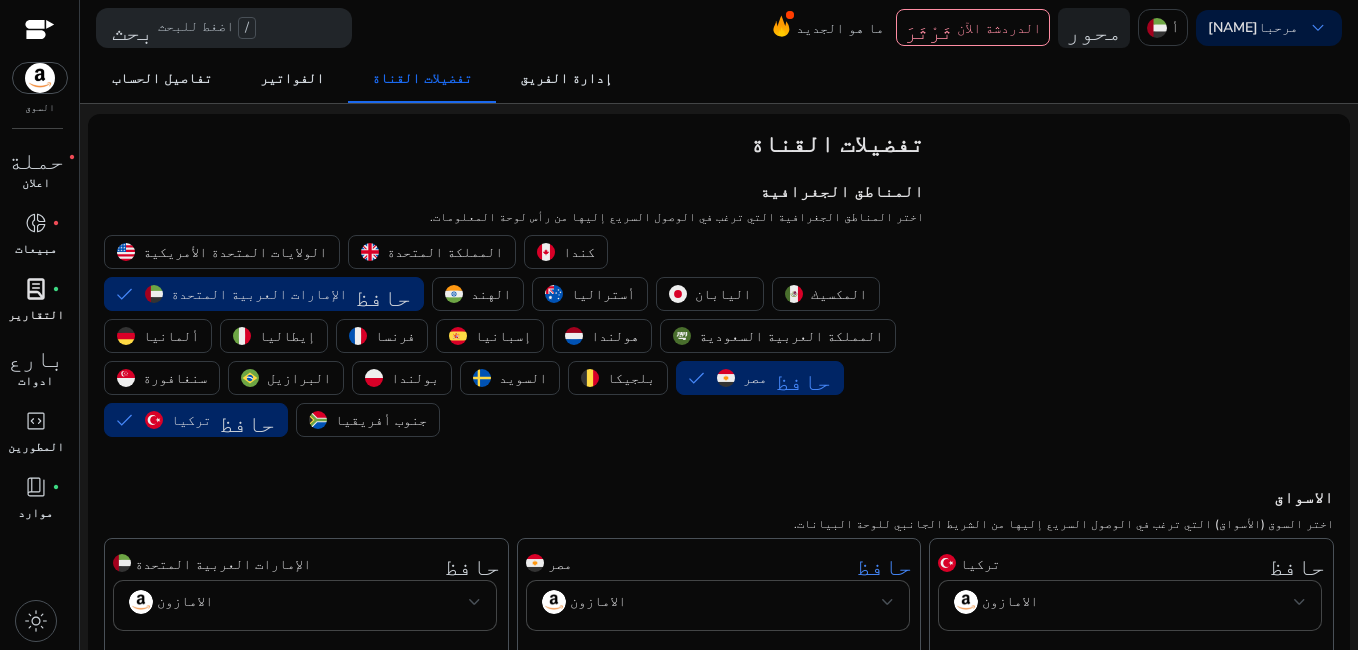 click 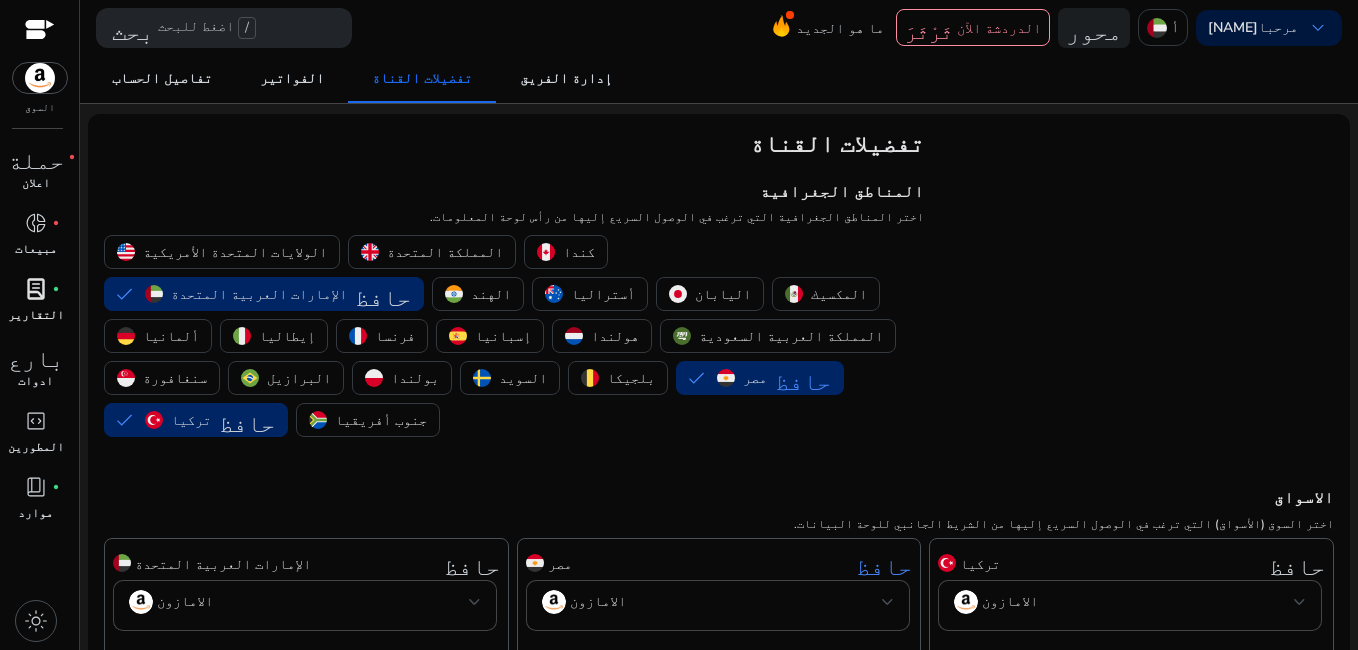 scroll, scrollTop: 53, scrollLeft: 0, axis: vertical 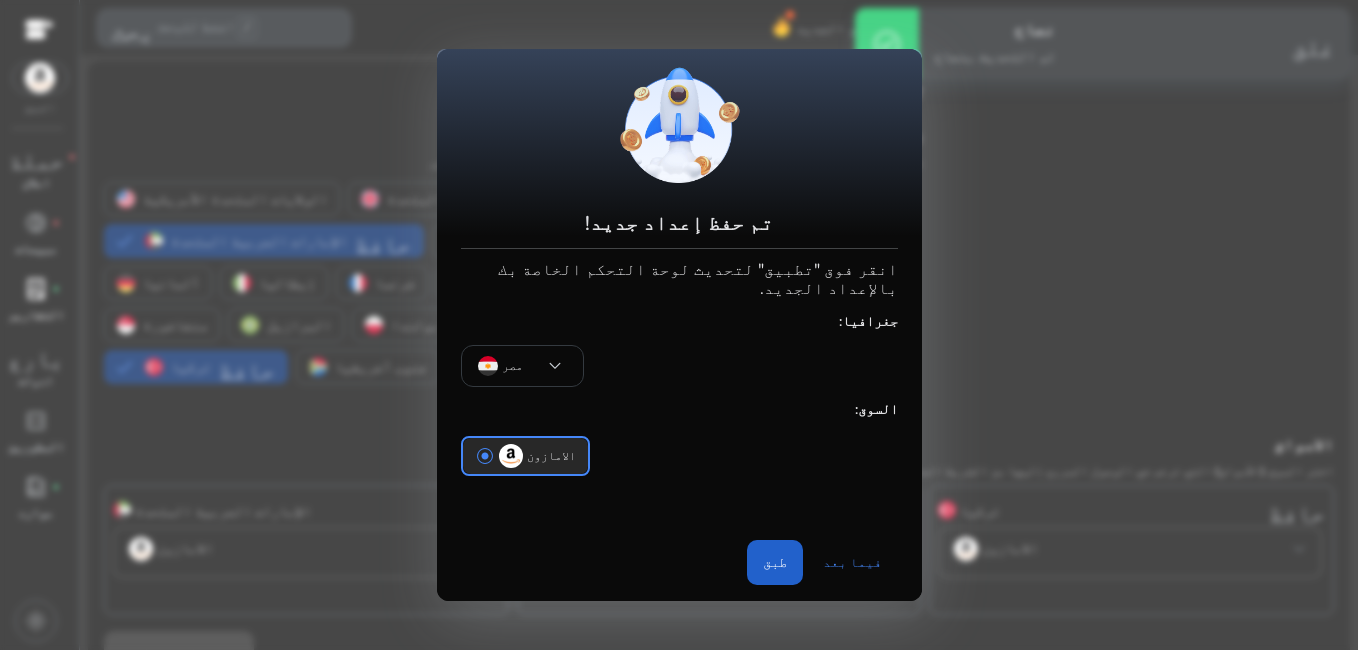 click on "طبق" at bounding box center [775, 562] 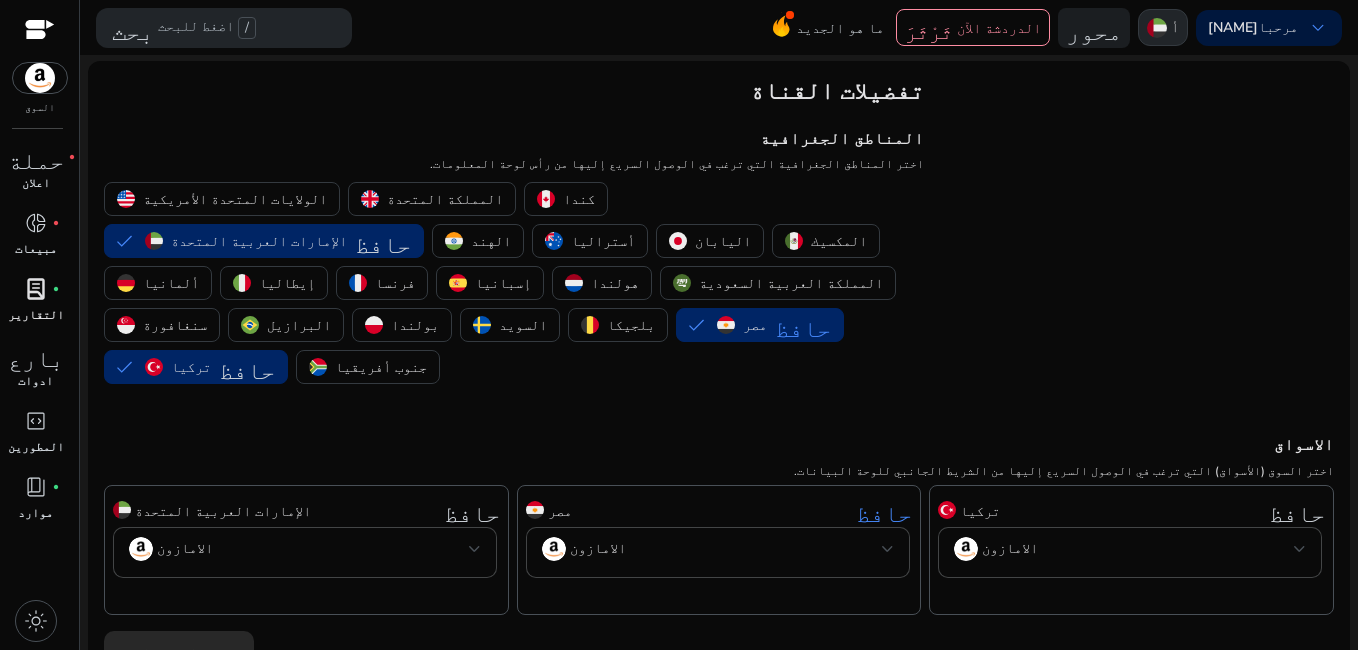 click on "أ" at bounding box center (1163, 27) 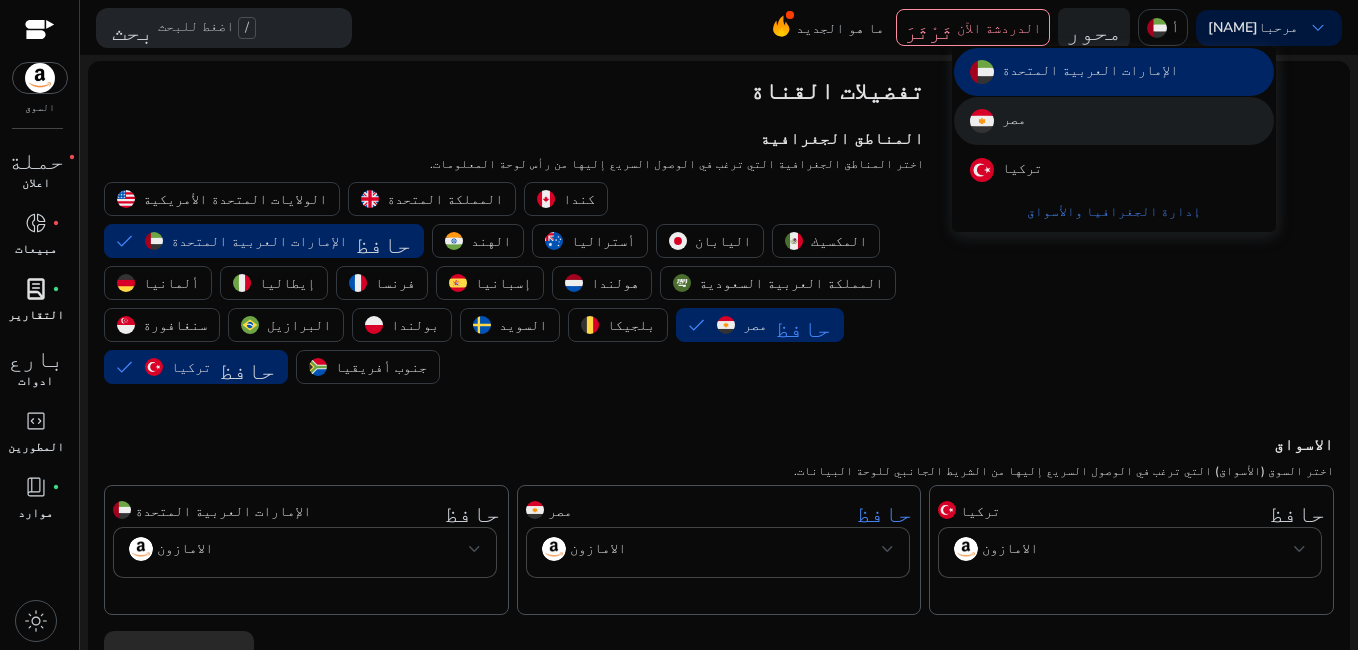 click on "مصر" at bounding box center (1114, 121) 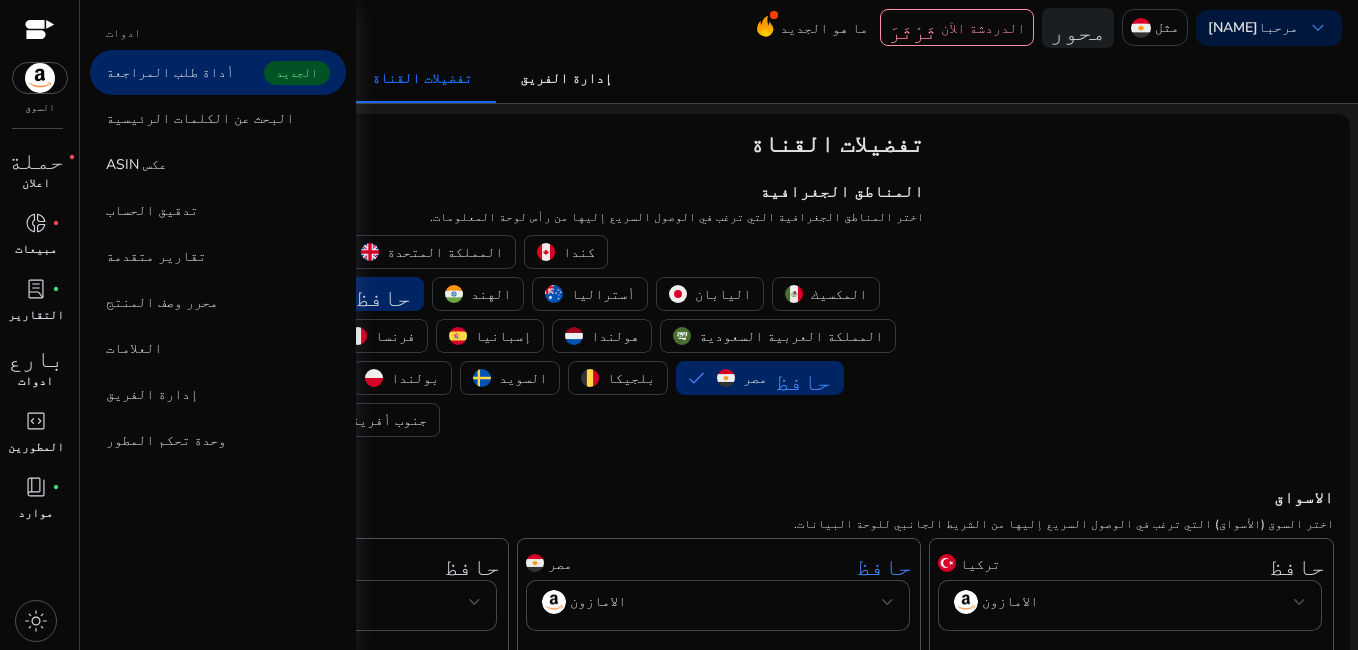 click on "بارع" at bounding box center (36, 355) 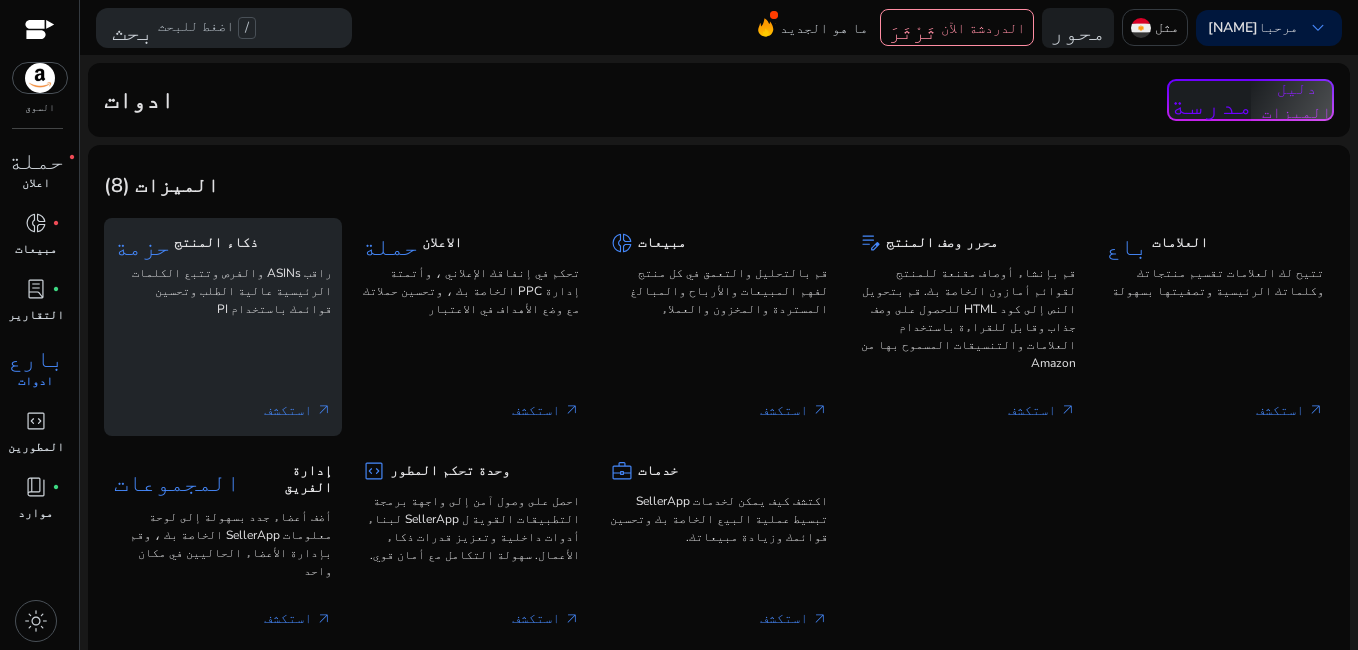 click on "حزمة  ذكاء المنتج" 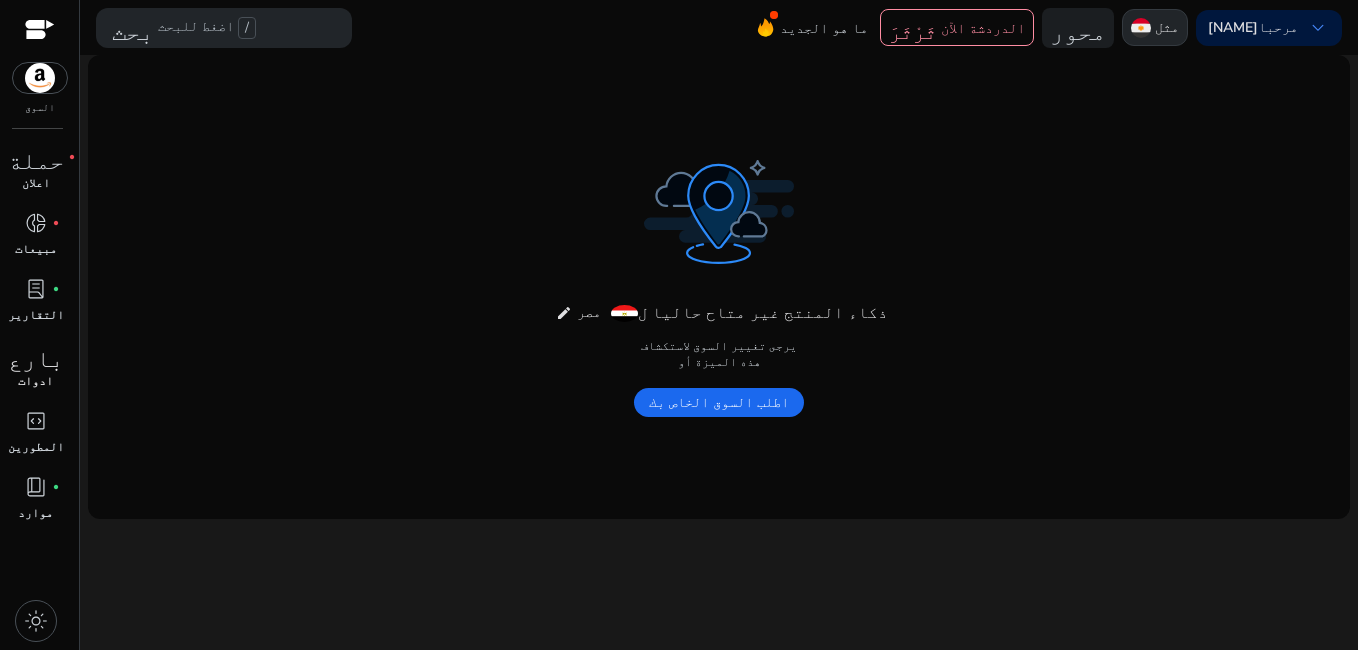 click on "مثل" at bounding box center [1167, 27] 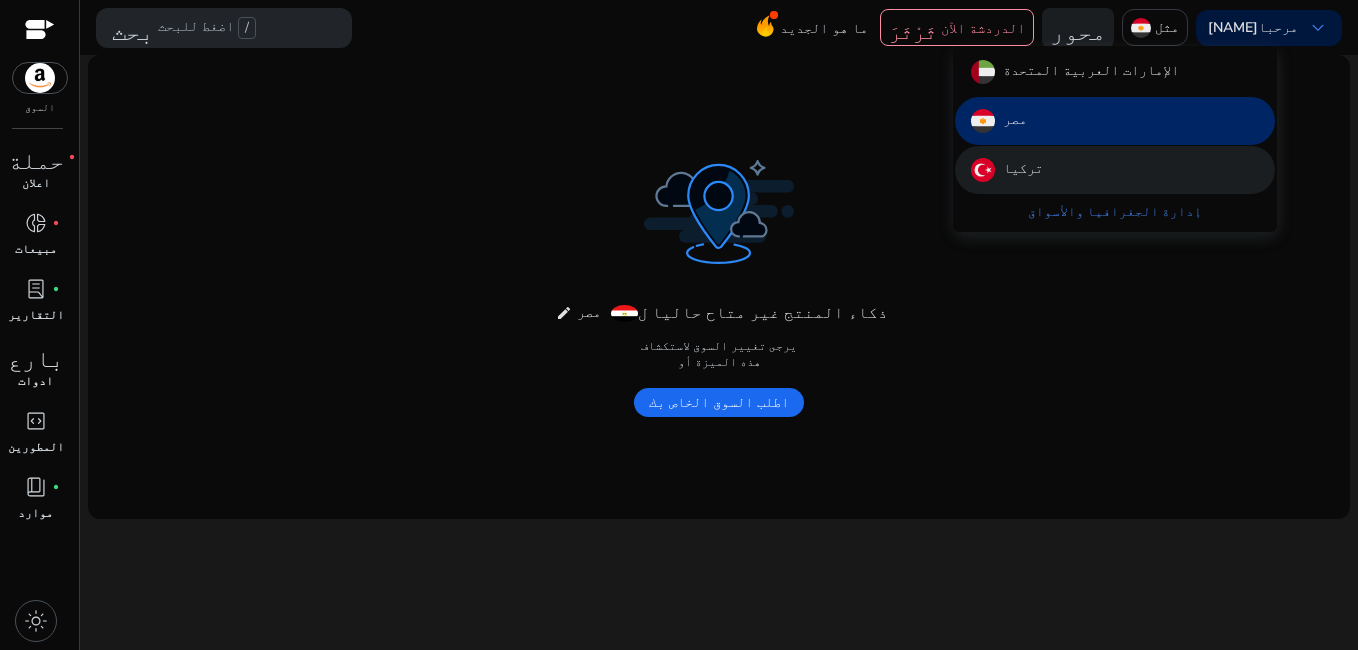 click on "تركيا" at bounding box center (1115, 170) 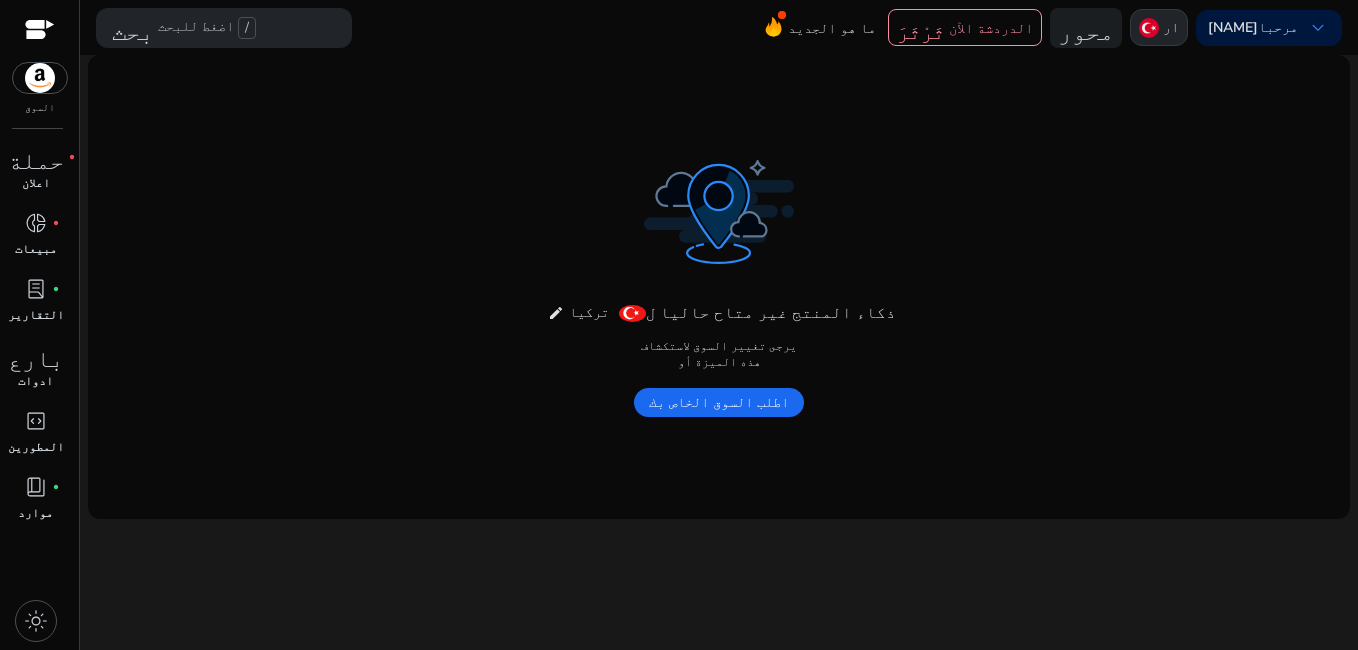 click on "ار" at bounding box center (1171, 27) 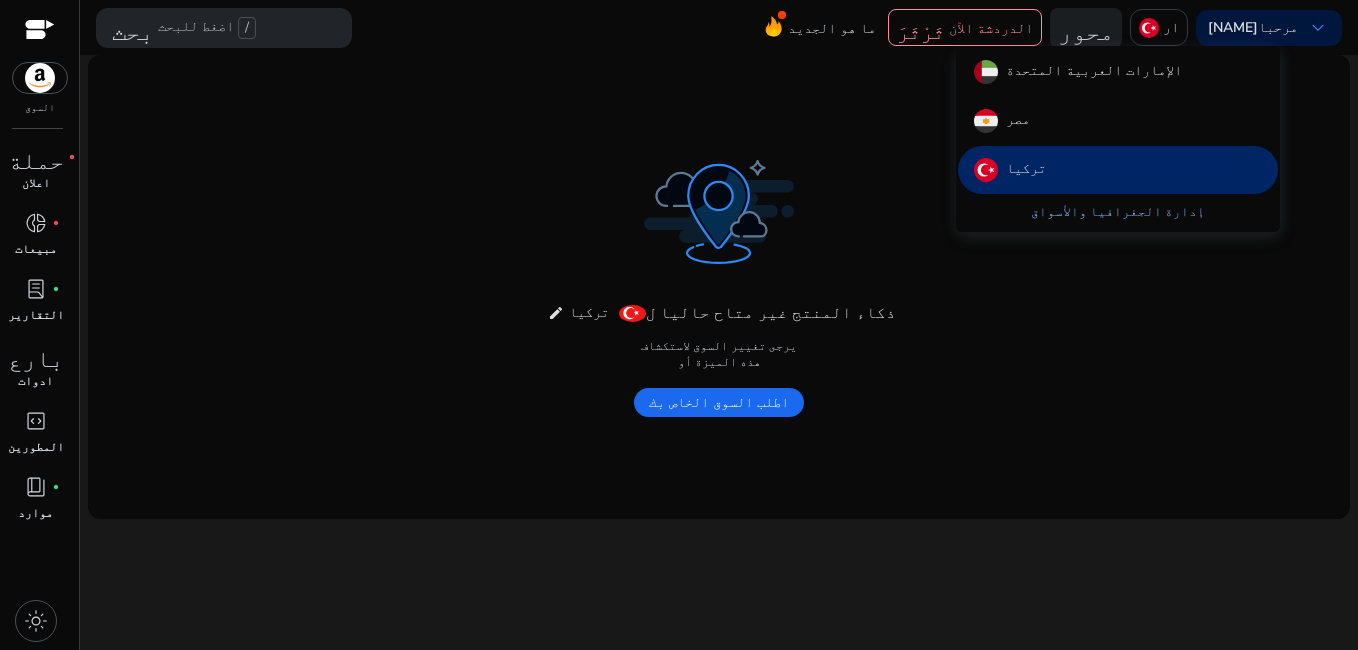 click on "إدارة الجغرافيا والأسواق" at bounding box center [1118, 212] 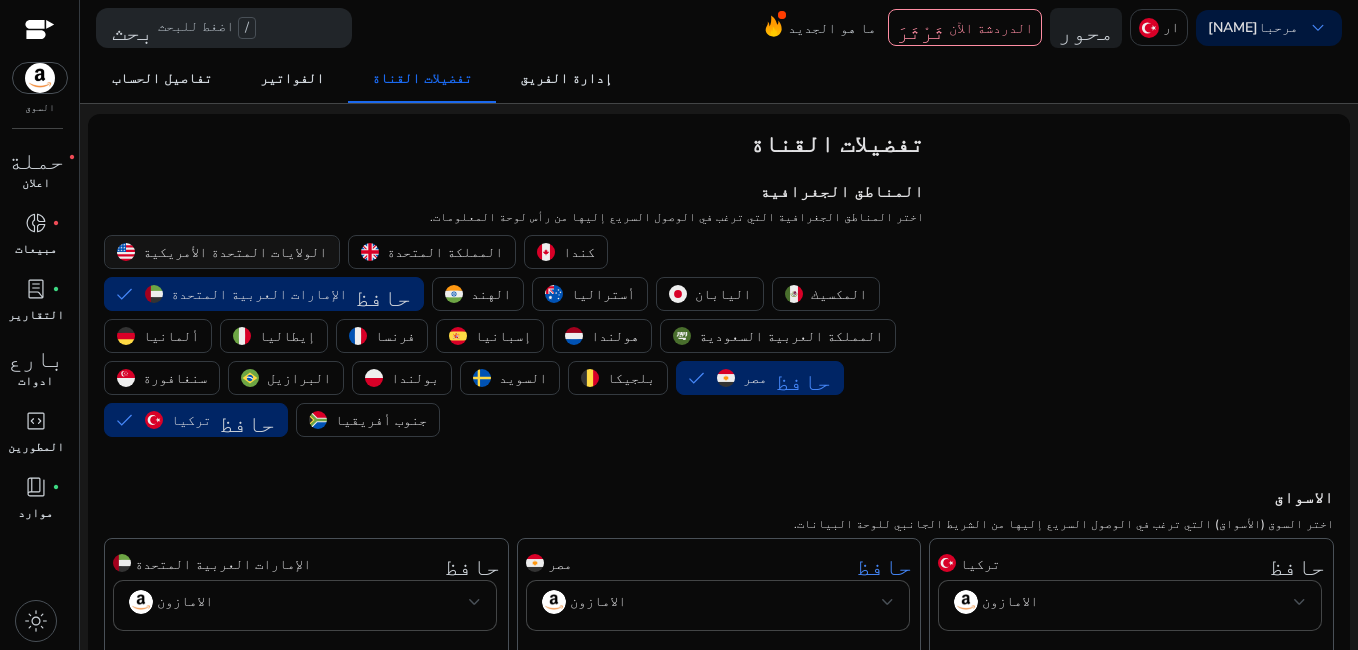 click on "الولايات المتحدة الأمريكية" at bounding box center [235, 252] 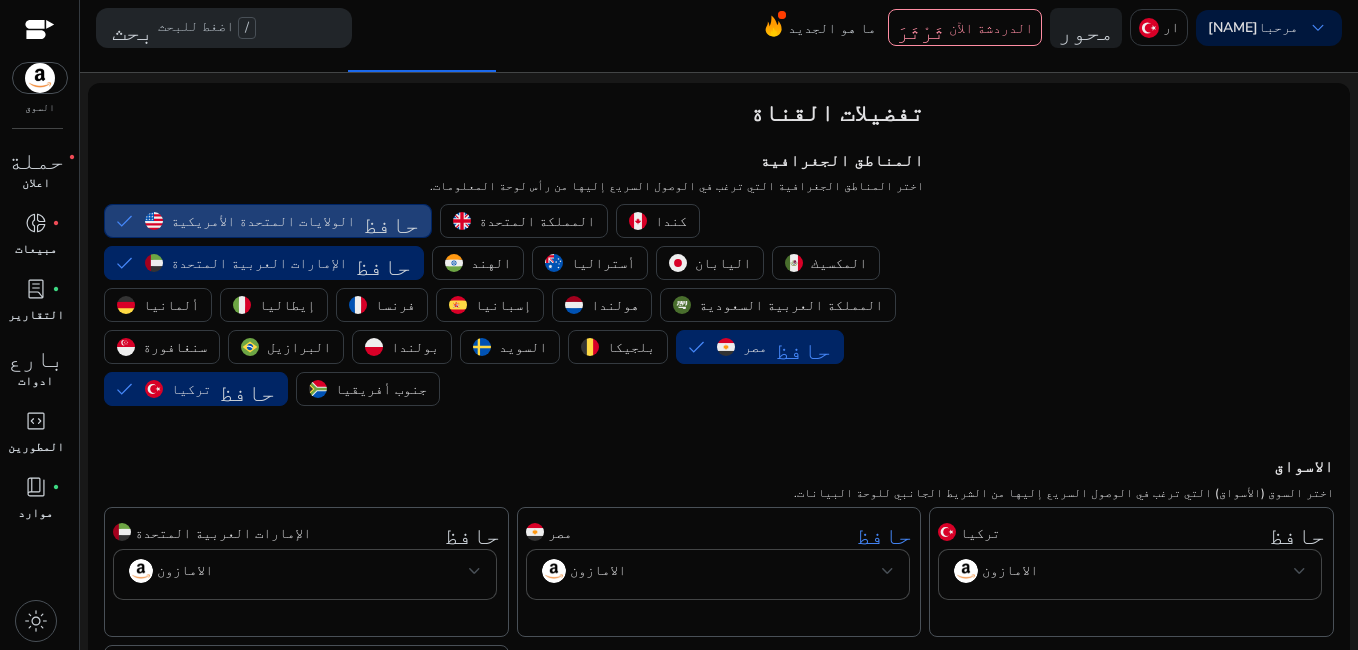 scroll, scrollTop: 185, scrollLeft: 0, axis: vertical 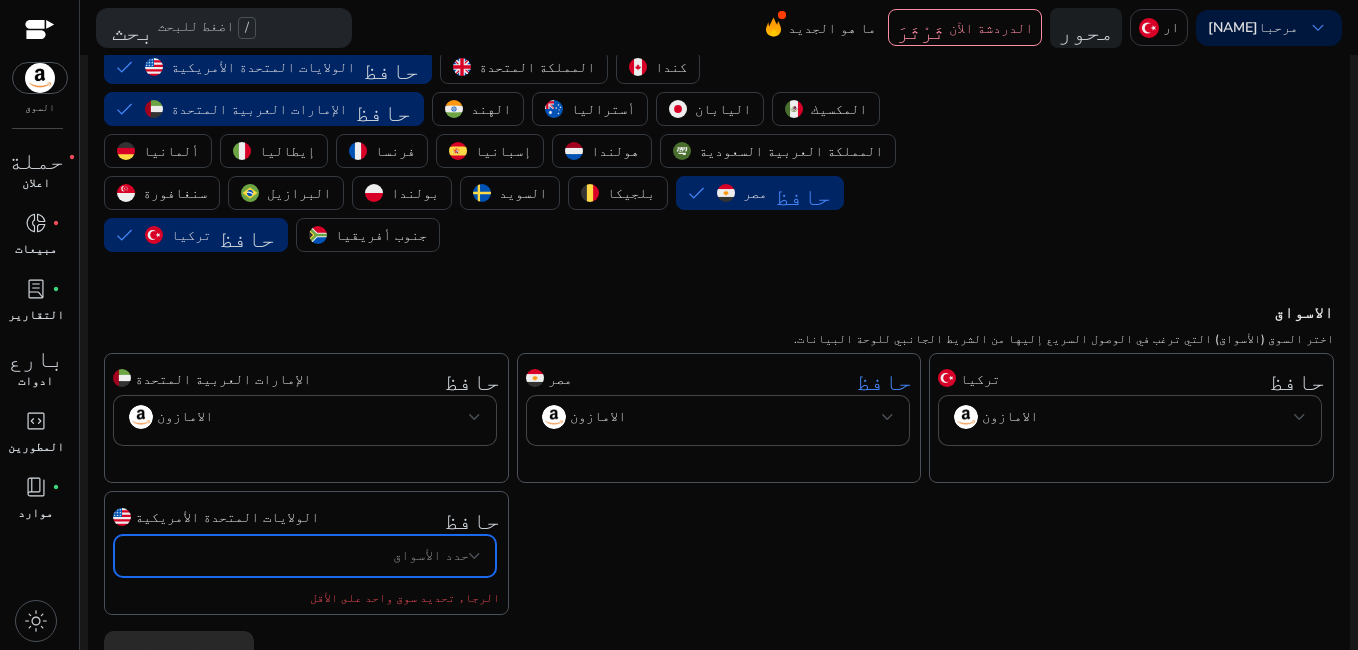 click on "حدد الأسواق" at bounding box center (299, 556) 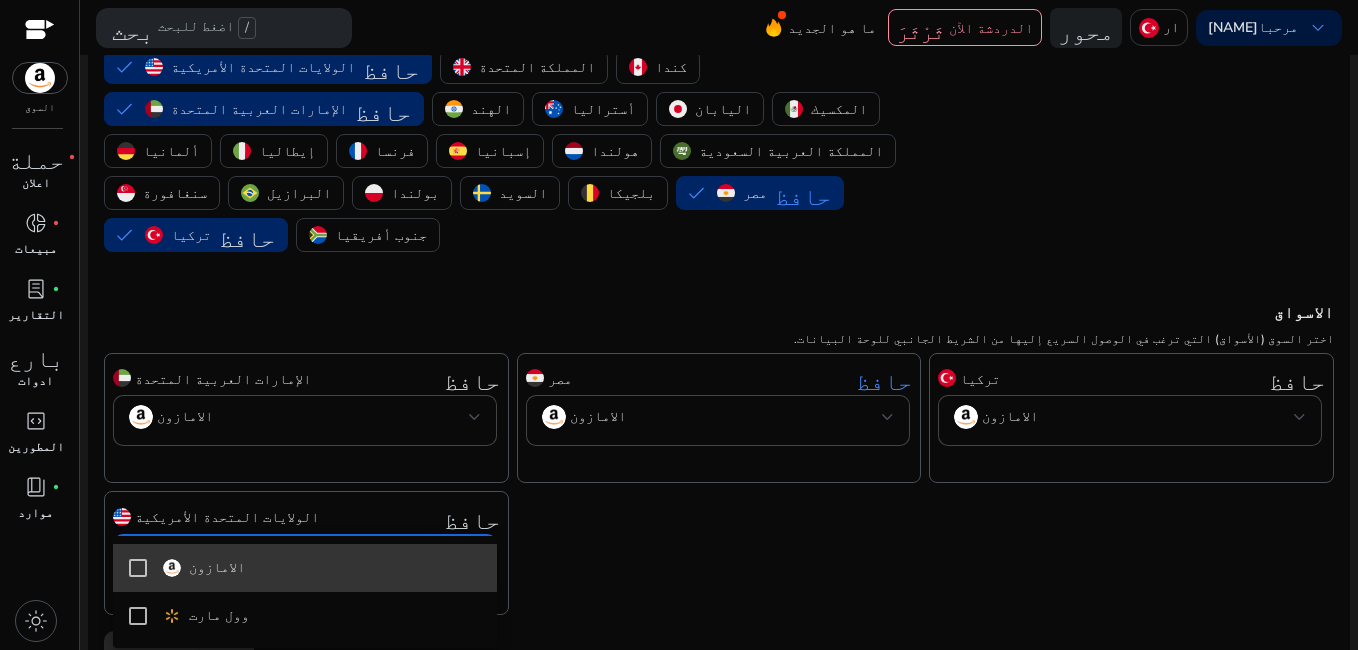click on "الامازون" at bounding box center (322, 568) 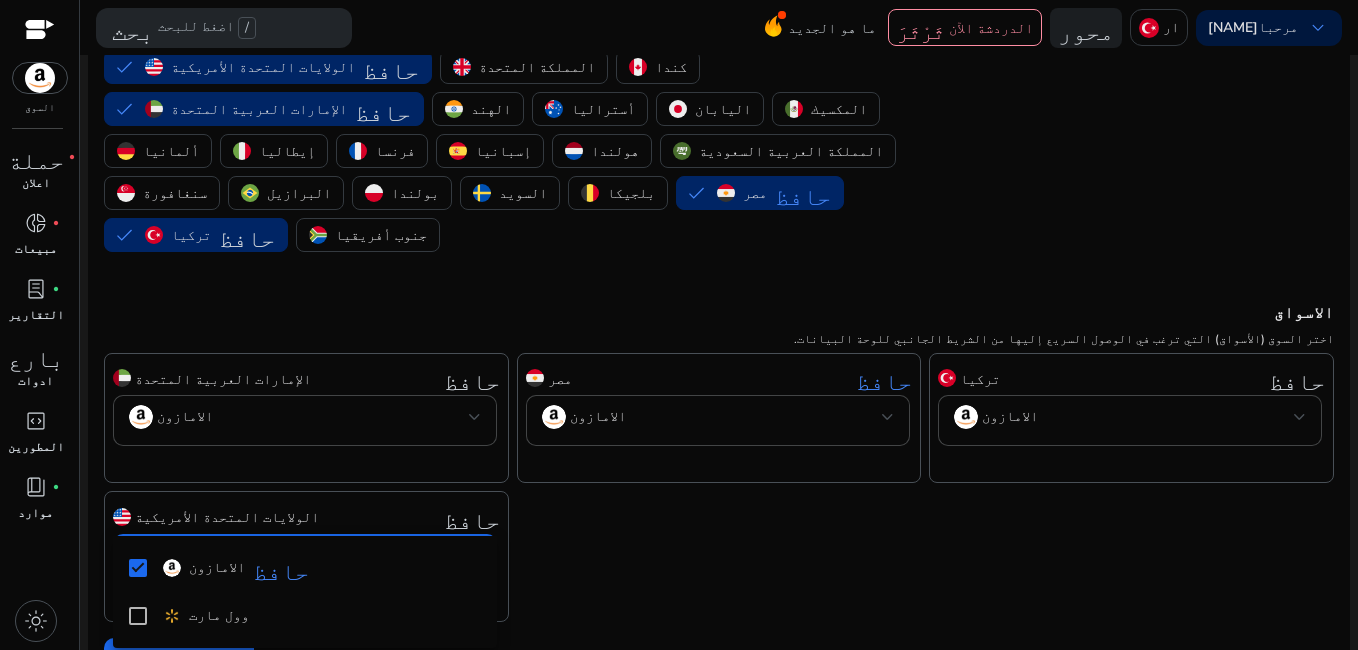click at bounding box center (679, 325) 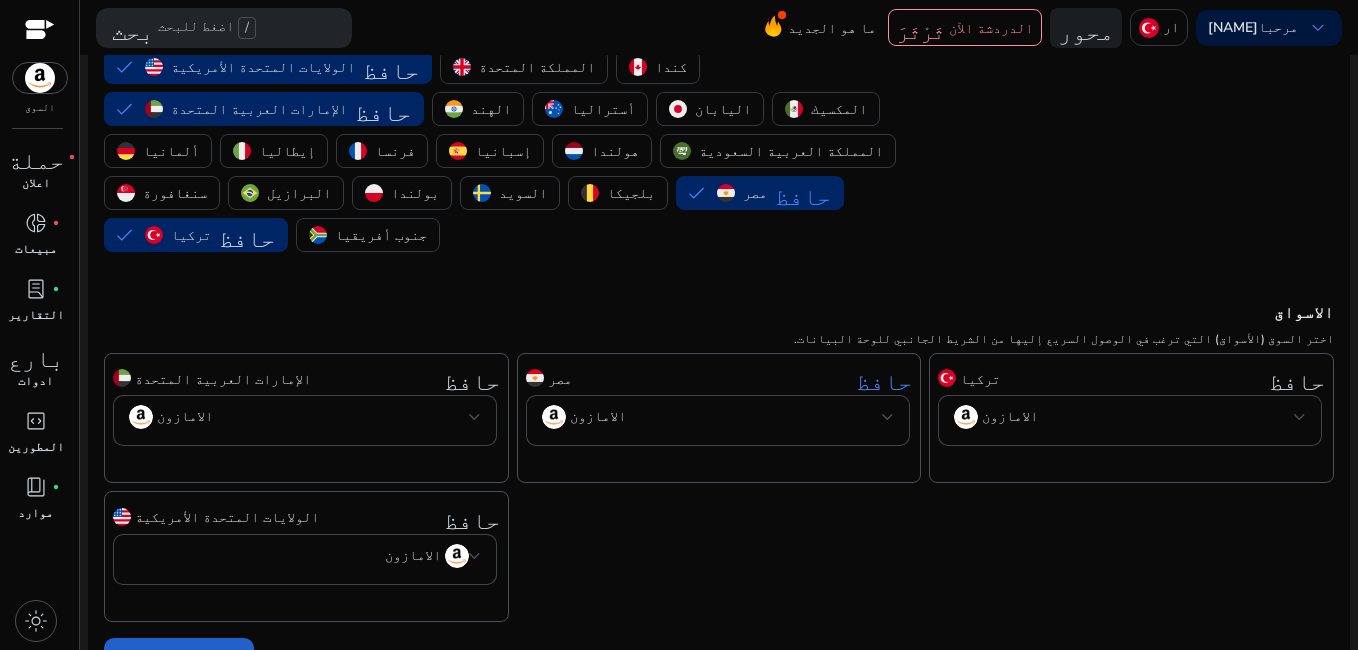 click on "حفظ التفضيلات" 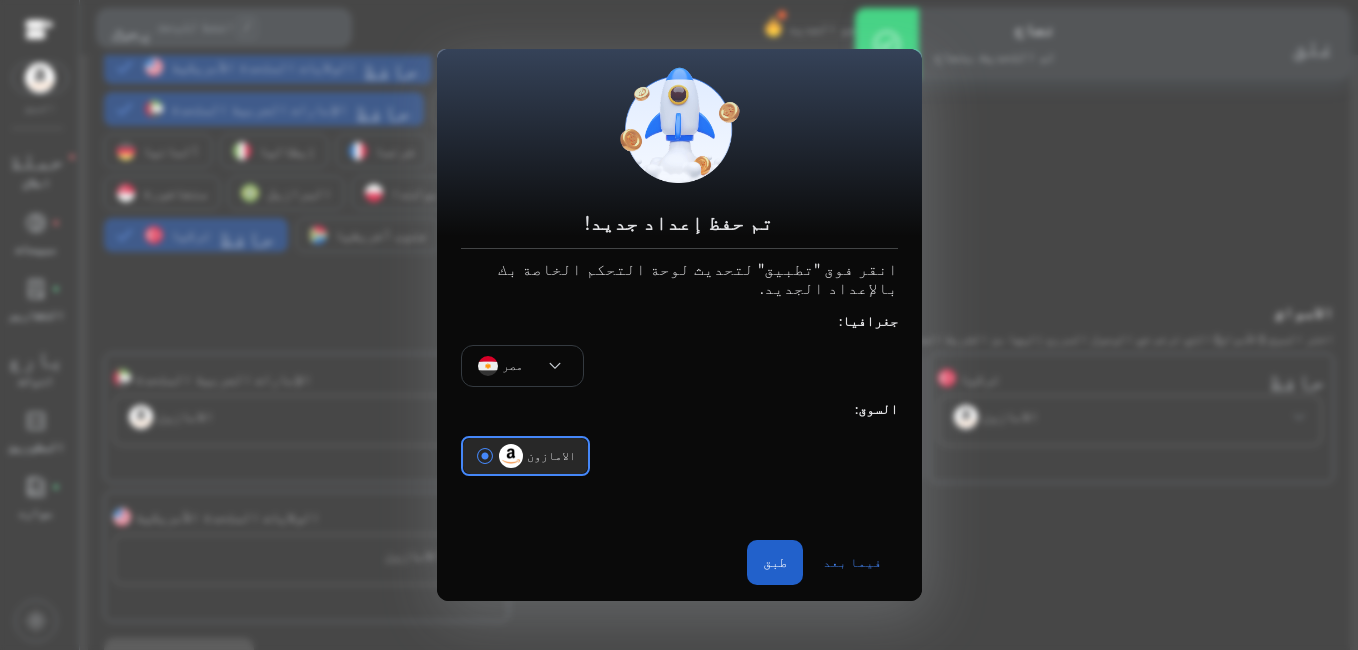 click at bounding box center [775, 563] 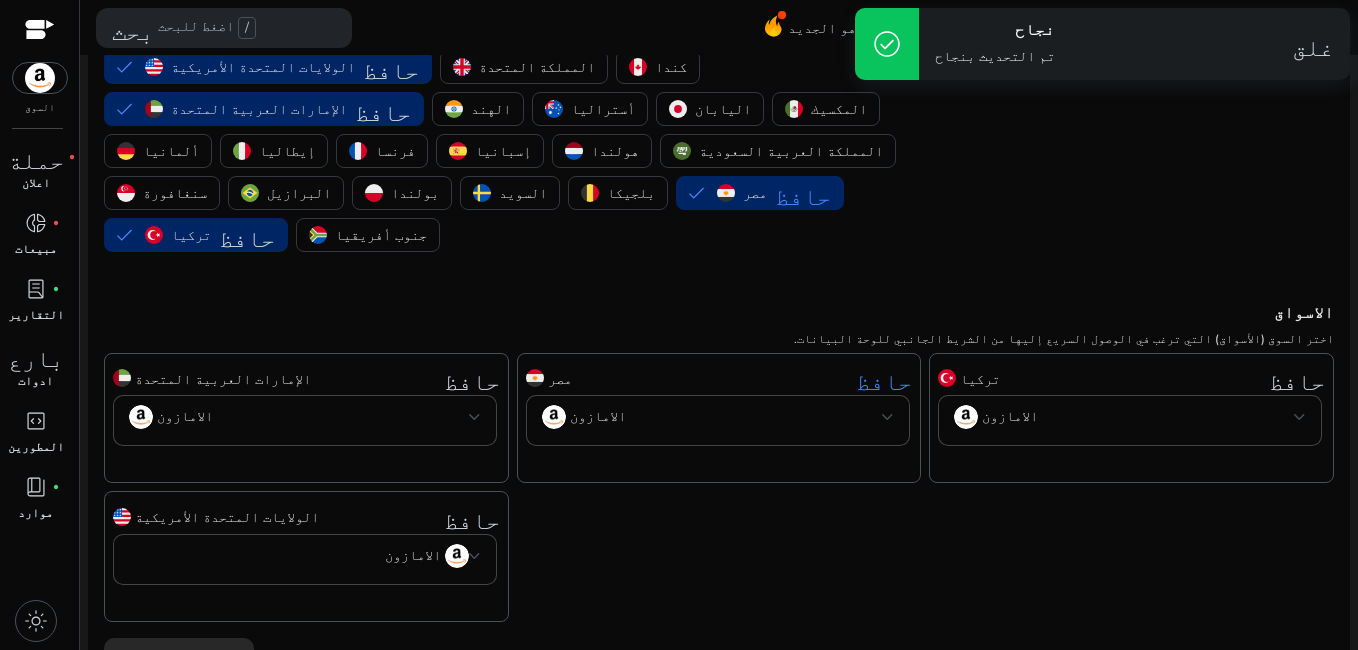 click on "تفضيلات القناة المناطق الجغرافية  اختر المناطق الجغرافية التي ترغب في الوصول السريع إليها من رأس لوحة المعلومات.   الولايات المتحدة الأمريكية   حافظ   المملكة المتحدة   كندا   الإمارات العربية المتحدة   حافظ   الهند   أستراليا   اليابان   المكسيك   ألمانيا   إيطاليا   فرنسا   إسبانيا   هولندا   المملكة العربية السعودية   سنغافورة   البرازيل   بولندا   السويد   بلجيكا   مصر   حافظ   تركيا   حافظ   جنوب أفريقيا  الاسواق  اختر السوق (الأسواق) التي ترغب في الوصول السريع إليها من الشريط الجانبي للوحة البيانات.  الإمارات العربية المتحدة  حافظ   الامازون  مصر  حافظ   الامازون  تركيا" 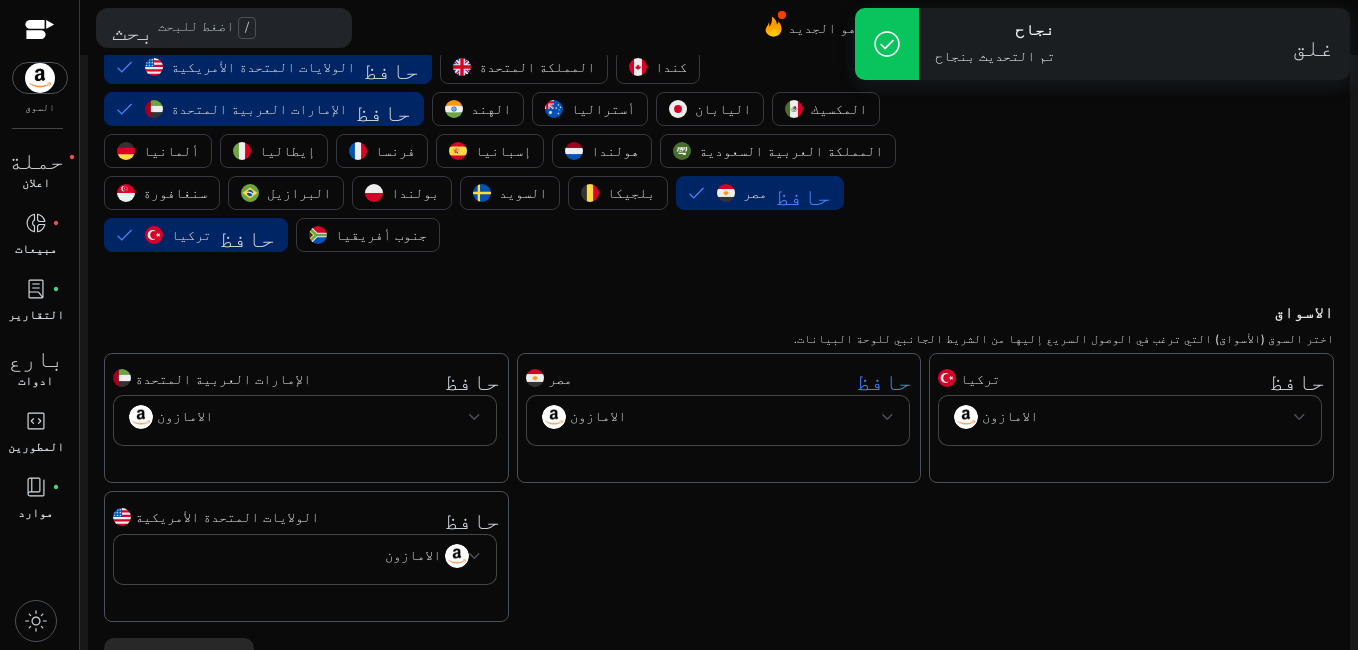 scroll, scrollTop: 0, scrollLeft: 0, axis: both 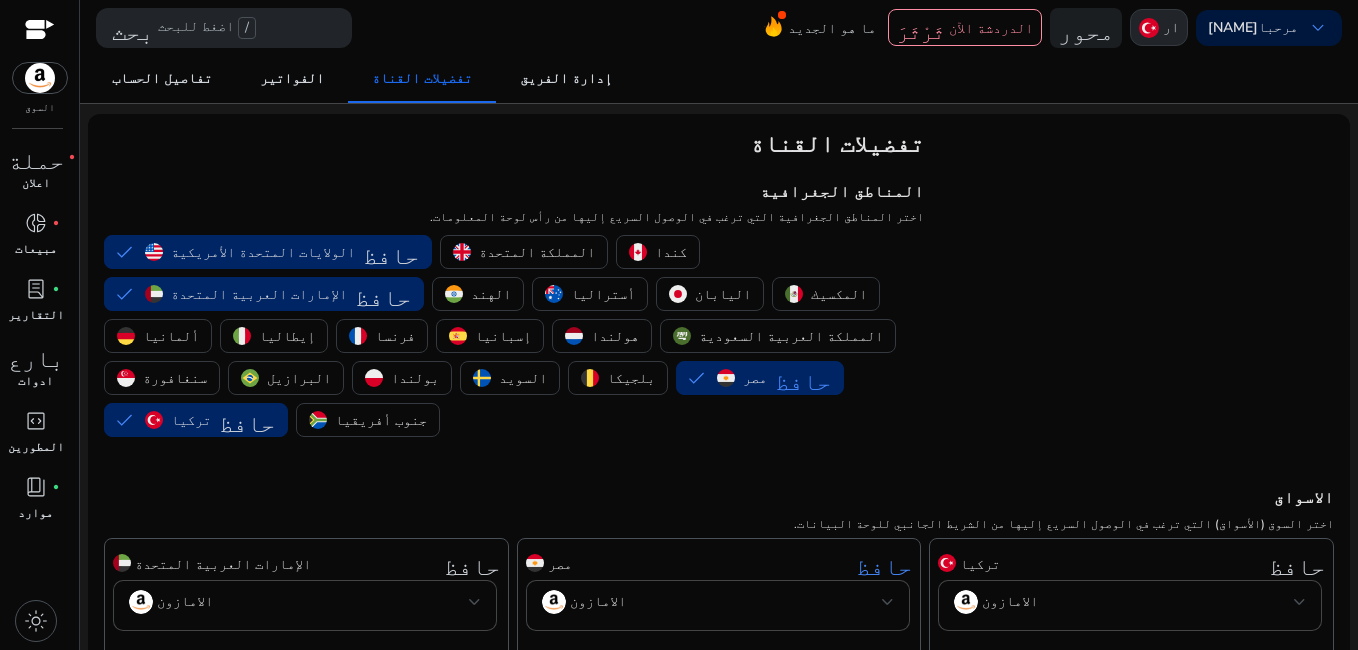 click on "ار" at bounding box center [1171, 27] 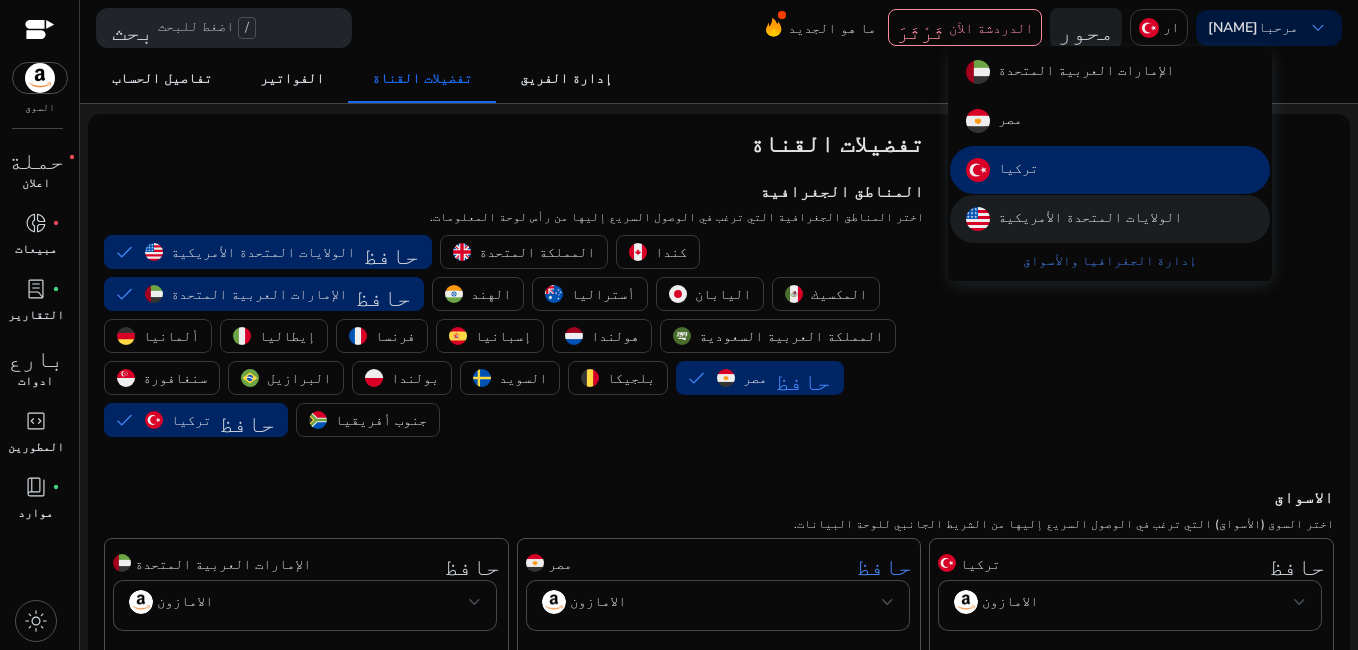 click on "الولايات المتحدة الأمريكية" at bounding box center (1090, 219) 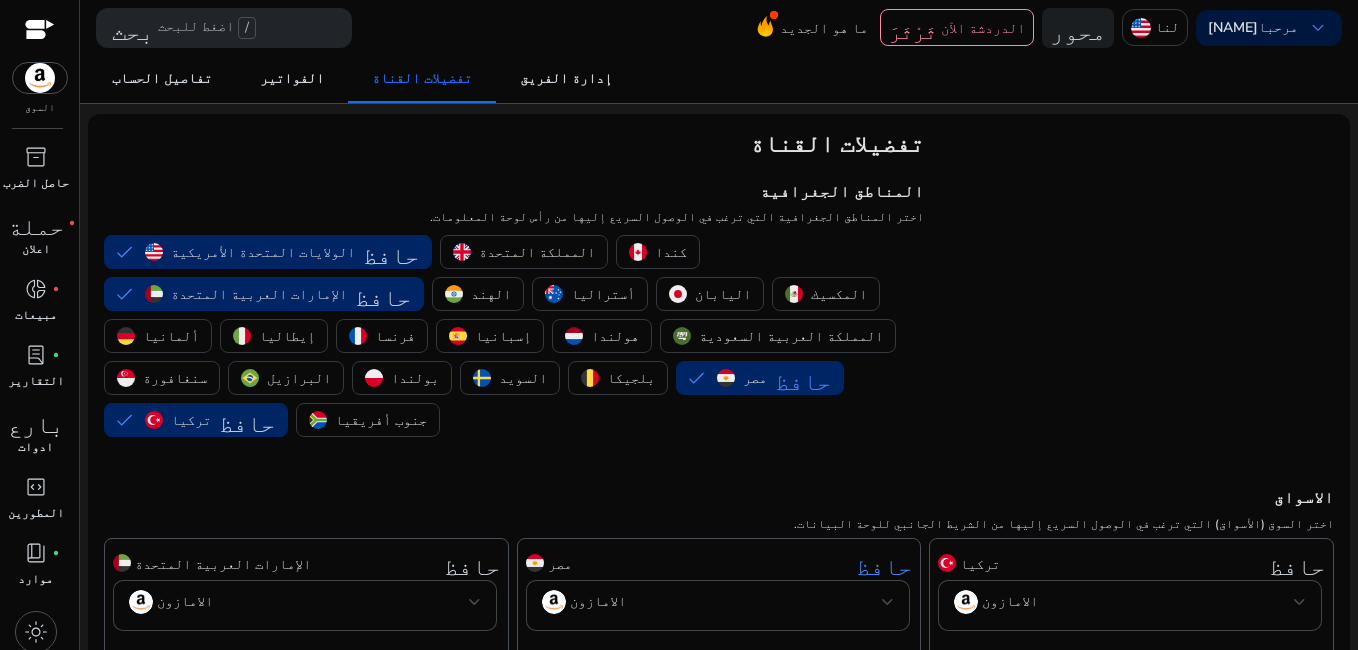 click on "بارع" at bounding box center (36, 421) 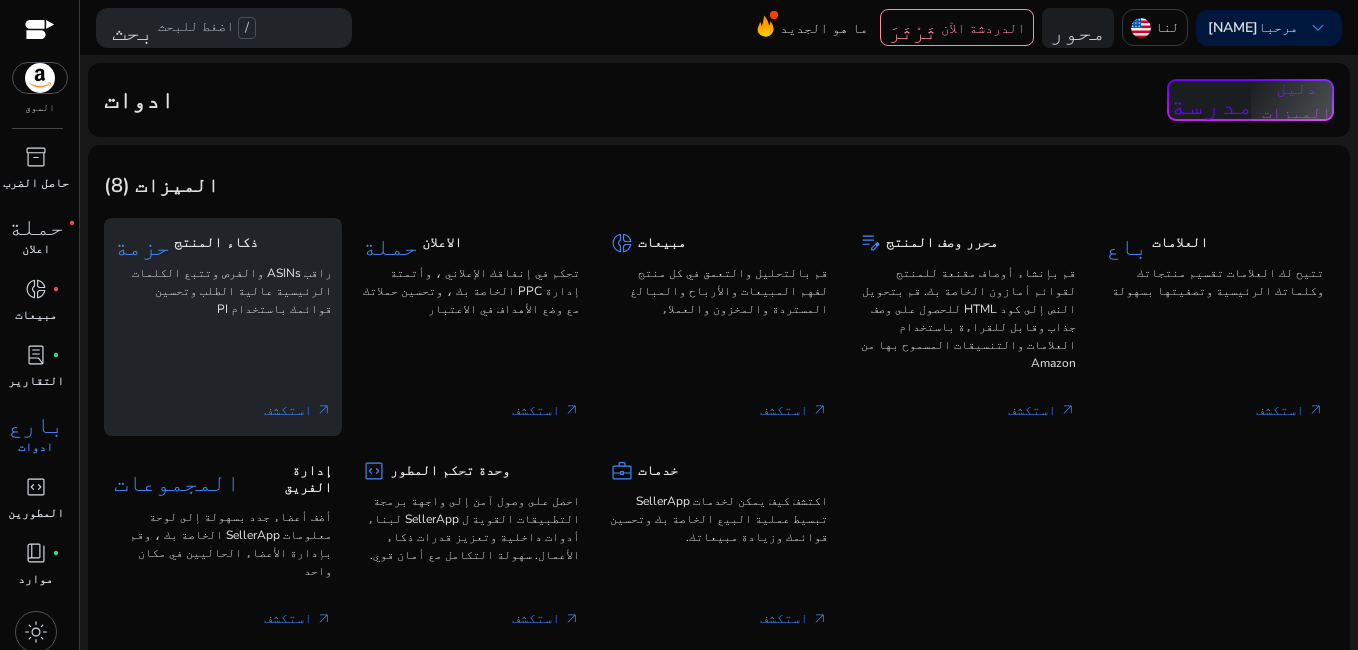 click on "راقب ASINs والفرص وتتبع الكلمات الرئيسية عالية الطلب وتحسين قوائمك باستخدام PI" 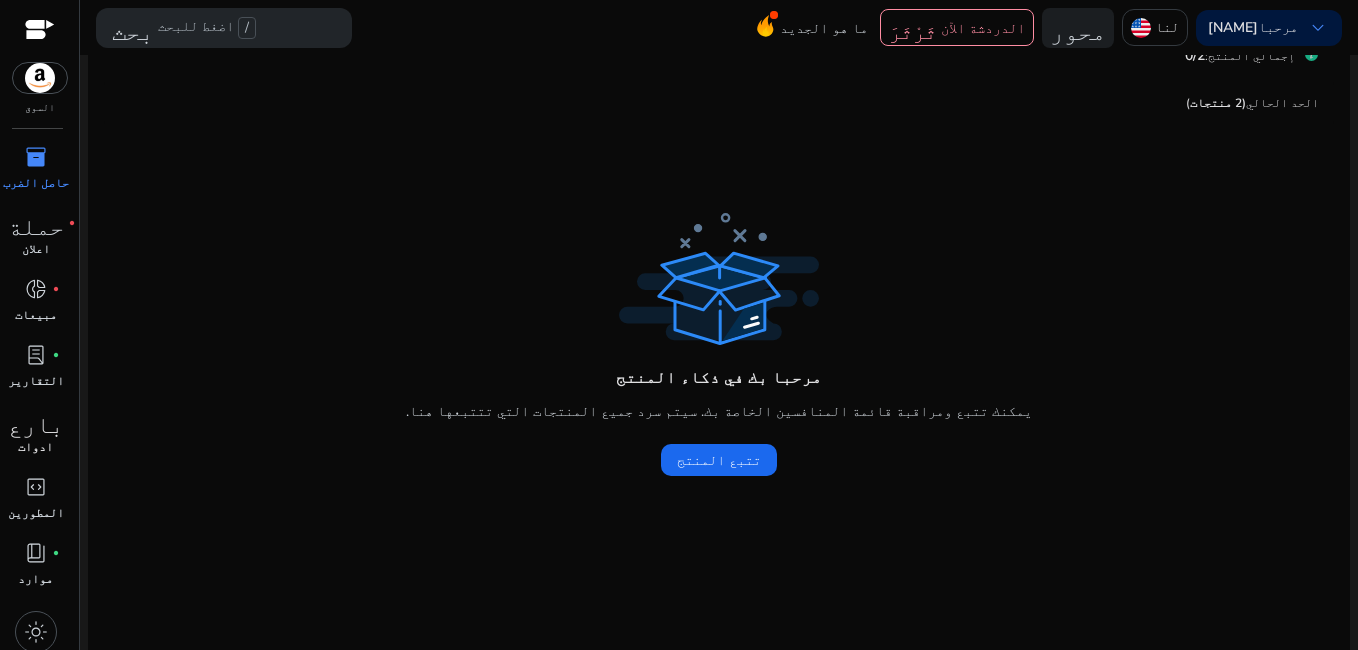 scroll, scrollTop: 59, scrollLeft: 0, axis: vertical 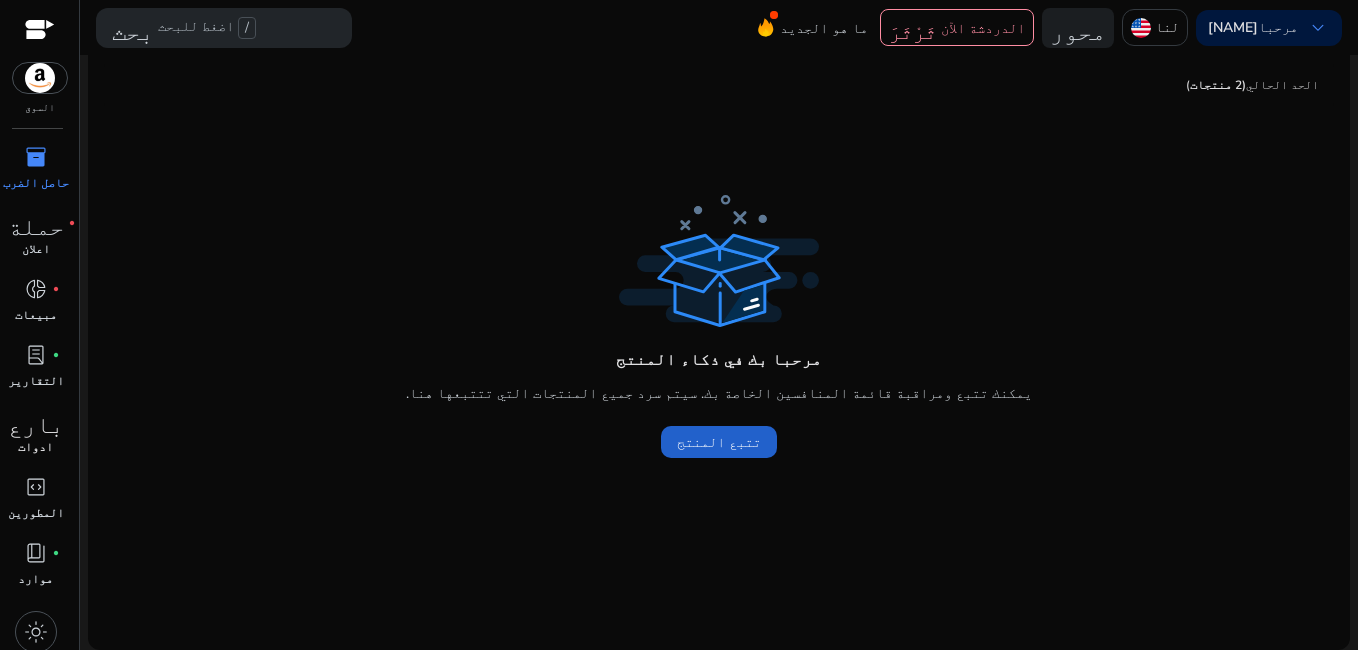 click on "تتبع المنتج" 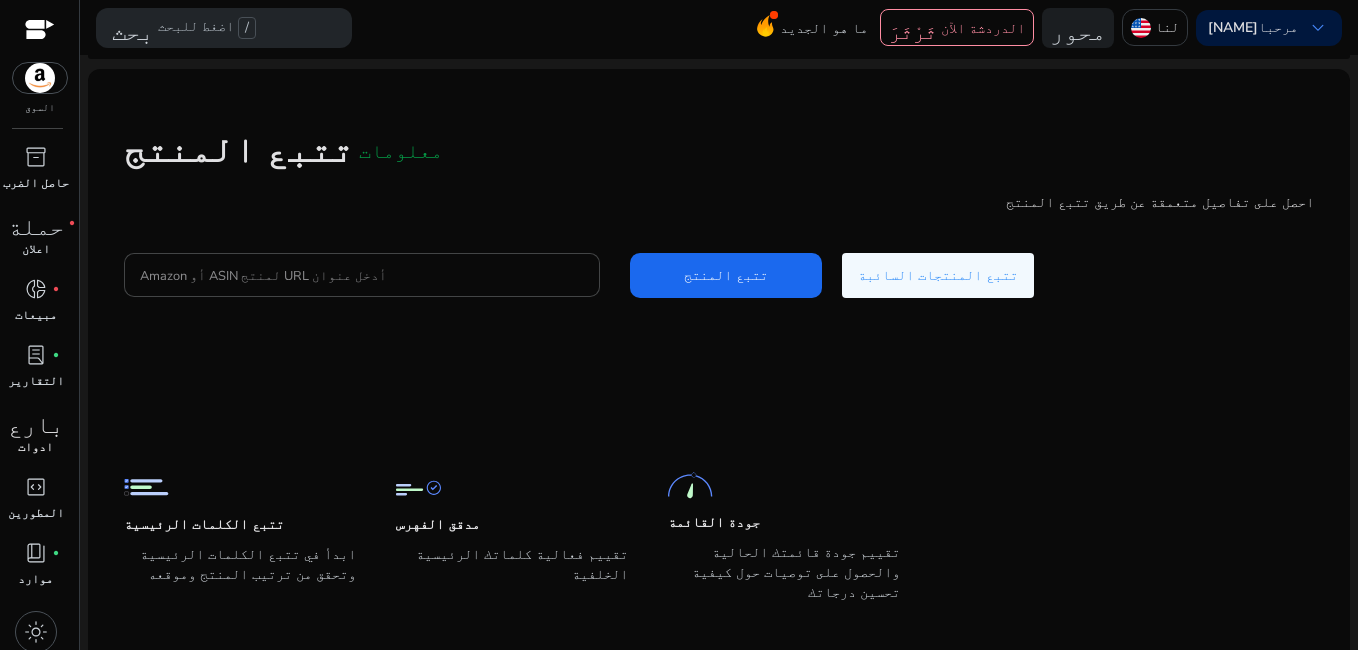 scroll, scrollTop: 73, scrollLeft: 0, axis: vertical 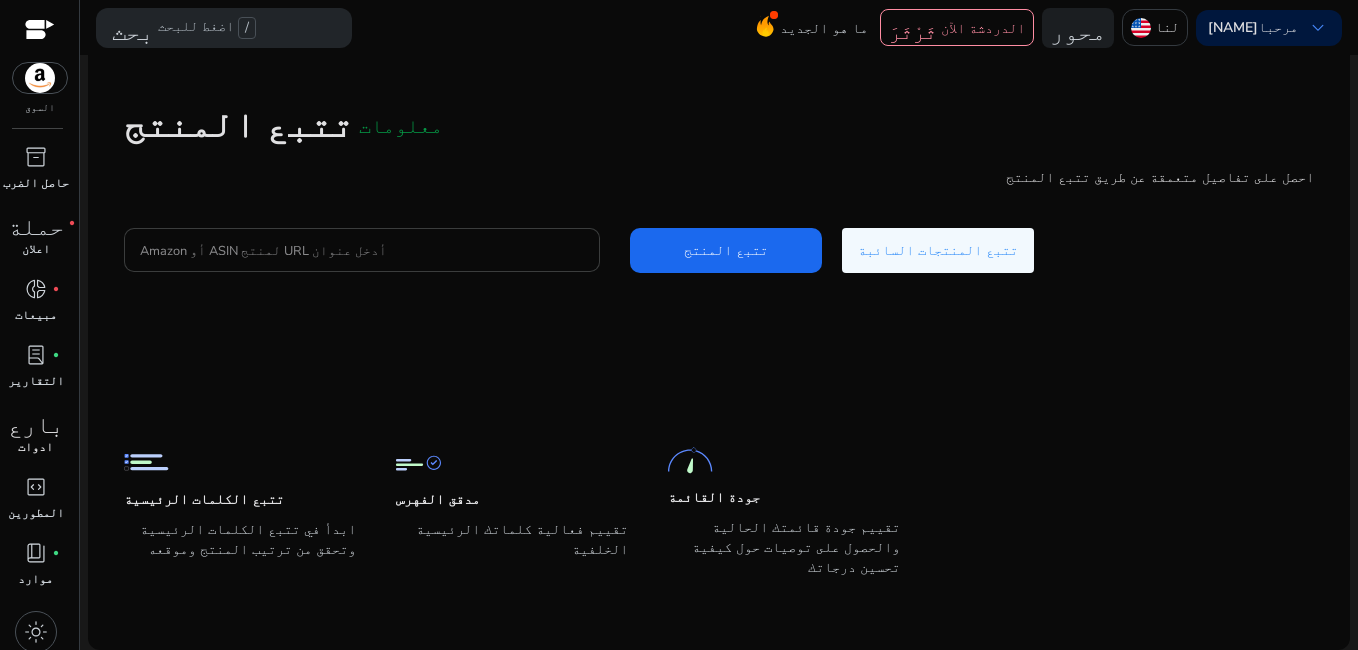 click on "أدخل عنوان URL لمنتج ASIN أو Amazon" at bounding box center (362, 250) 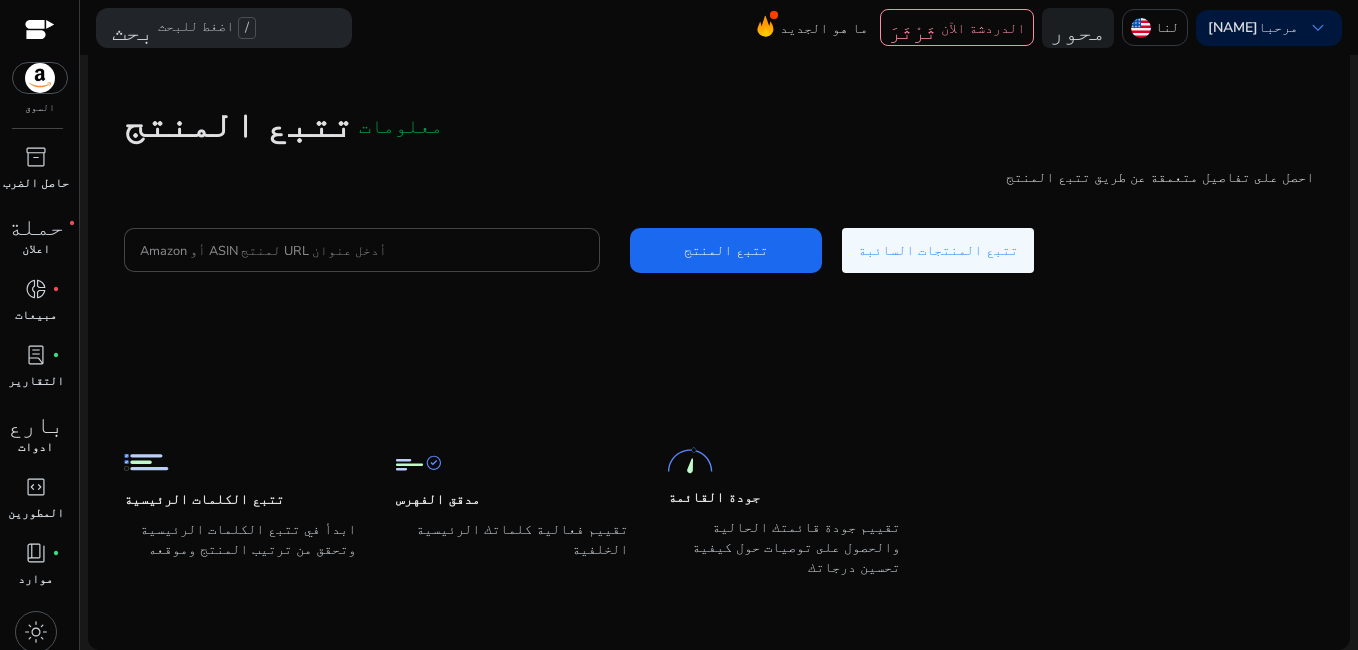 click on "تتبع المنتج   معلومات" 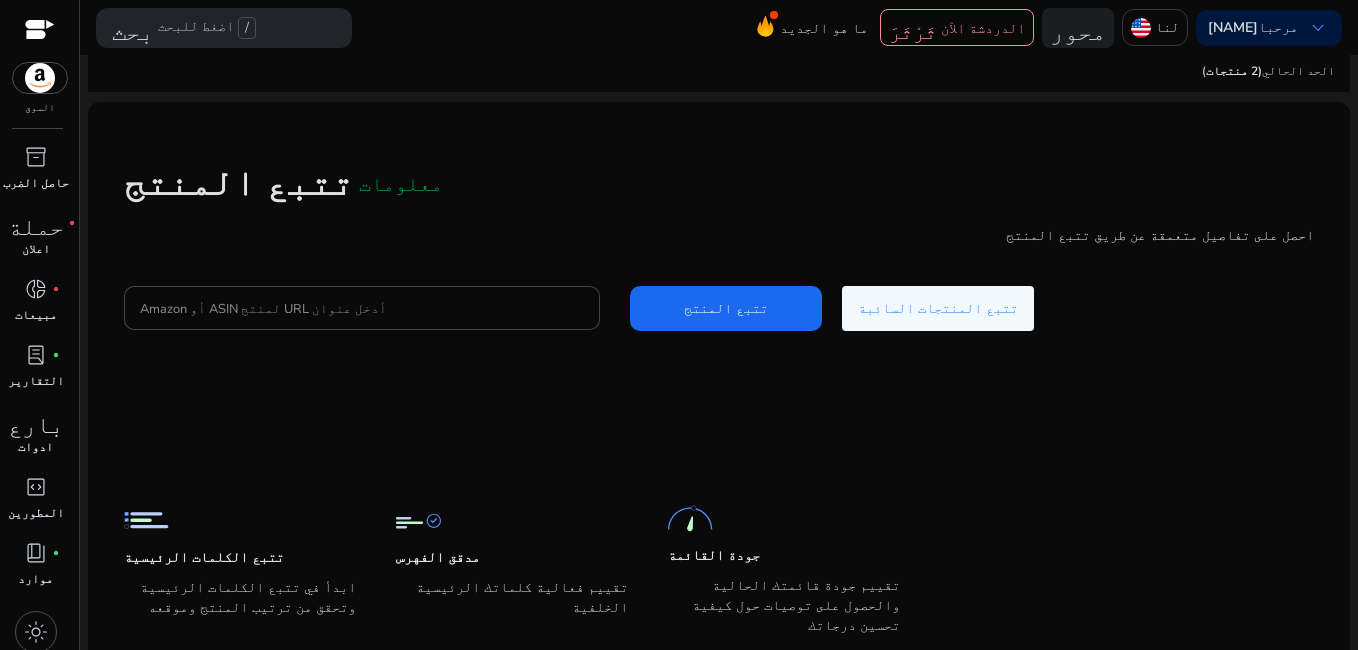 scroll, scrollTop: 0, scrollLeft: 0, axis: both 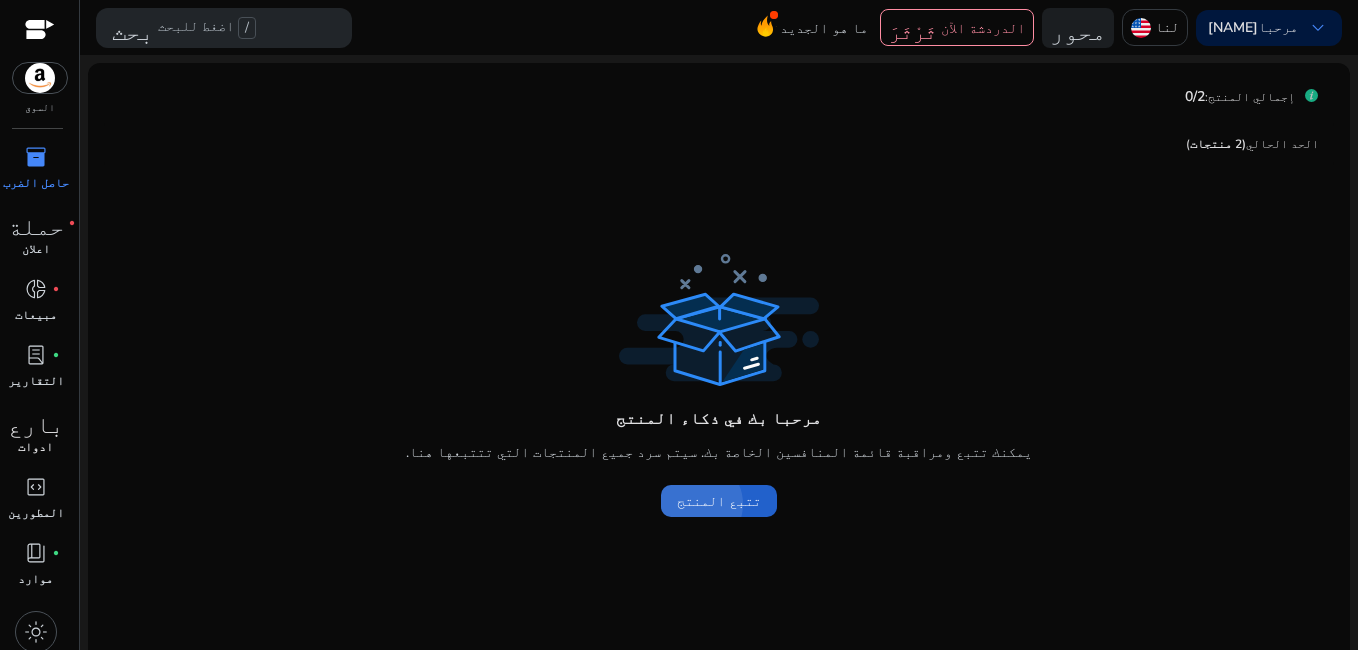 click on "تتبع المنتج" 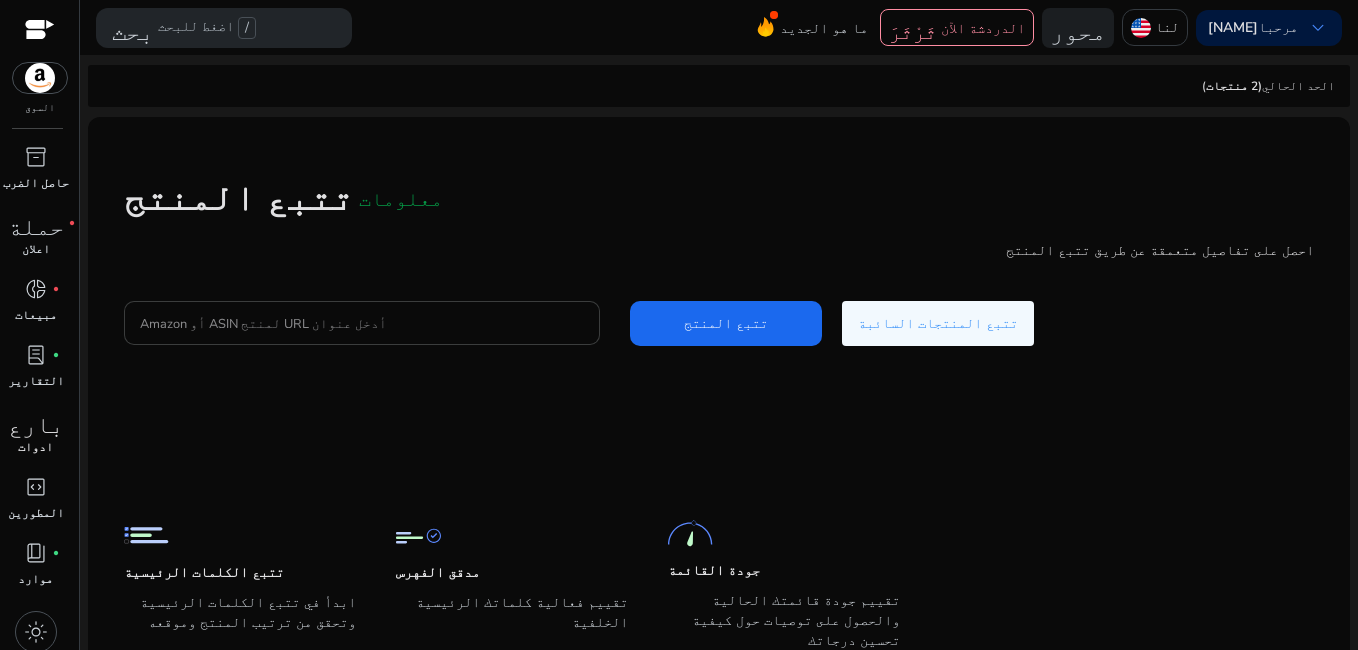 click on "أدخل عنوان URL لمنتج ASIN أو Amazon" at bounding box center [362, 323] 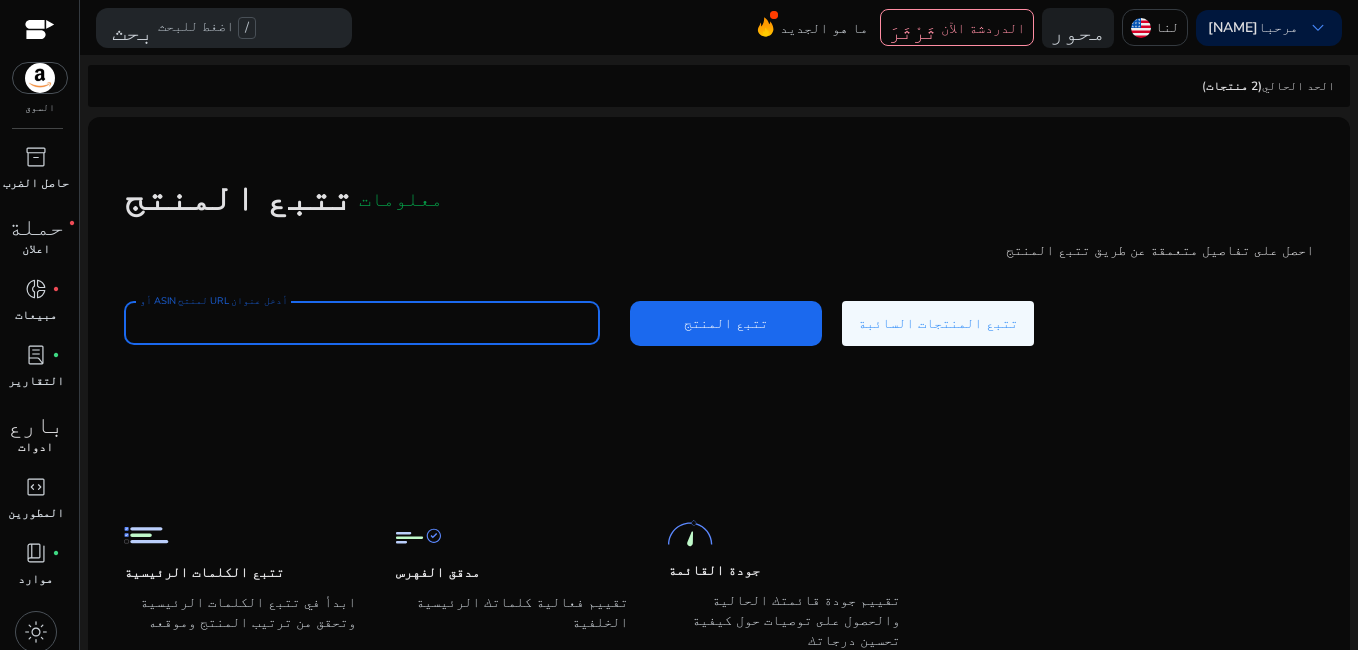 click on "تتبع المنتج   معلومات" 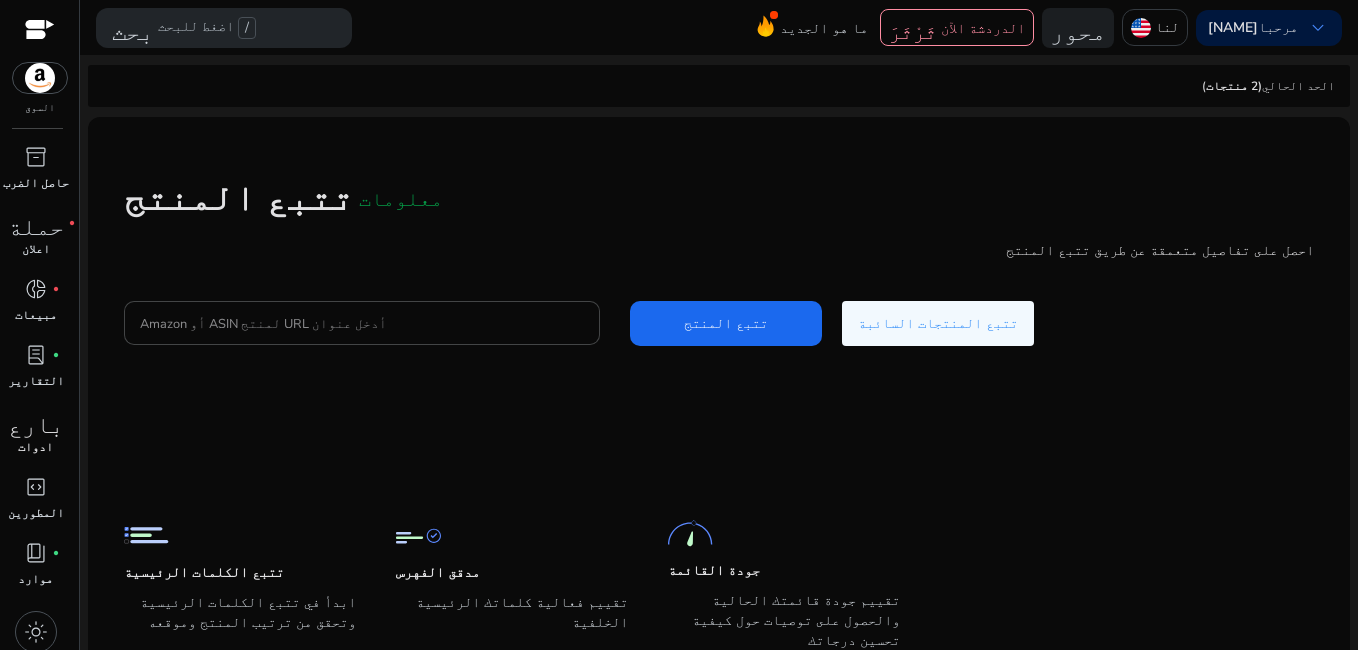 click on "تتبع المنتج   معلومات" 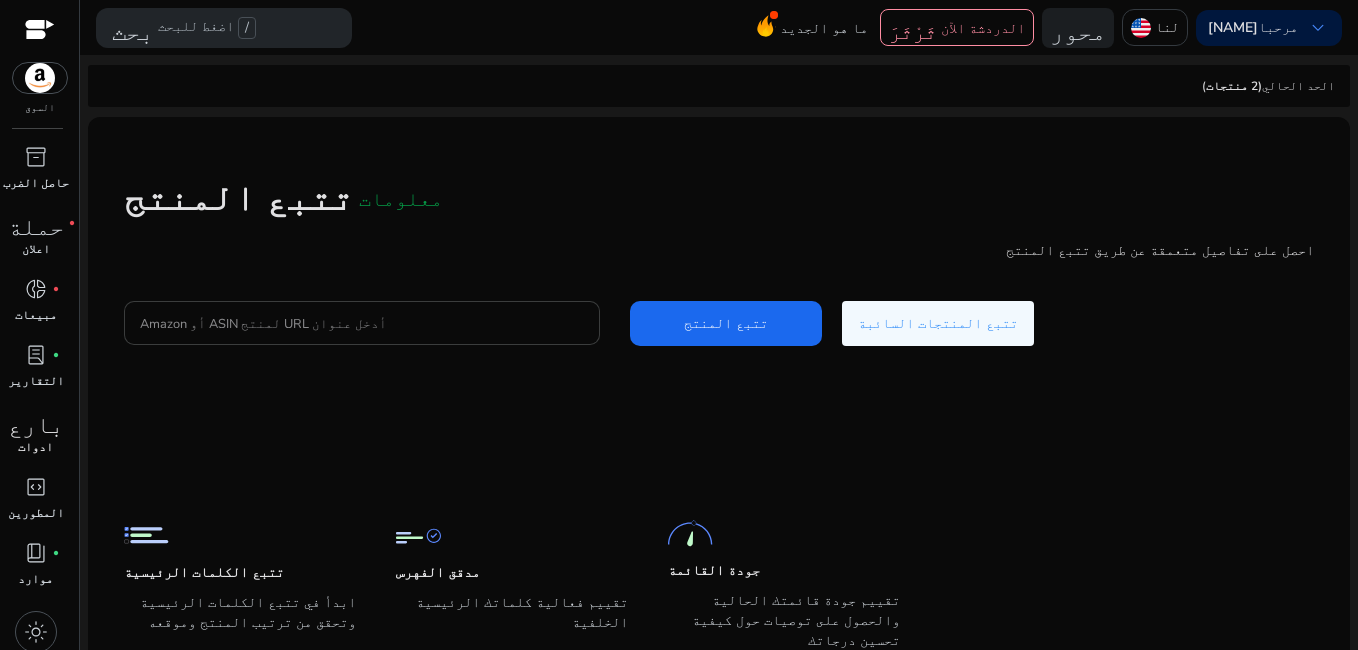 click on "أدخل عنوان URL لمنتج ASIN أو Amazon" at bounding box center [362, 323] 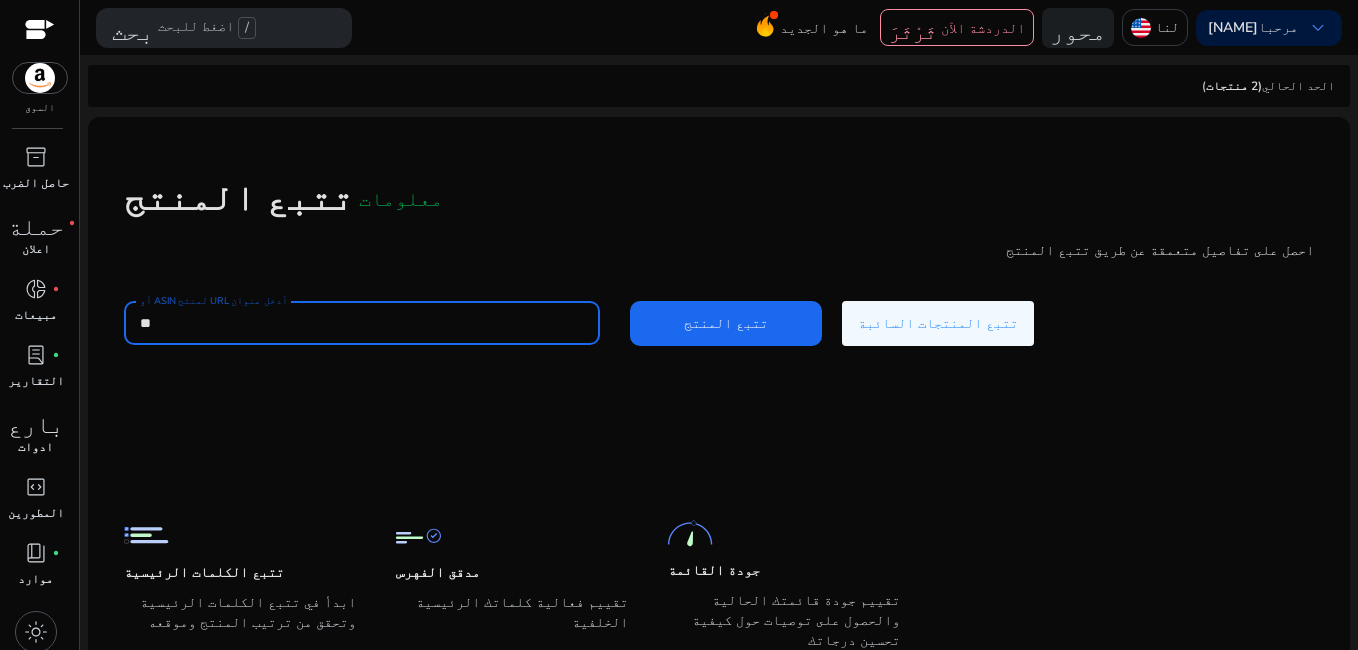 type on "*" 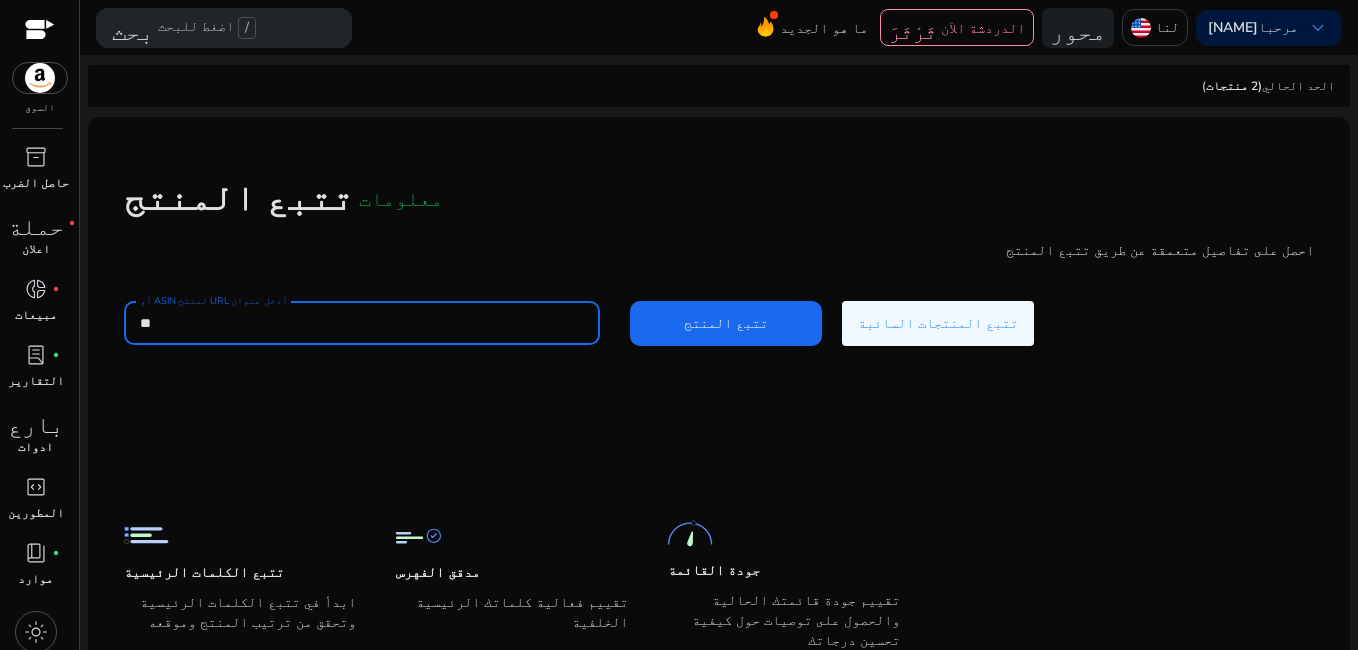 type on "*" 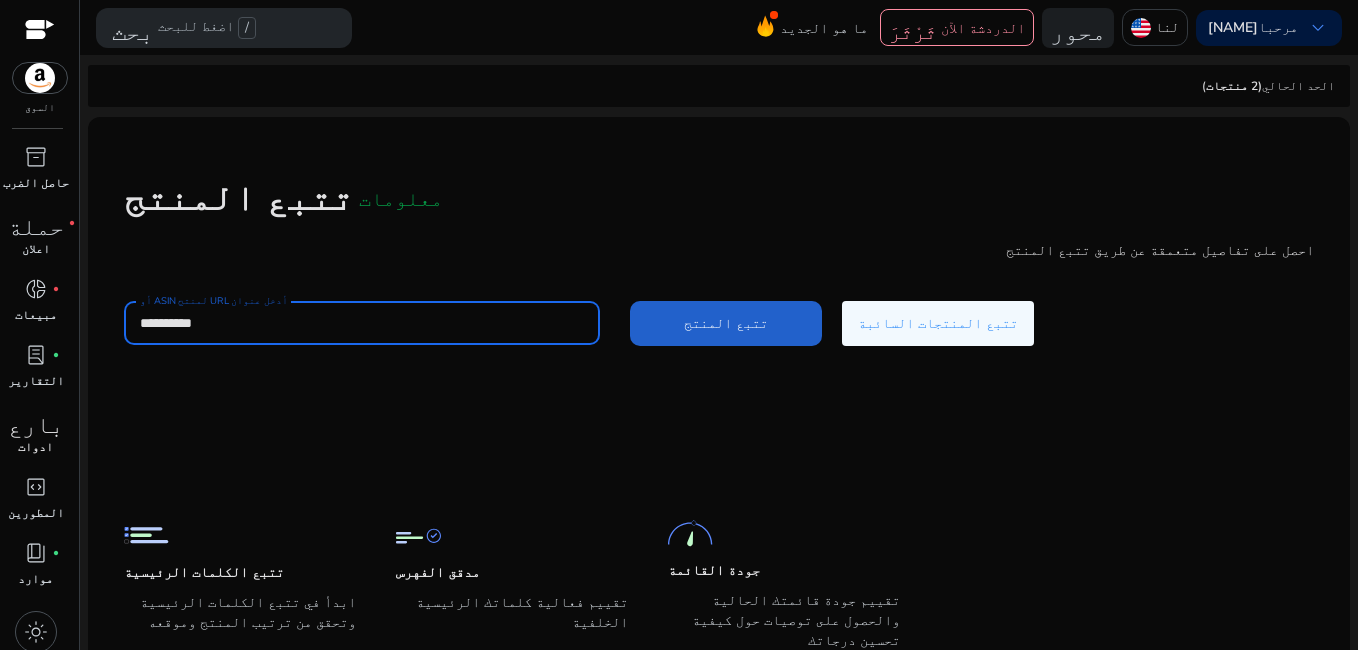 type on "**********" 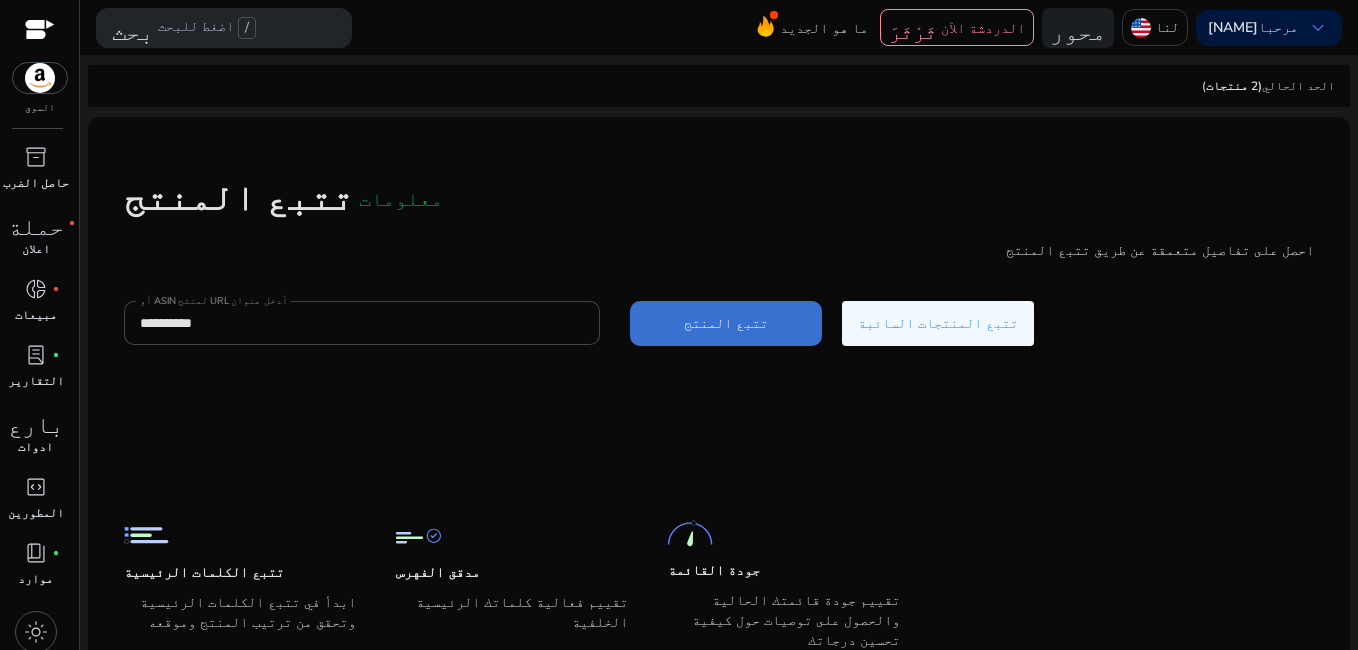 click on "تتبع المنتج" 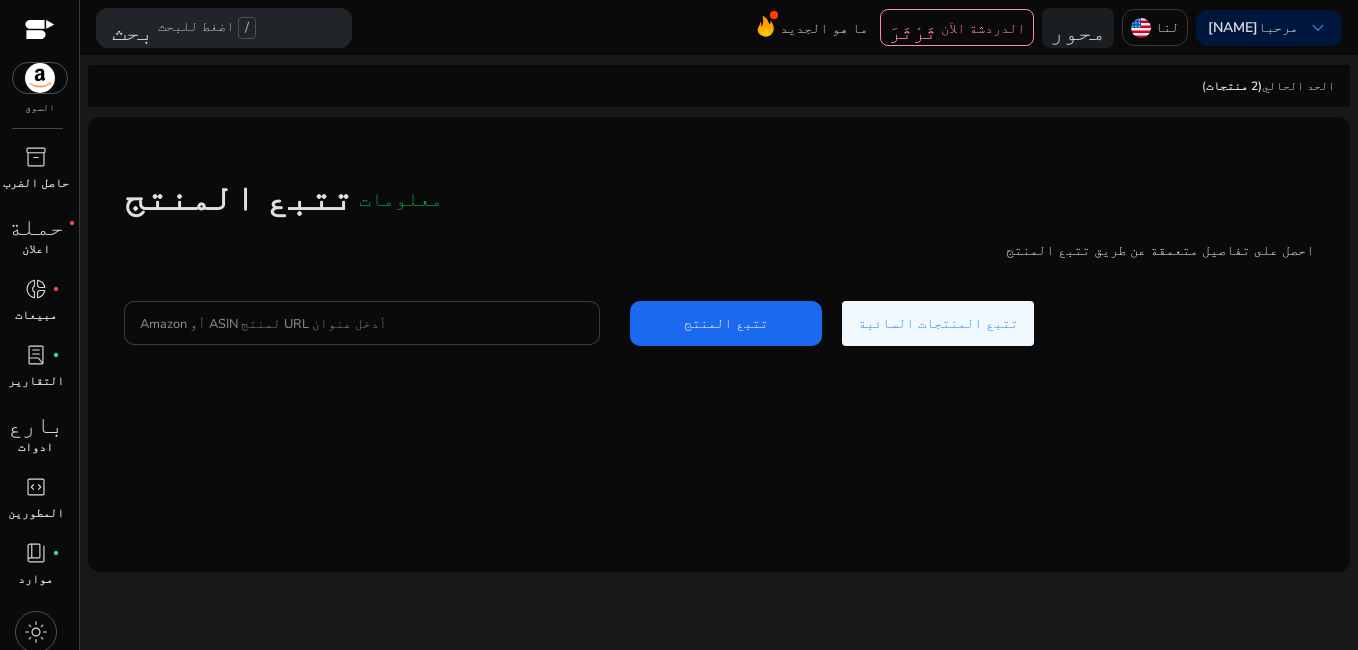 click on "أدخل عنوان URL لمنتج ASIN أو Amazon" at bounding box center [362, 323] 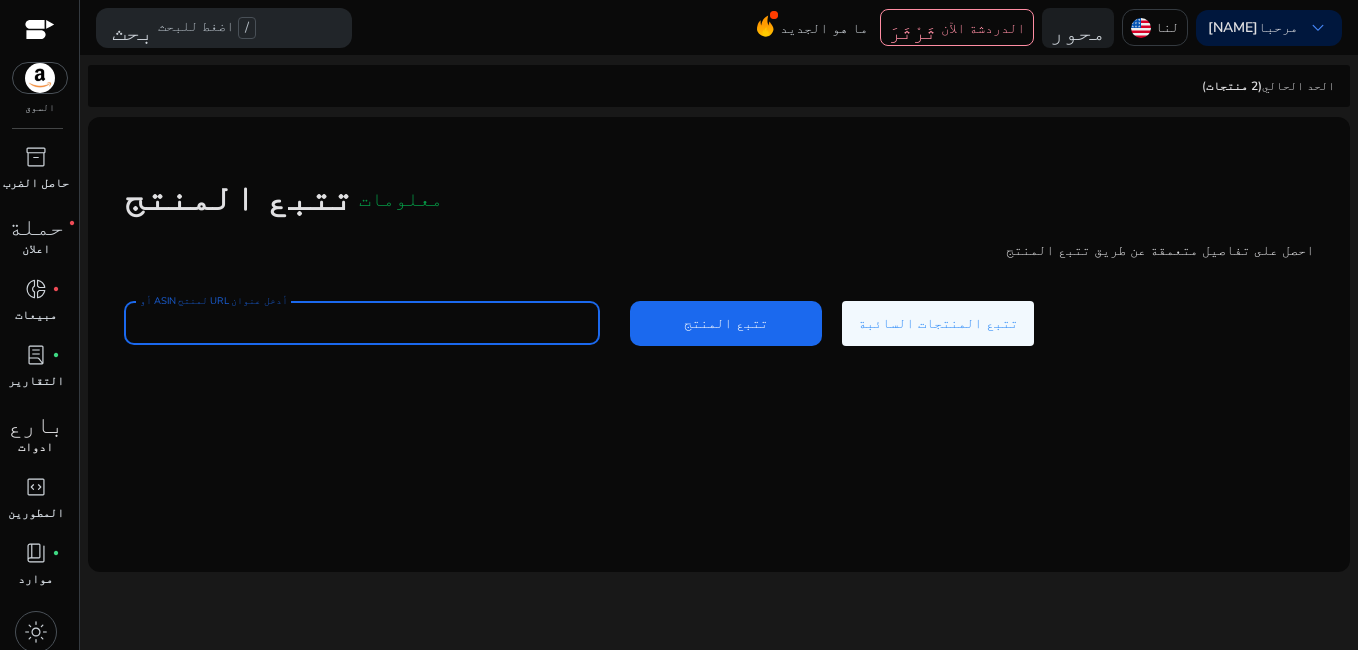 paste on "**********" 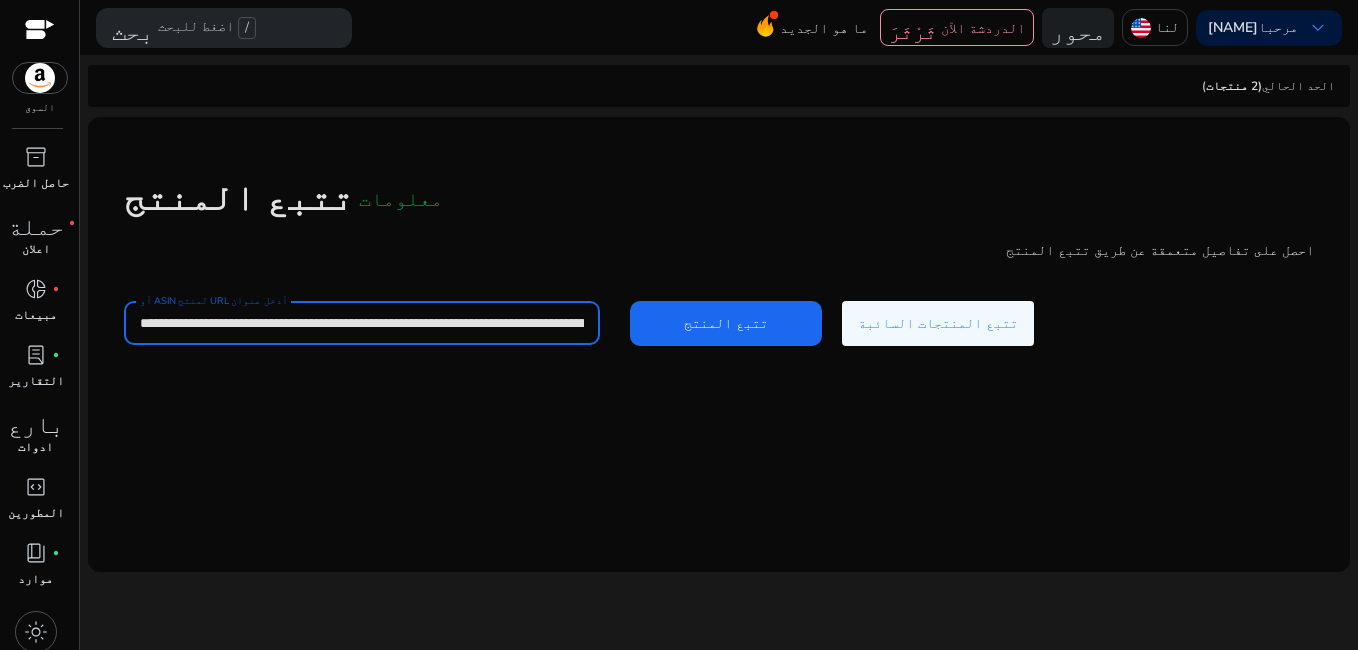 scroll, scrollTop: 0, scrollLeft: 7479, axis: horizontal 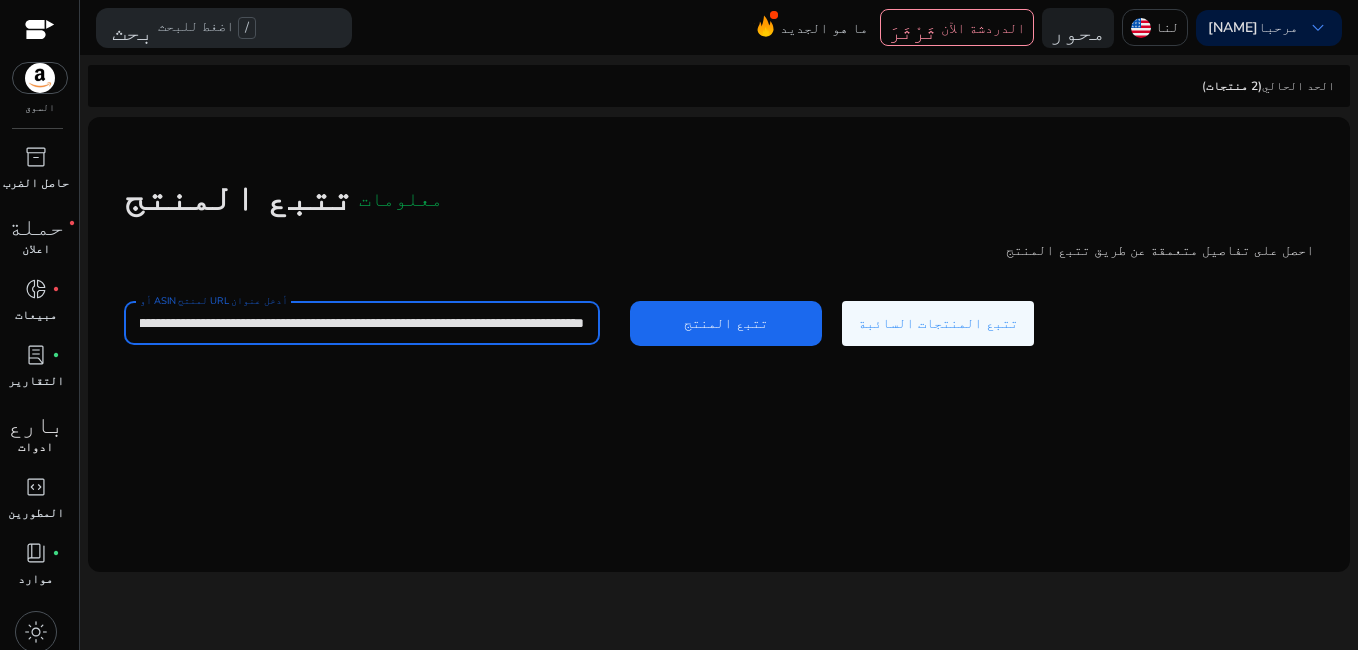 type on "**********" 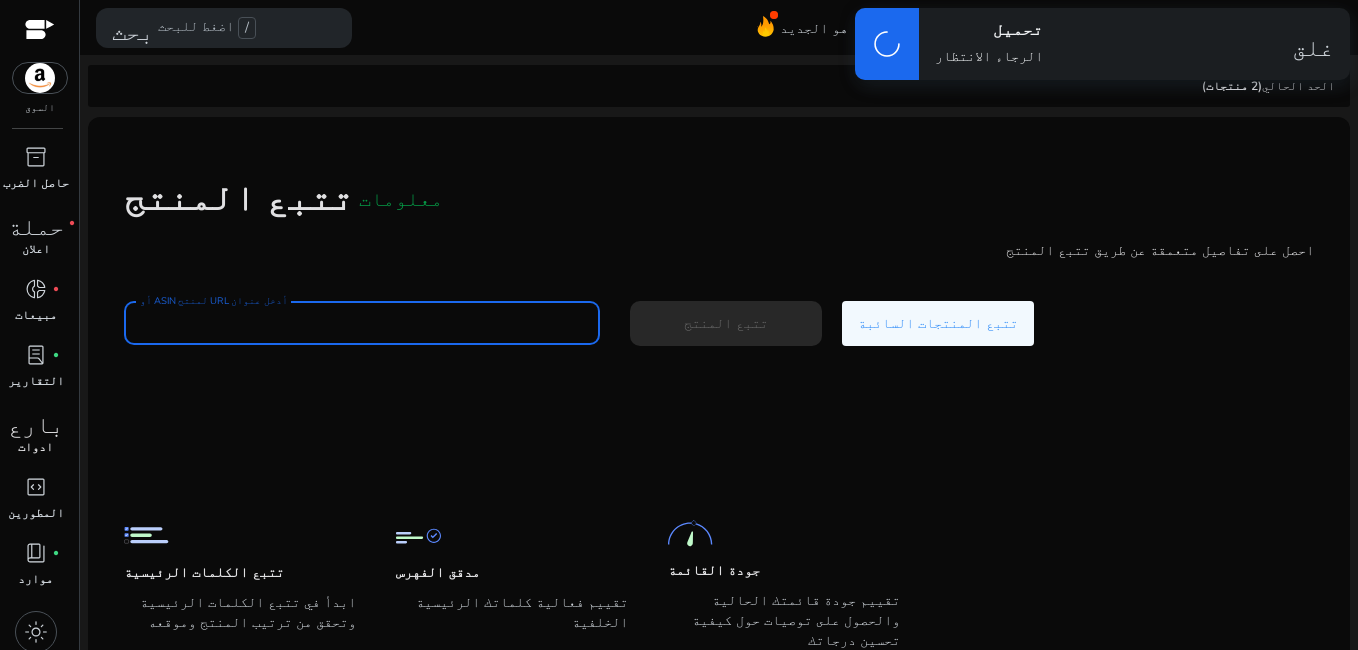 scroll, scrollTop: 0, scrollLeft: 0, axis: both 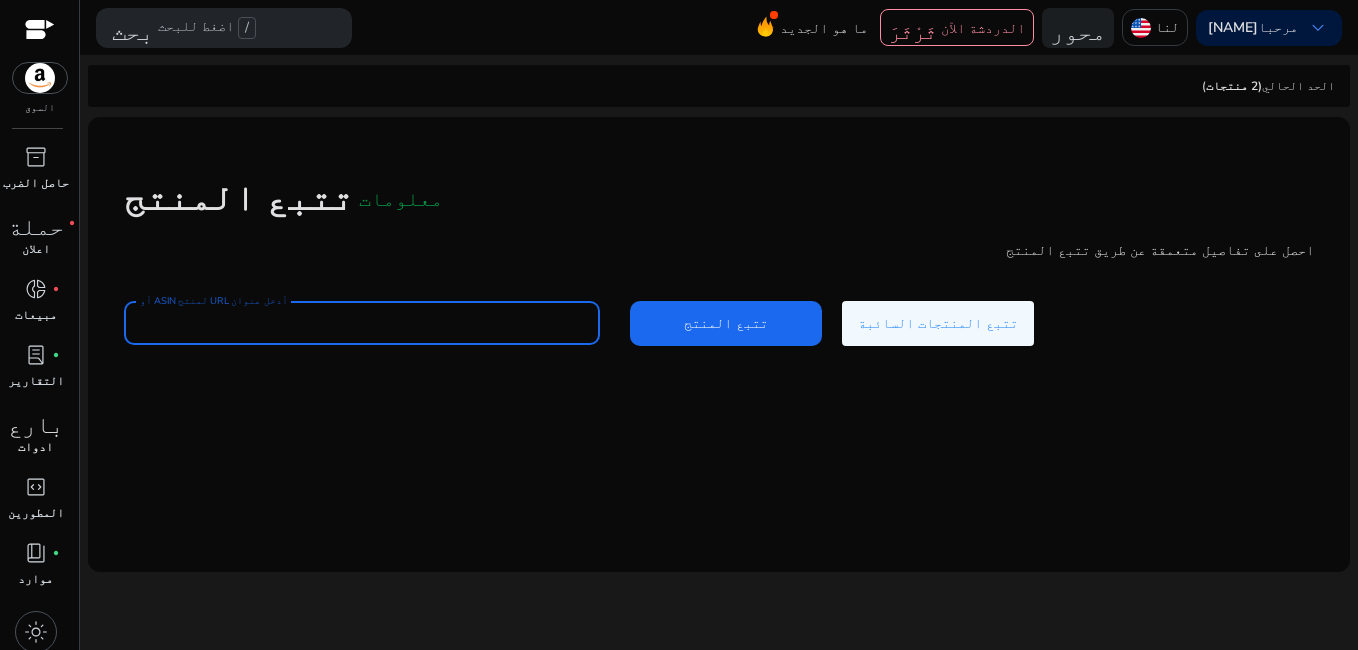 click on "أدخل عنوان URL لمنتج ASIN أو Amazon" at bounding box center [362, 323] 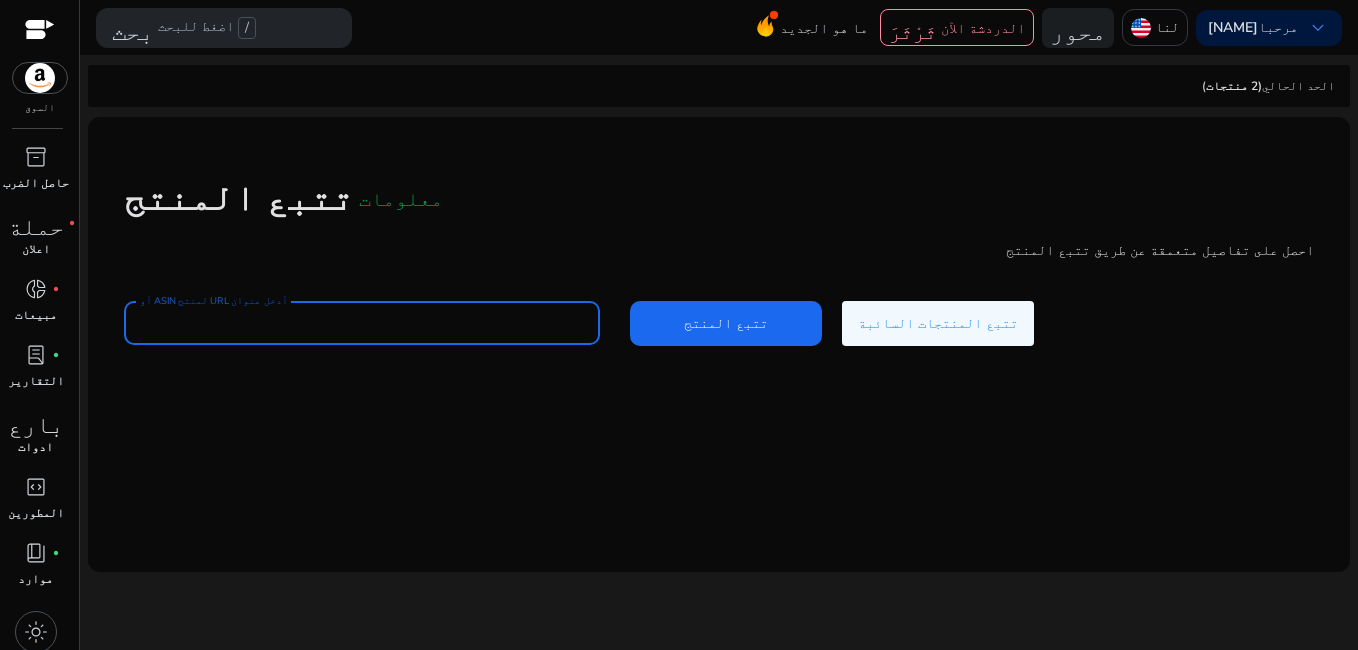 paste on "**********" 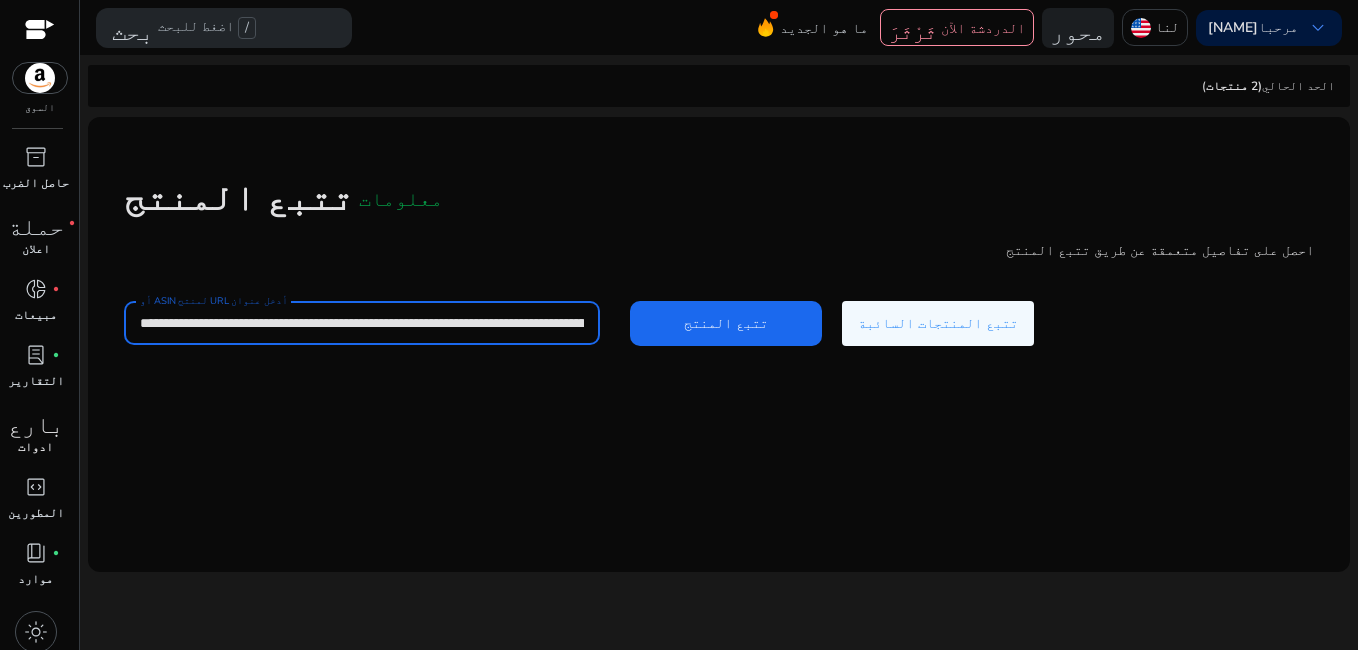 scroll, scrollTop: 0, scrollLeft: 4050, axis: horizontal 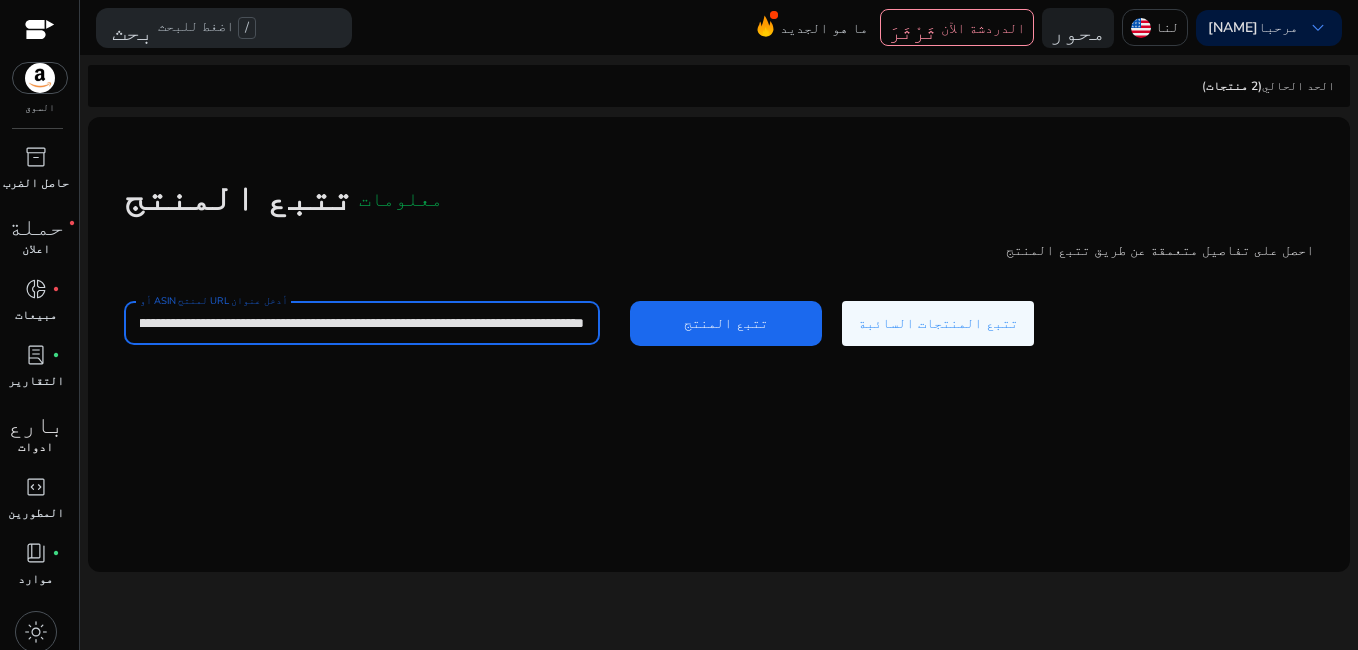 type on "**********" 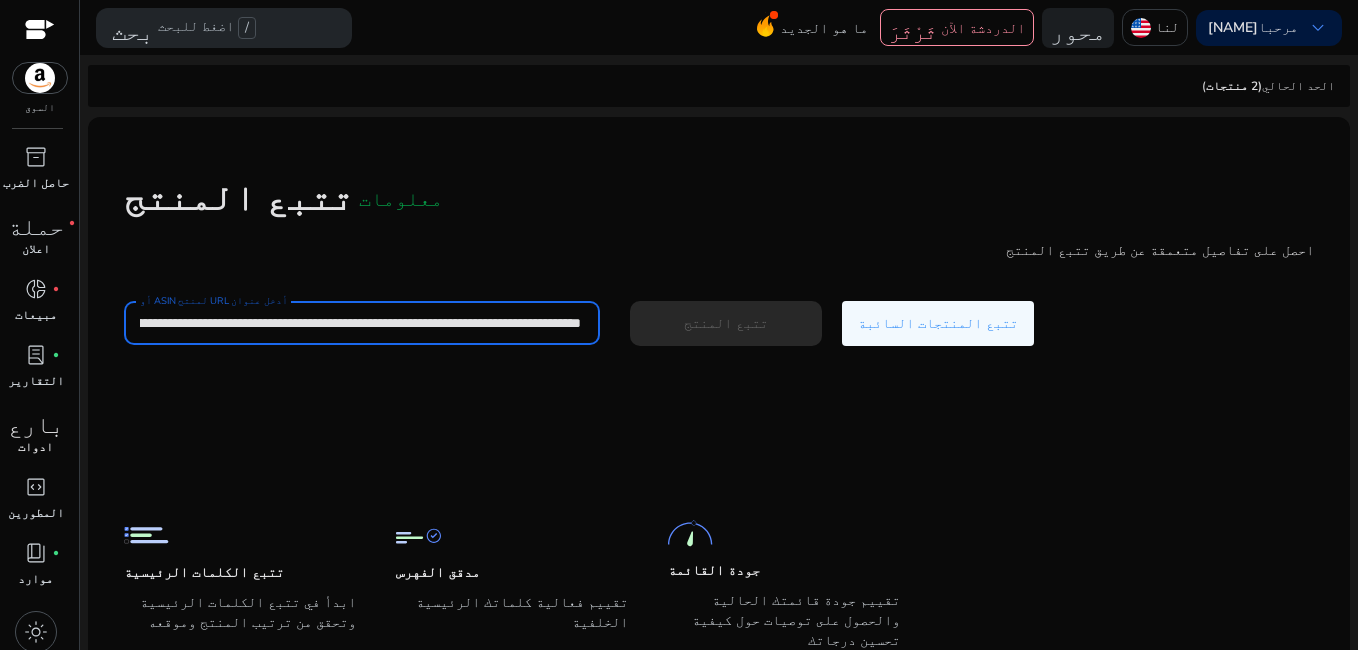 type 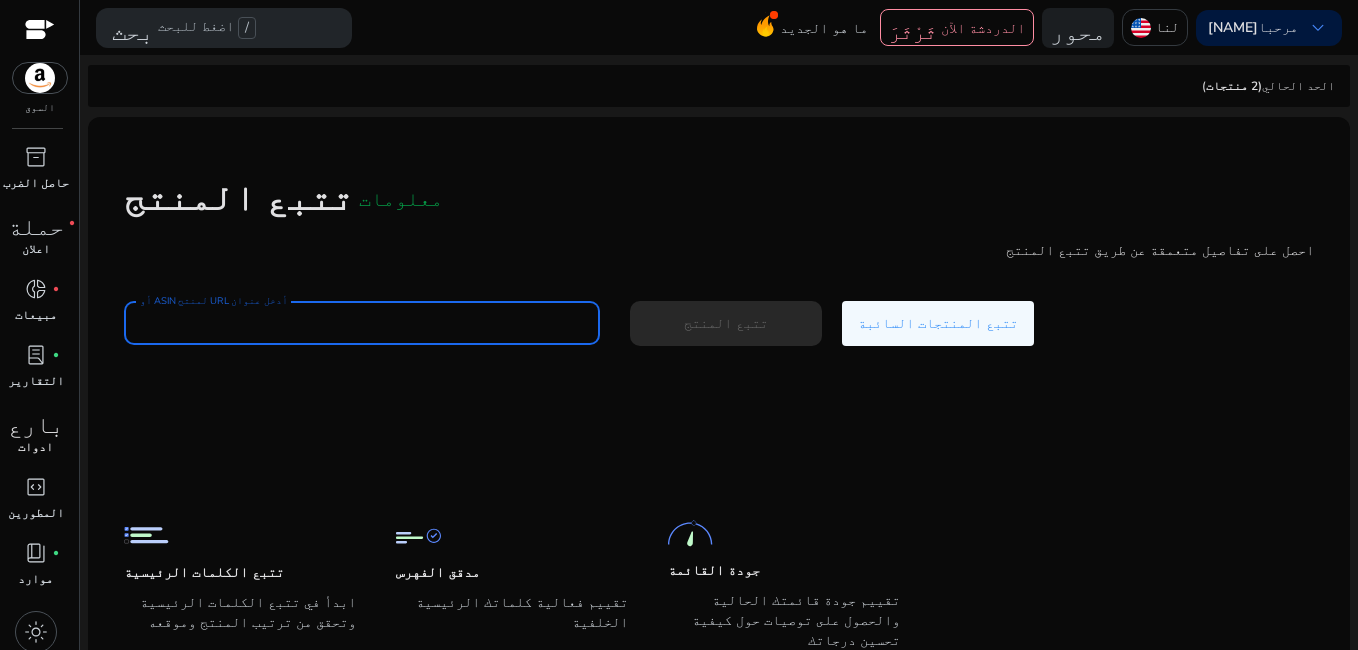 scroll, scrollTop: 0, scrollLeft: 0, axis: both 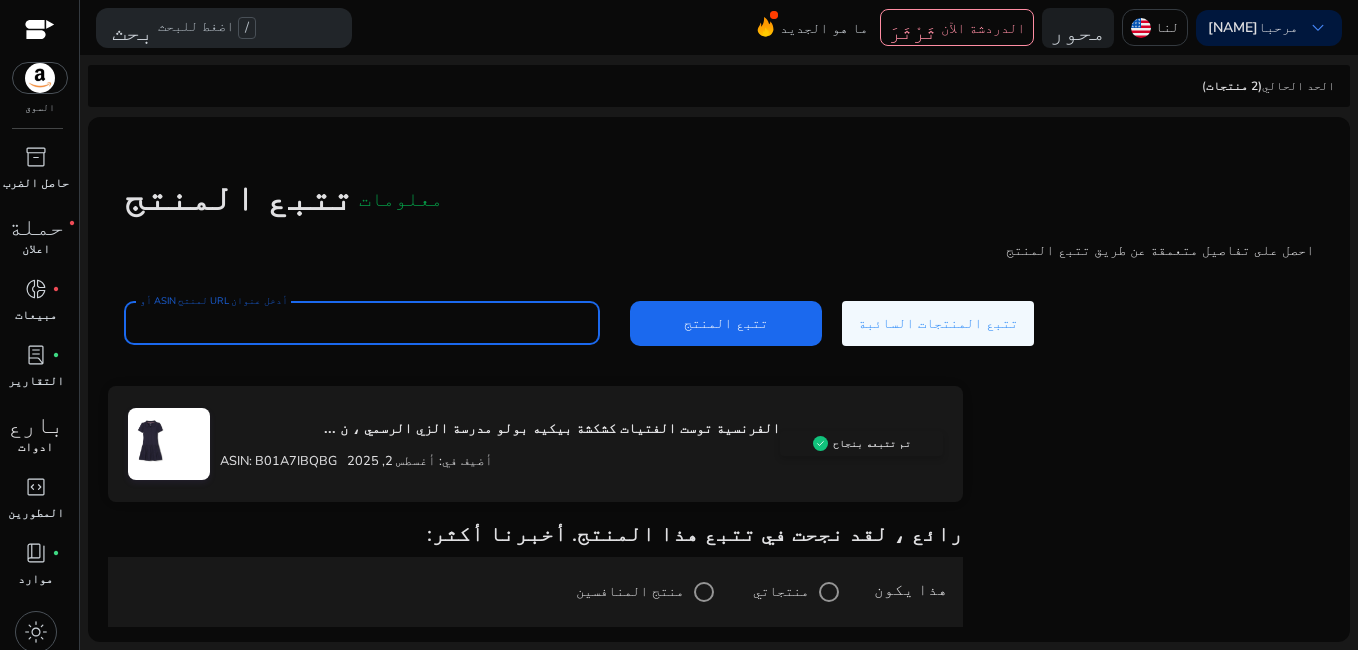 click on "الفرنسية توست الفتيات كشكشة بيكيه بولو مدرسة الزي الرسمي ، ن ..." 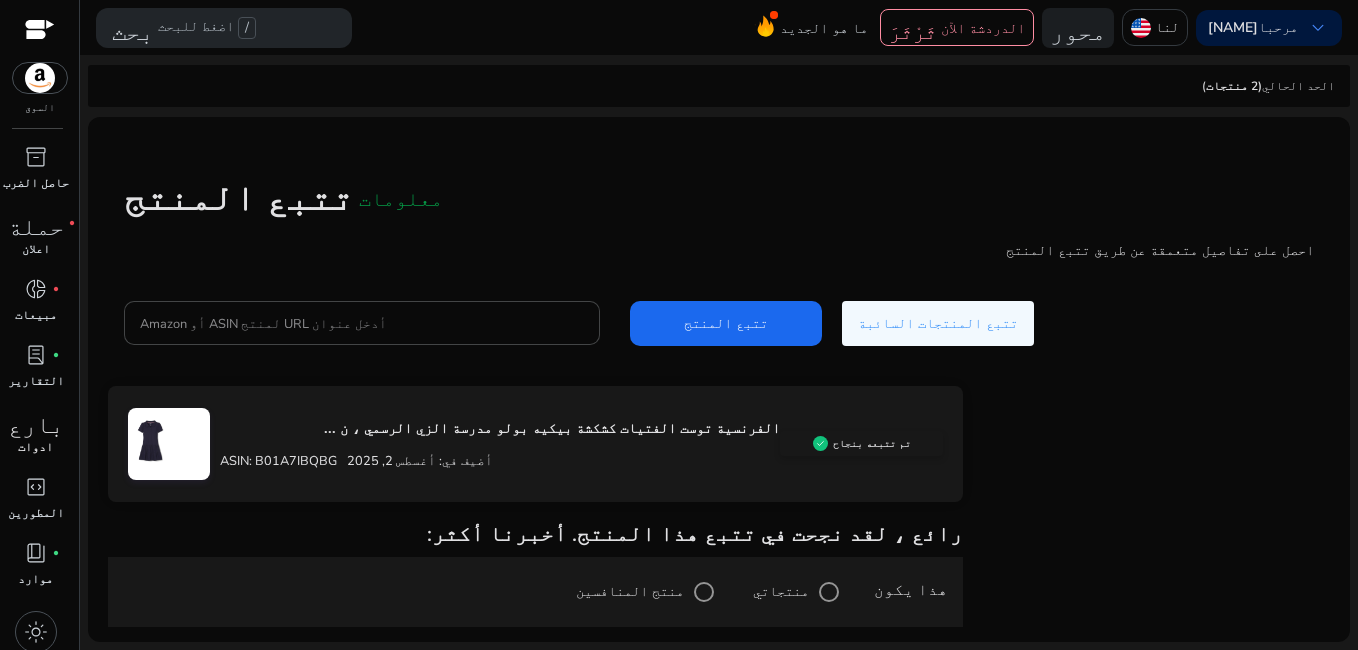 click on "الفرنسية توست الفتيات كشكشة بيكيه بولو مدرسة الزي الرسمي ، ن ..." 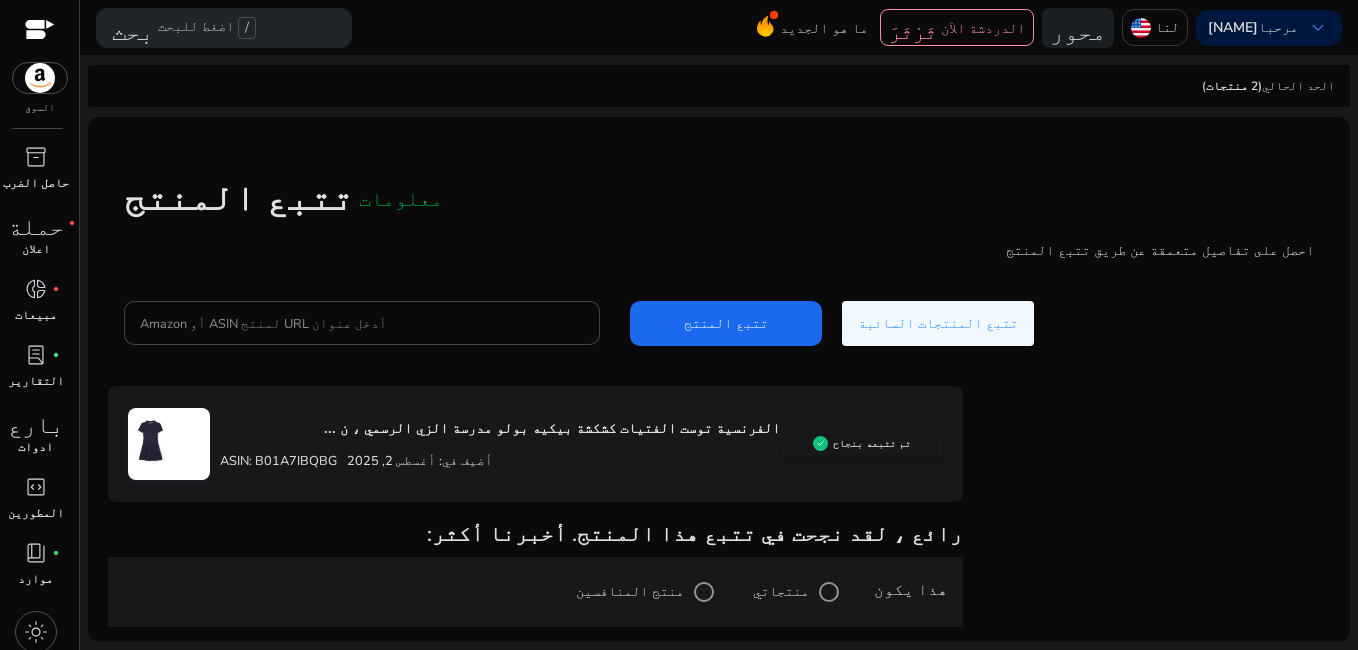 click on "الفرنسية توست الفتيات كشكشة بيكيه بولو مدرسة الزي الرسمي ، ن ..." 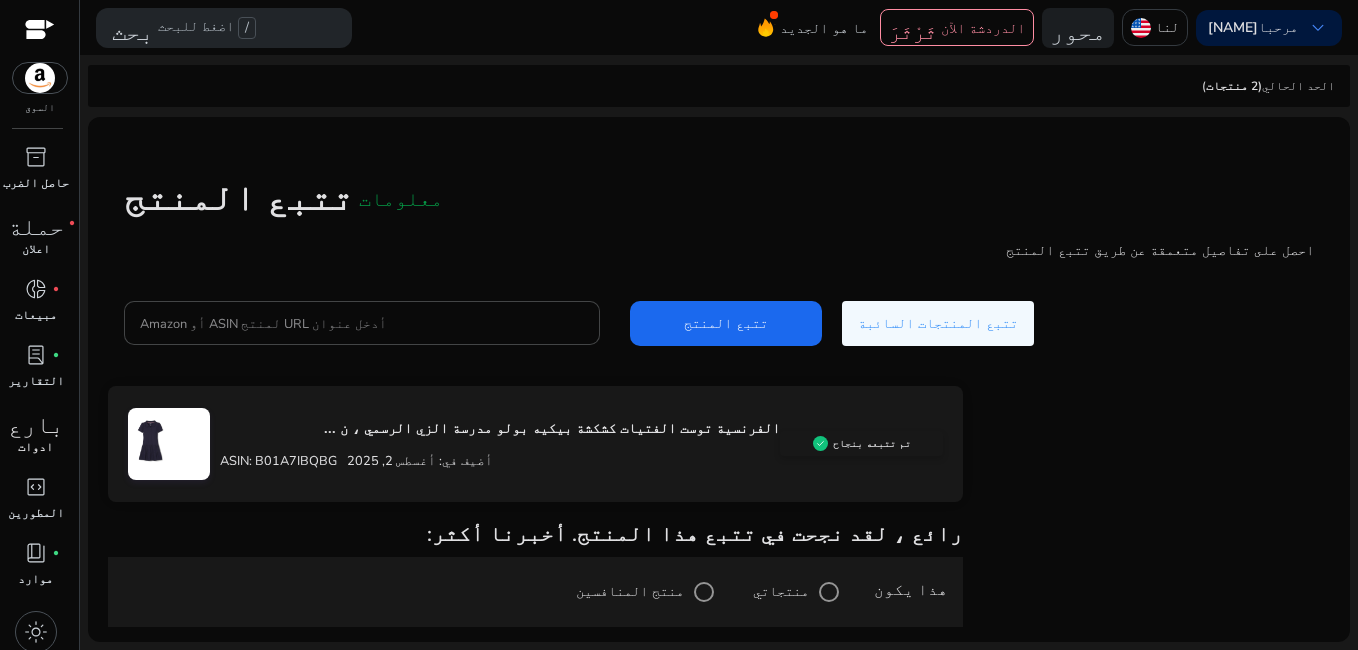 click on "الفرنسية توست الفتيات كشكشة بيكيه بولو مدرسة الزي الرسمي ، ن ...  ASIN: B01A7IBQBG  أضيف في: أغسطس 2, 2025  تم تتبعه بنجاح" 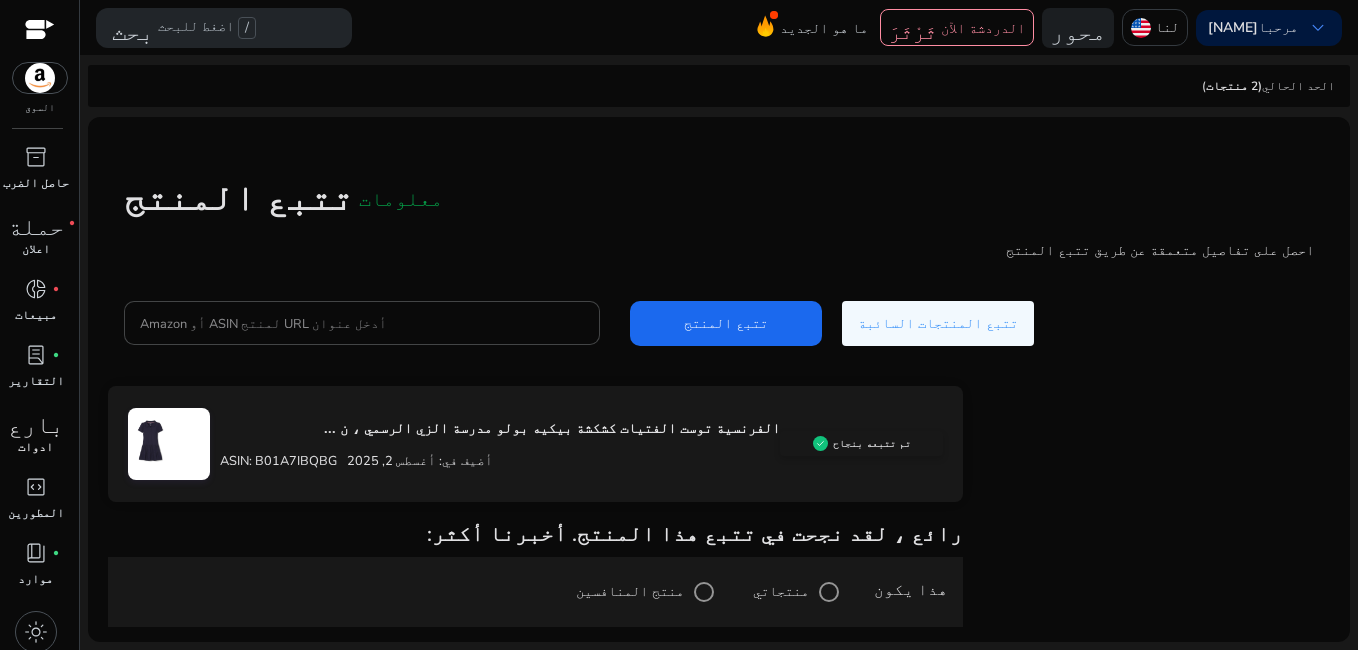 click 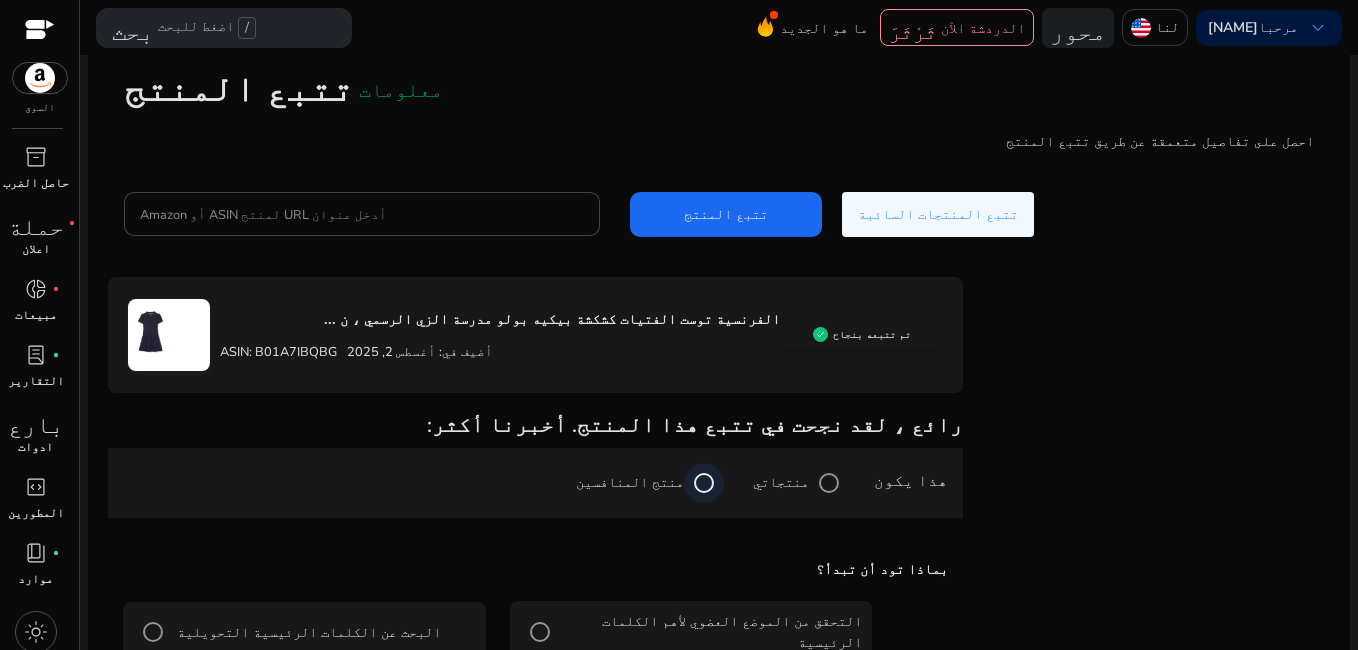 scroll, scrollTop: 226, scrollLeft: 0, axis: vertical 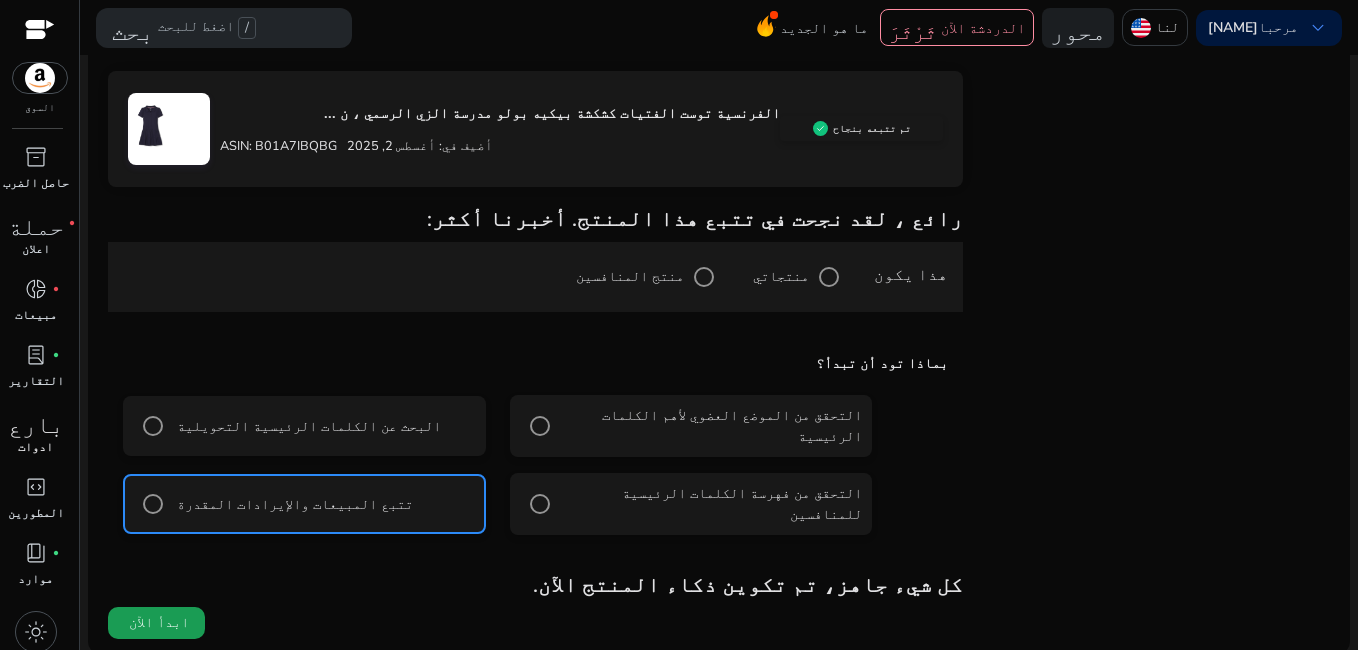 click on "ابدأ الآن" at bounding box center (159, 623) 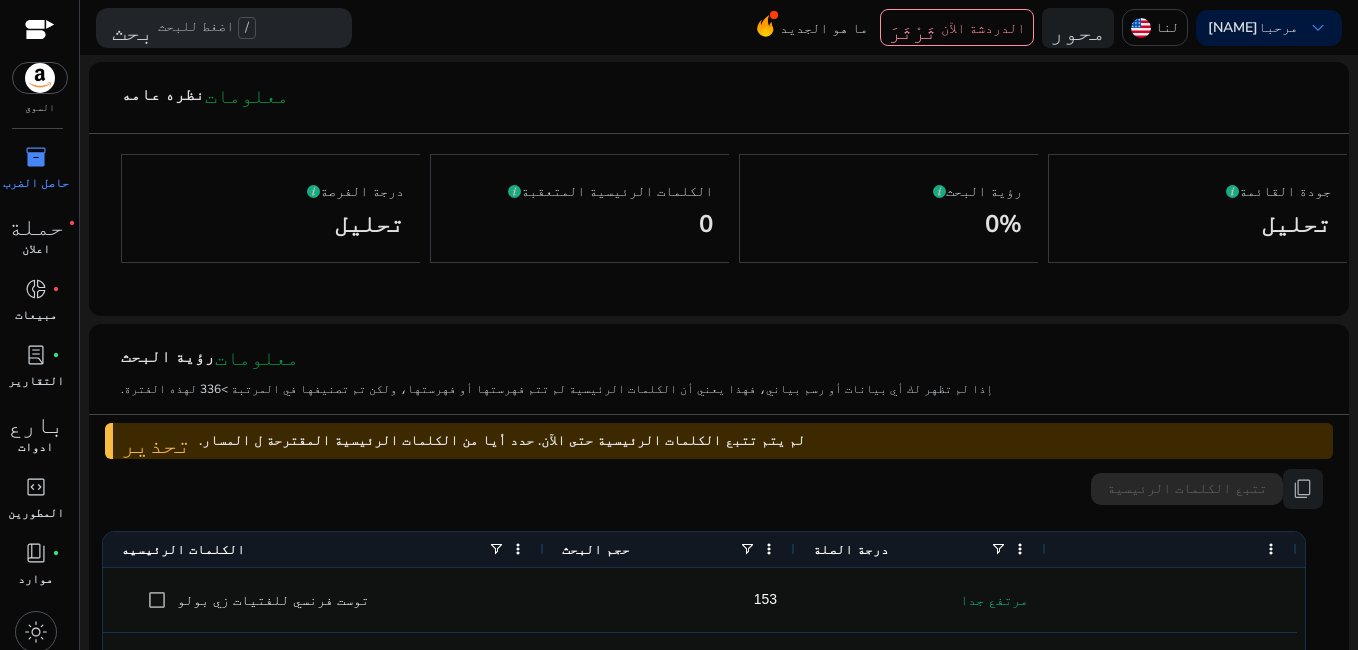 scroll, scrollTop: 400, scrollLeft: 0, axis: vertical 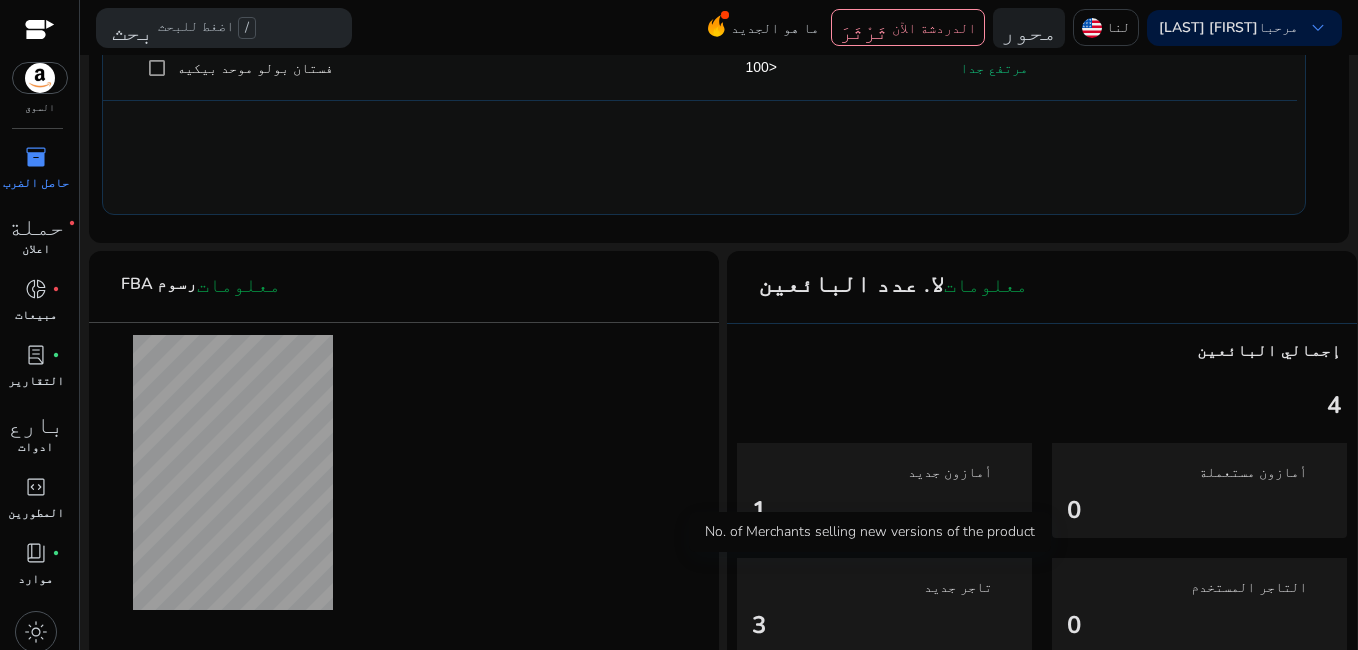 click on "تاجر جديد" 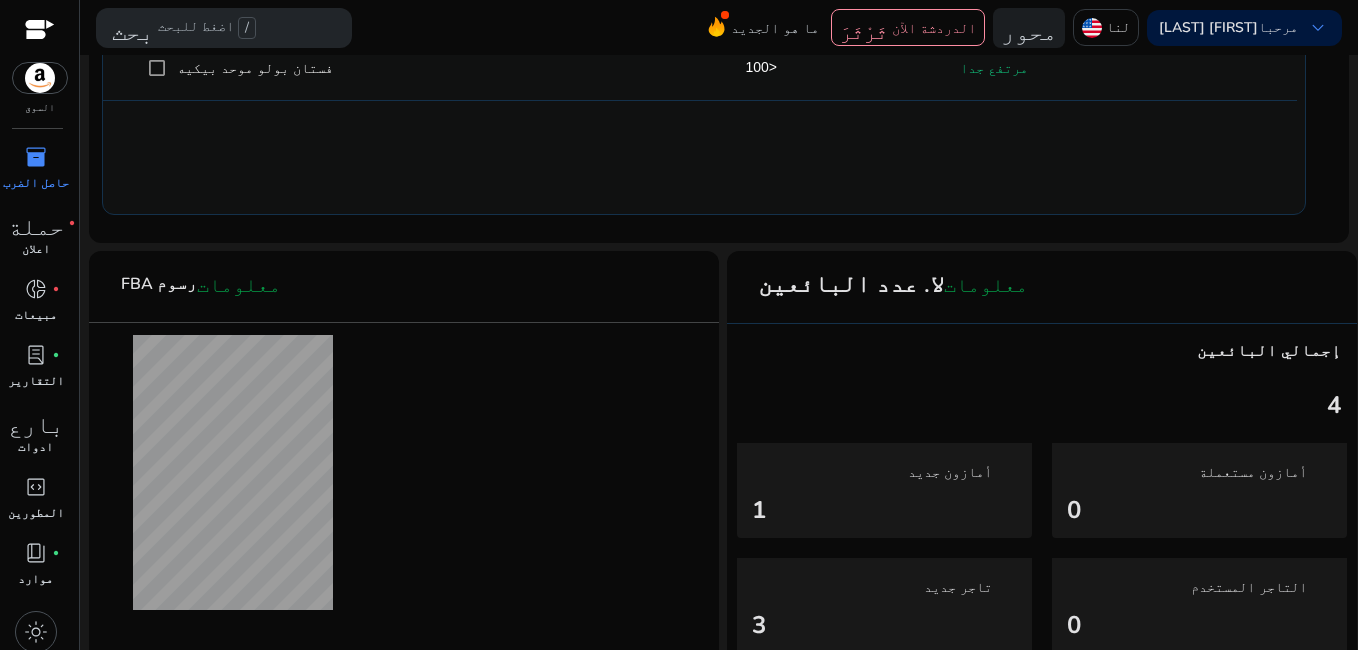 click on "3" 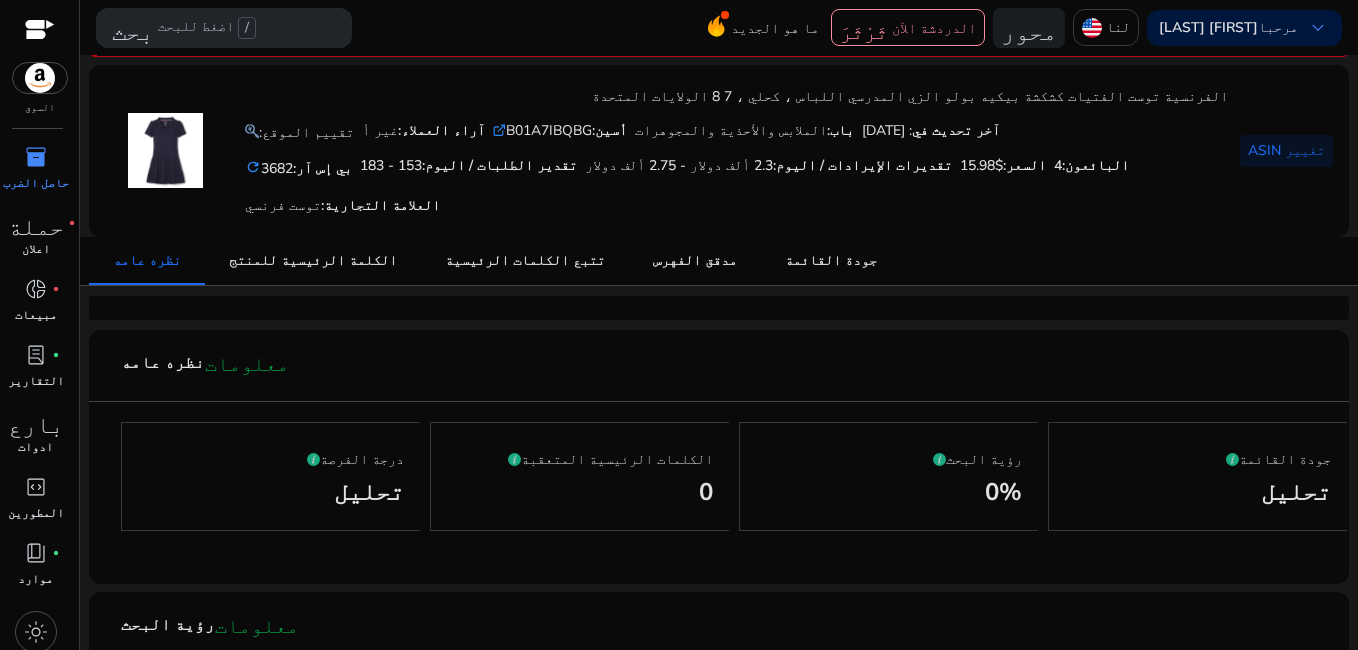 scroll, scrollTop: 0, scrollLeft: 0, axis: both 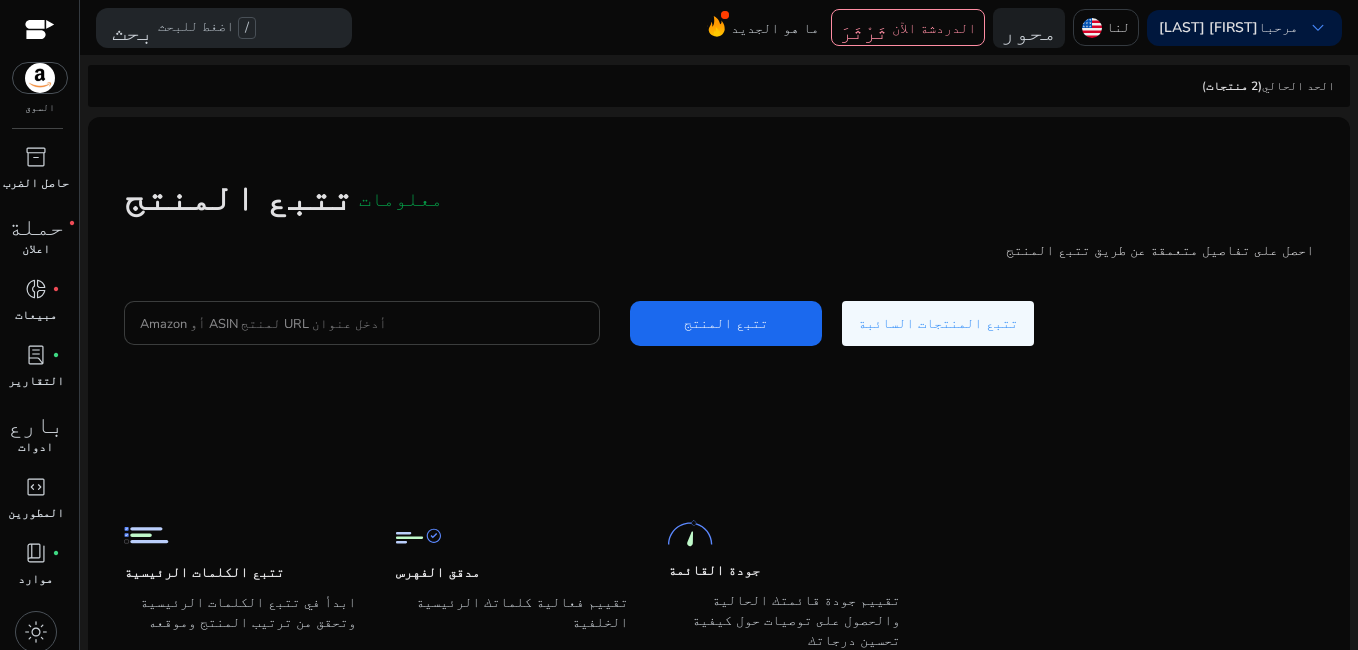 click on "أدخل عنوان URL لمنتج ASIN أو Amazon" at bounding box center (362, 323) 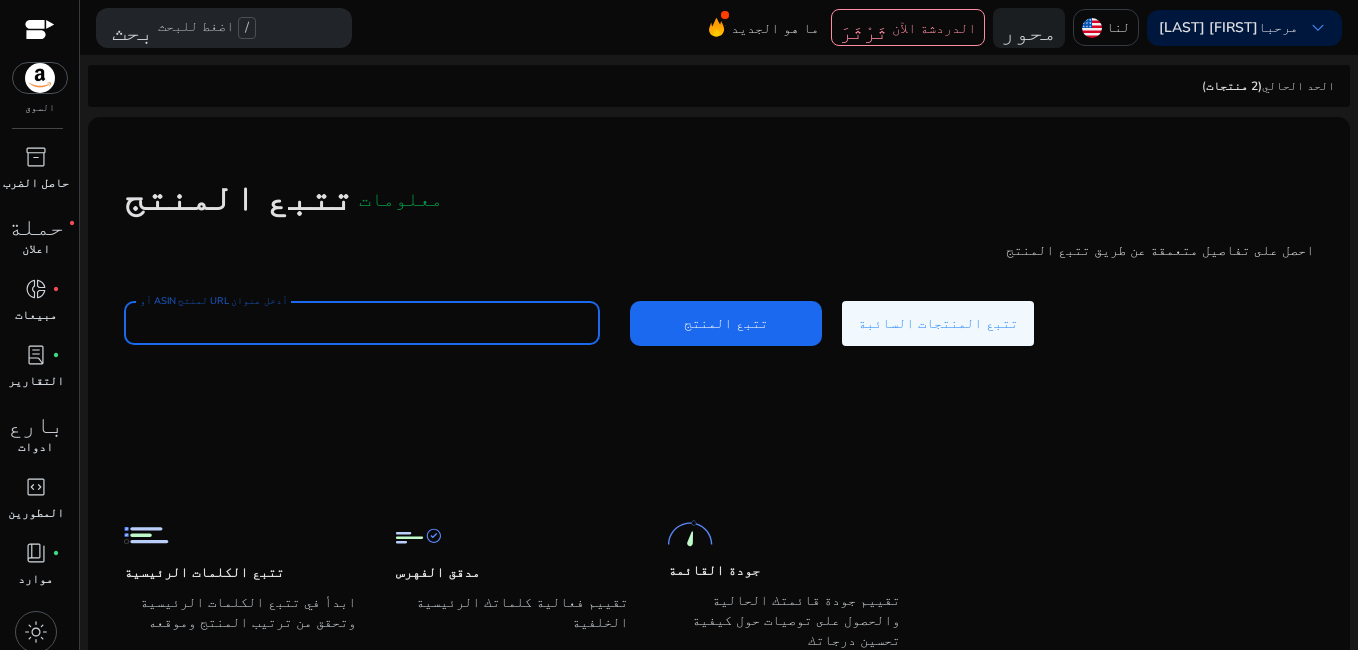 type on "**********" 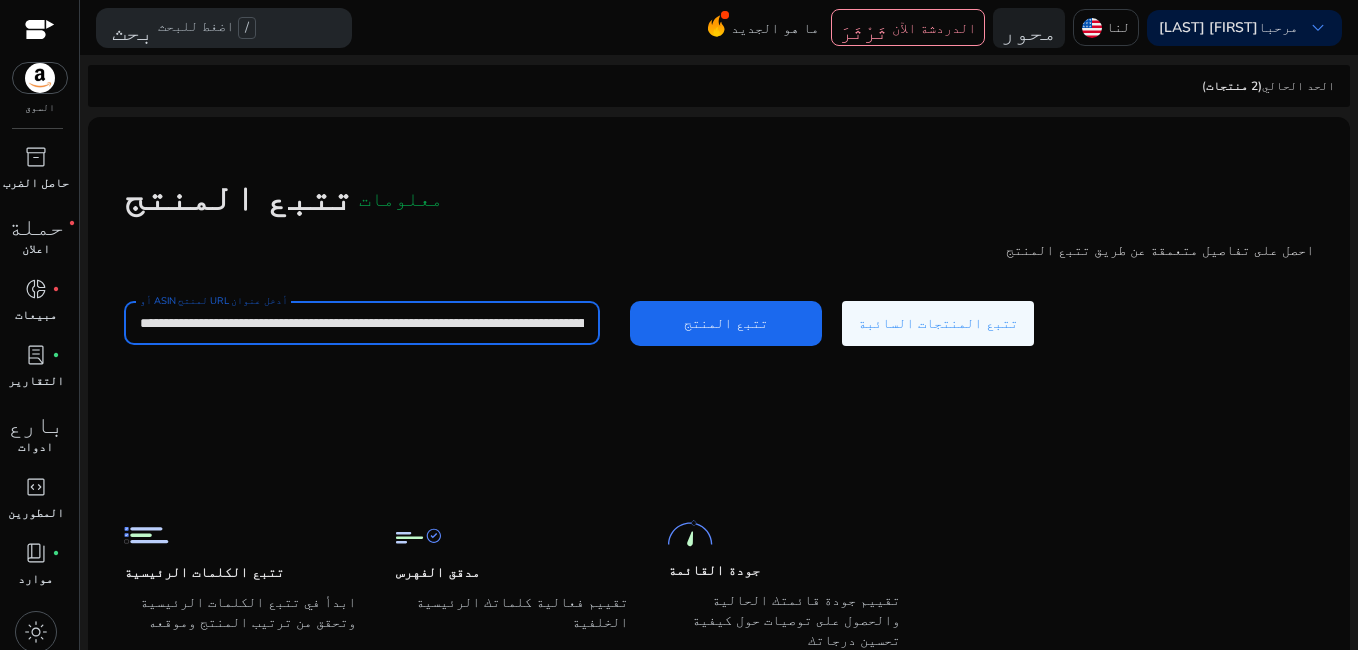 click on "**********" at bounding box center (362, 323) 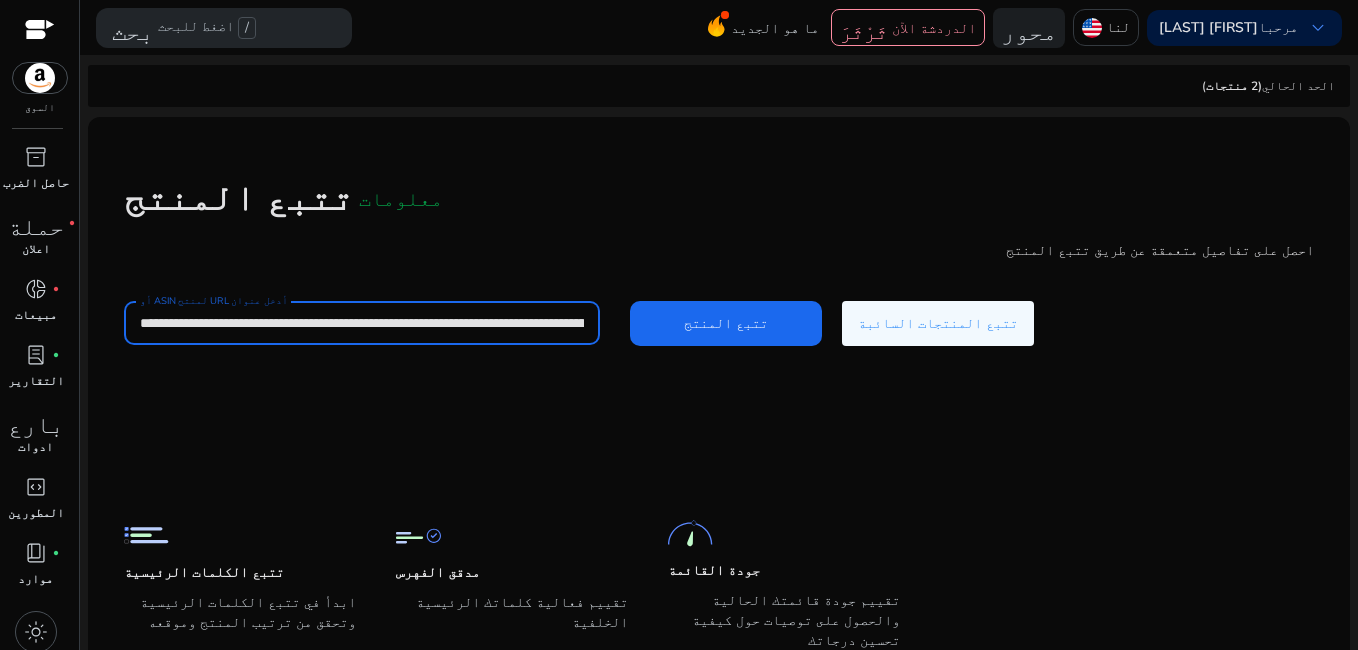 click on "تتبع المنتج" 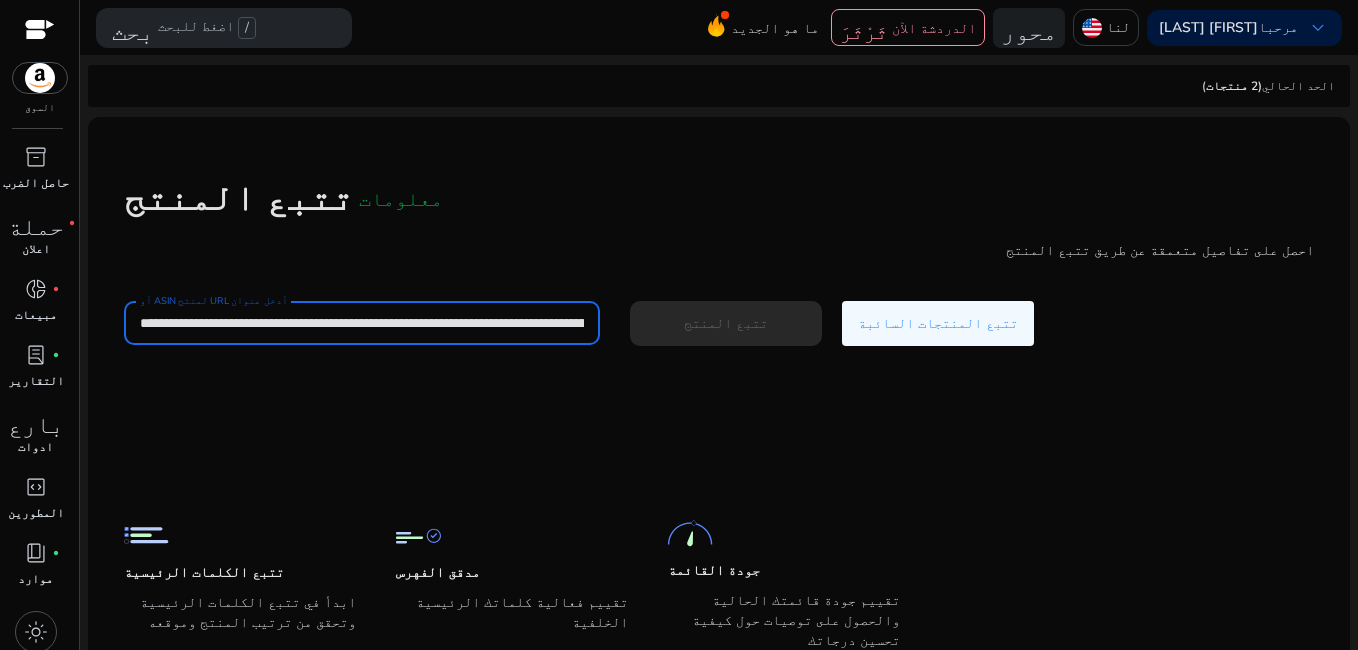 type 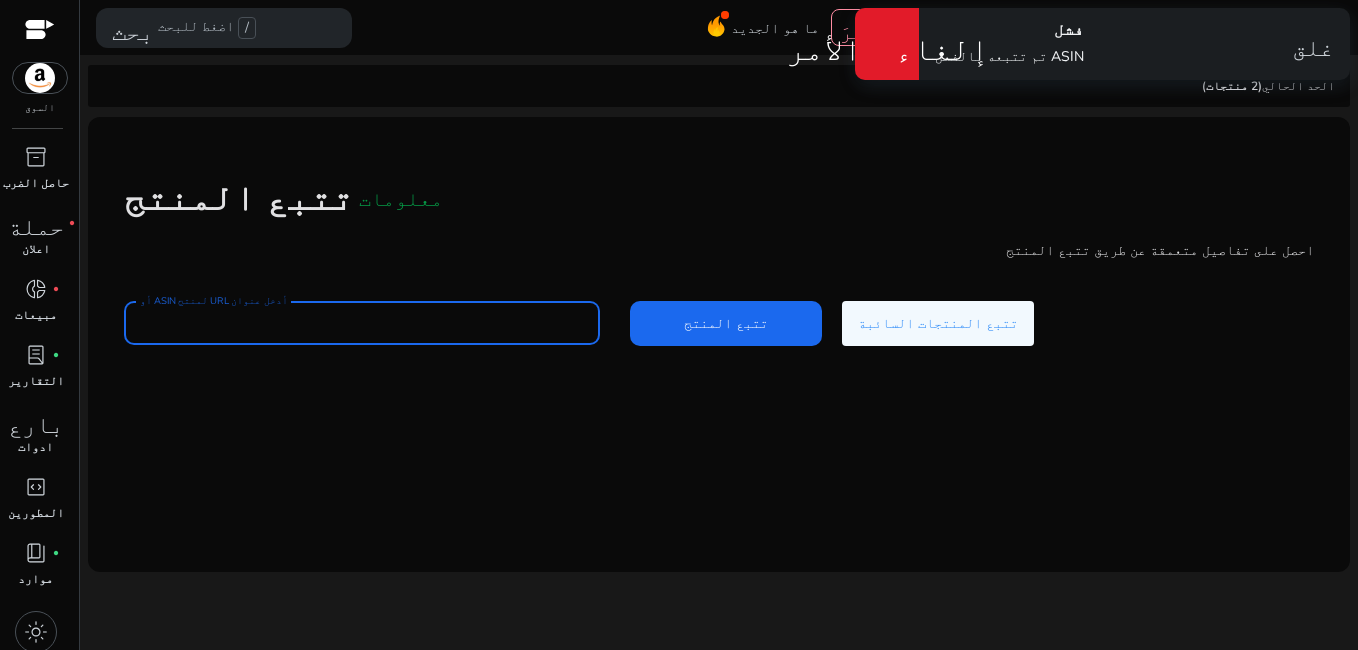 click on "تتبع المنتج" 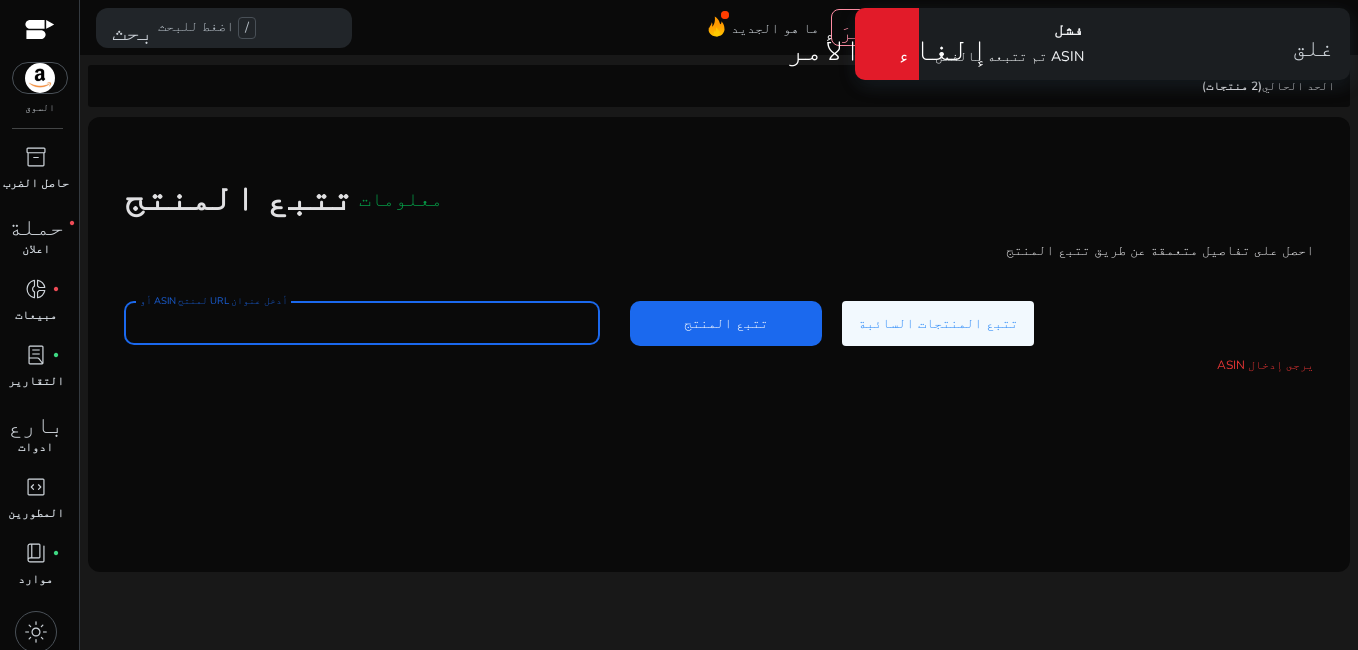 click on "أدخل عنوان URL لمنتج ASIN أو Amazon" at bounding box center (362, 323) 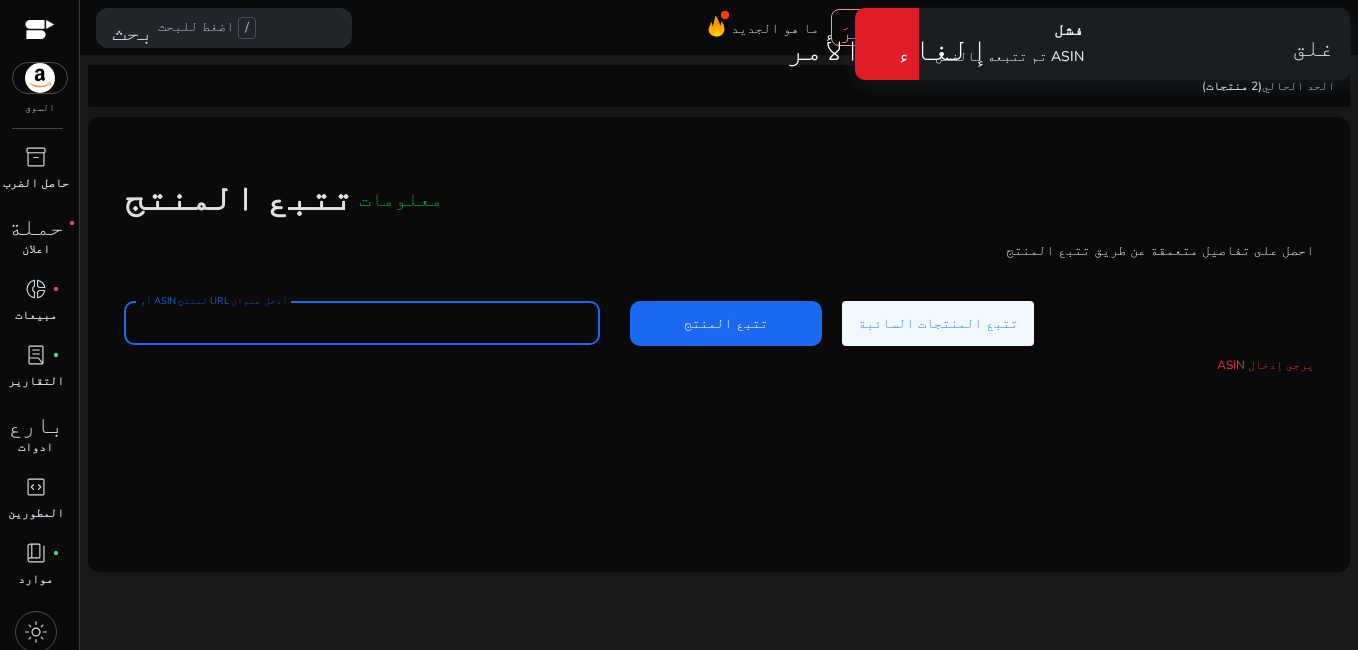 click on "أدخل عنوان URL لمنتج ASIN أو Amazon" at bounding box center [362, 323] 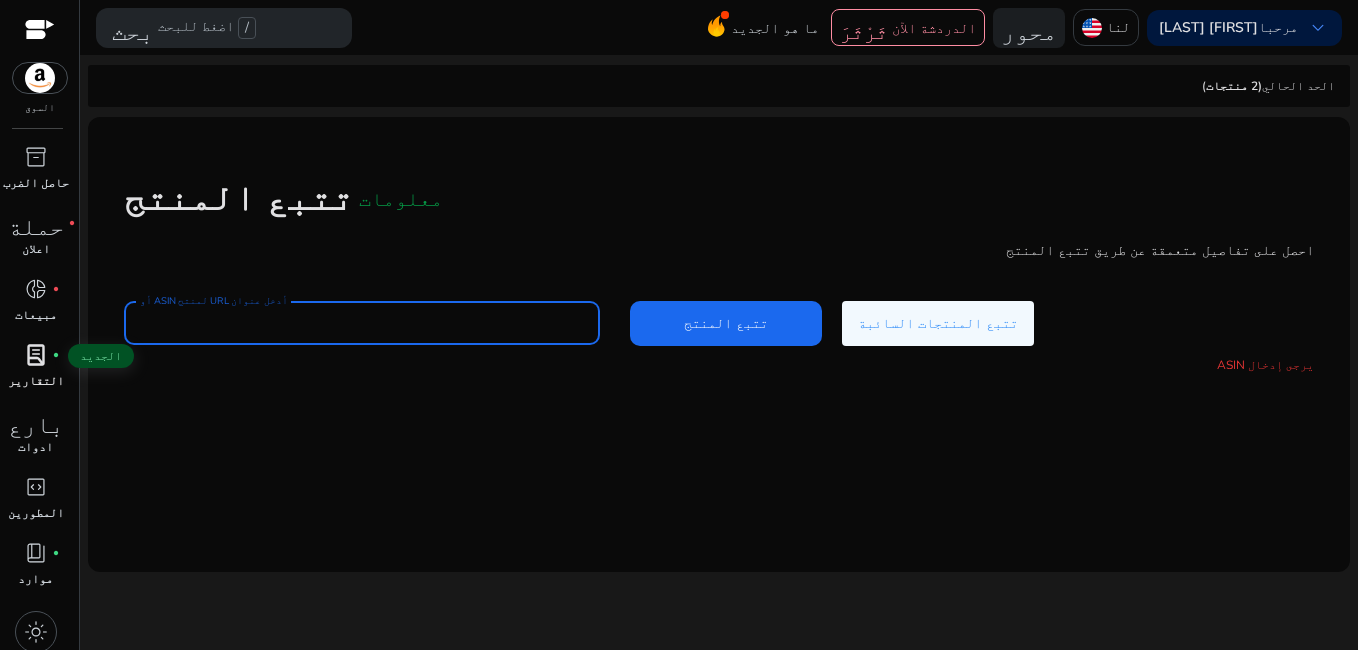 click on "lab_profile" at bounding box center [36, 355] 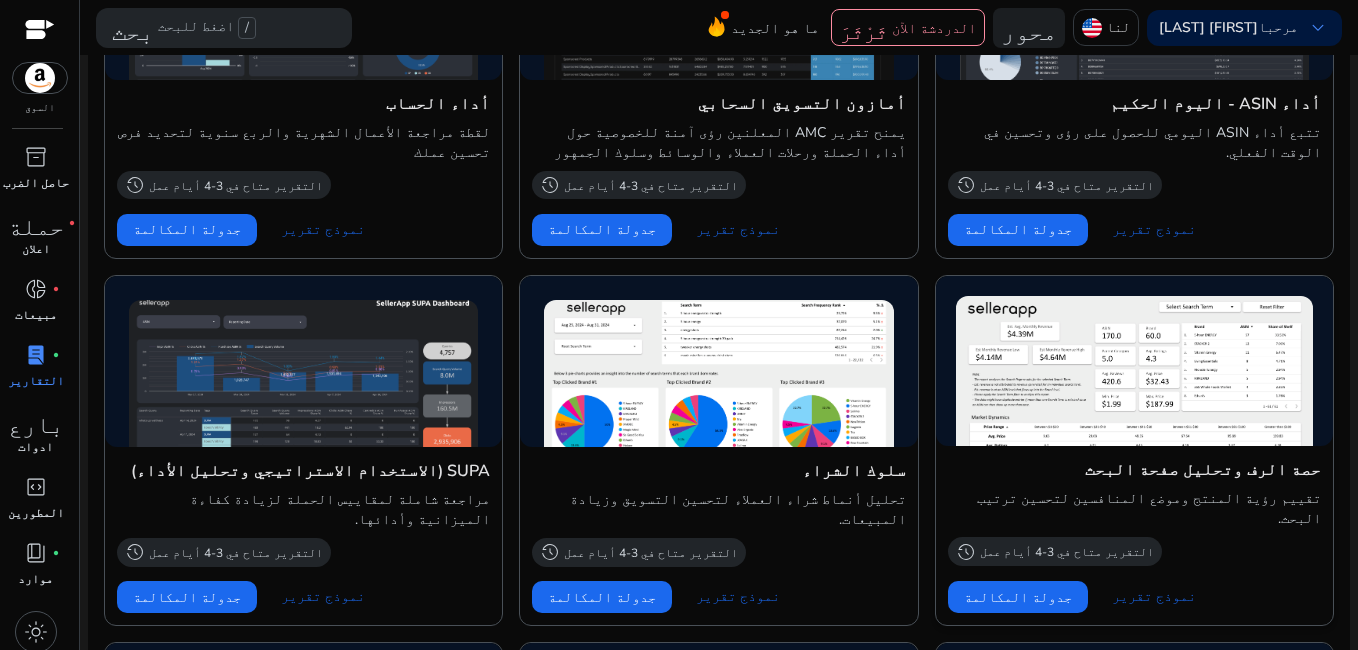scroll, scrollTop: 900, scrollLeft: 0, axis: vertical 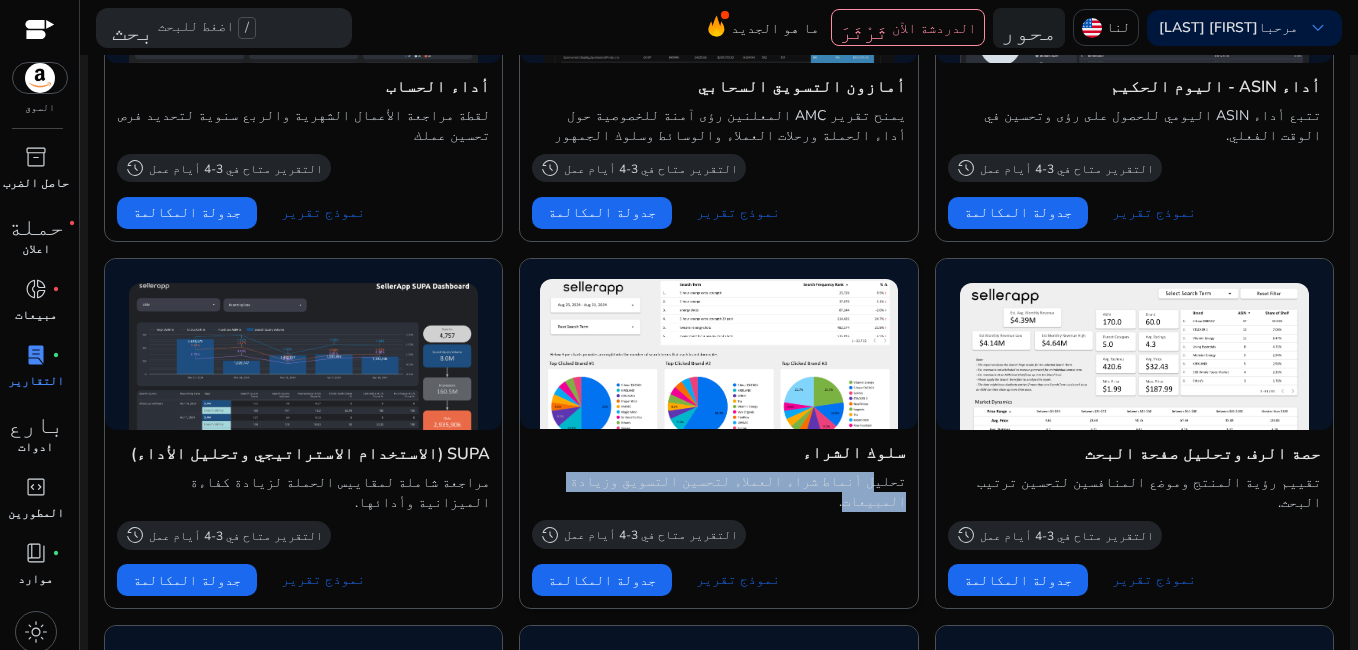 drag, startPoint x: 888, startPoint y: 482, endPoint x: 651, endPoint y: 486, distance: 237.03375 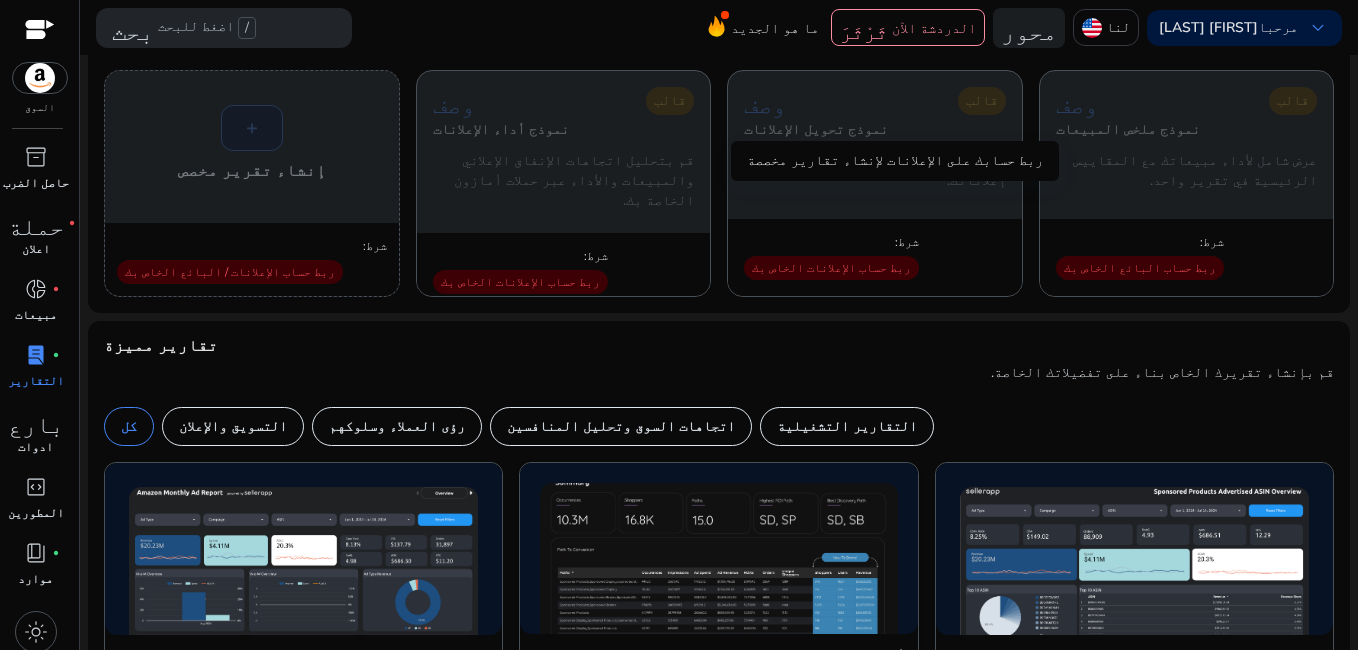 scroll, scrollTop: 0, scrollLeft: 0, axis: both 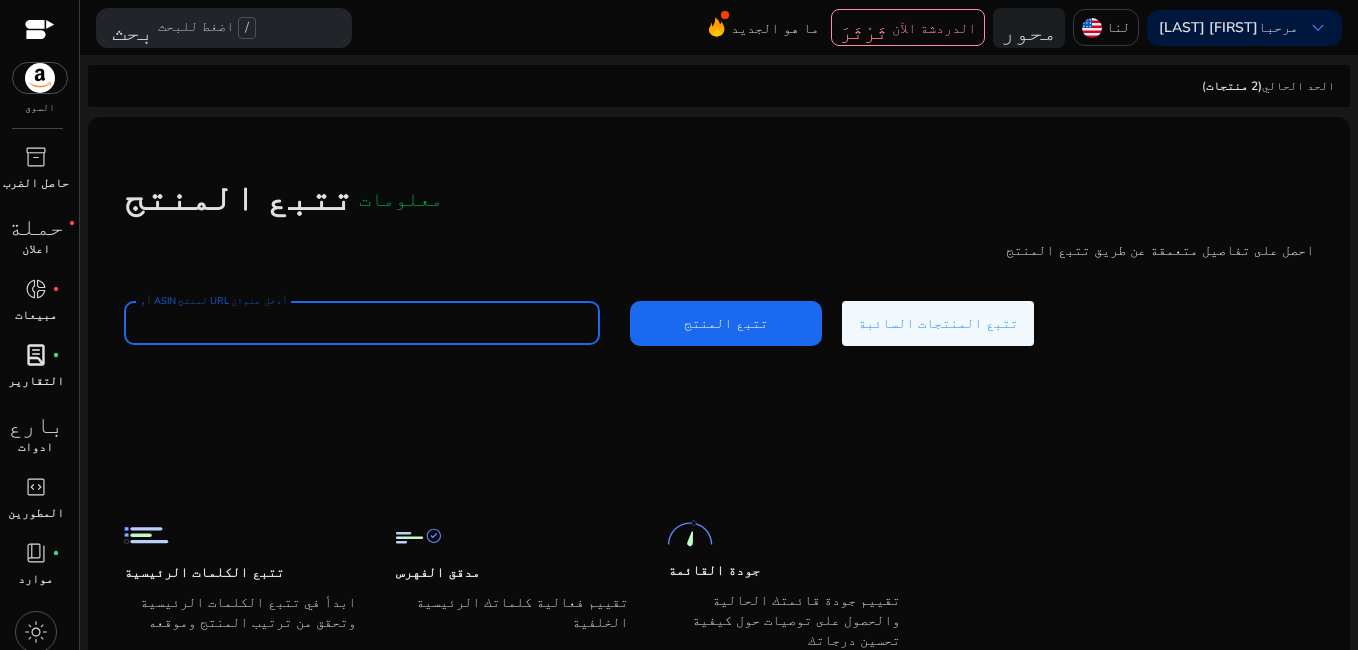 click on "أدخل عنوان URL لمنتج ASIN أو Amazon" at bounding box center (362, 323) 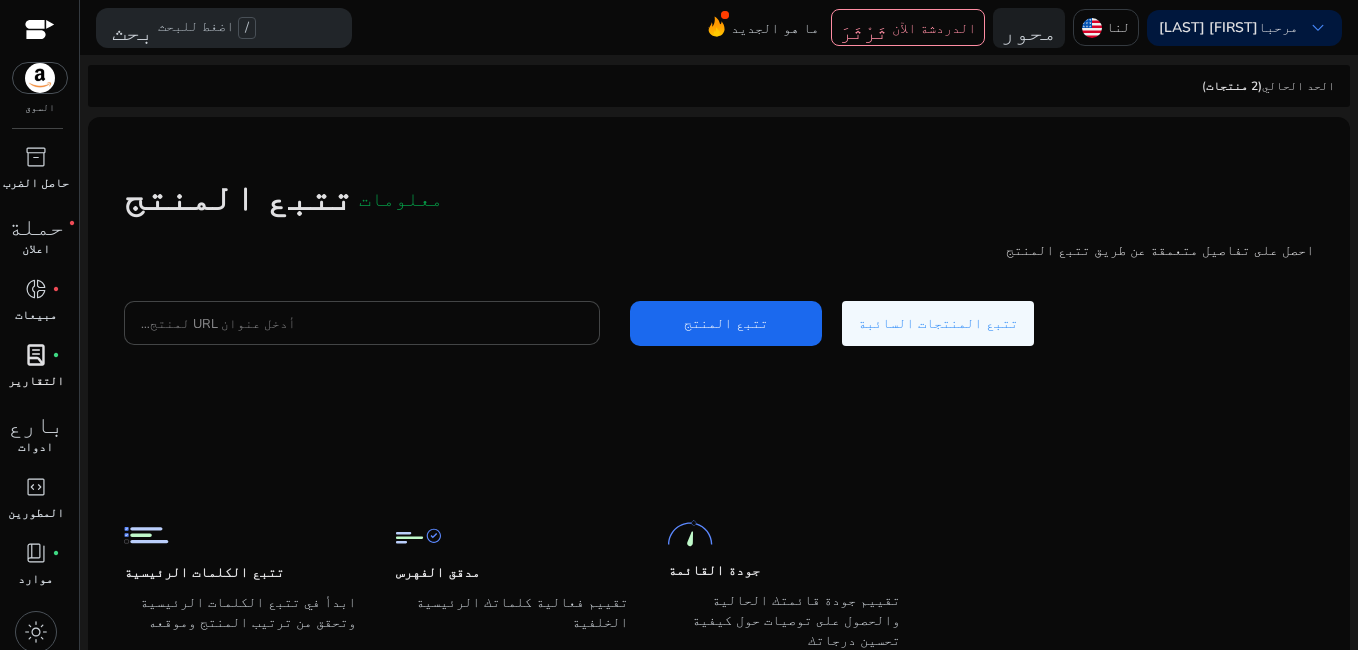drag, startPoint x: 352, startPoint y: 313, endPoint x: 283, endPoint y: 292, distance: 72.12489 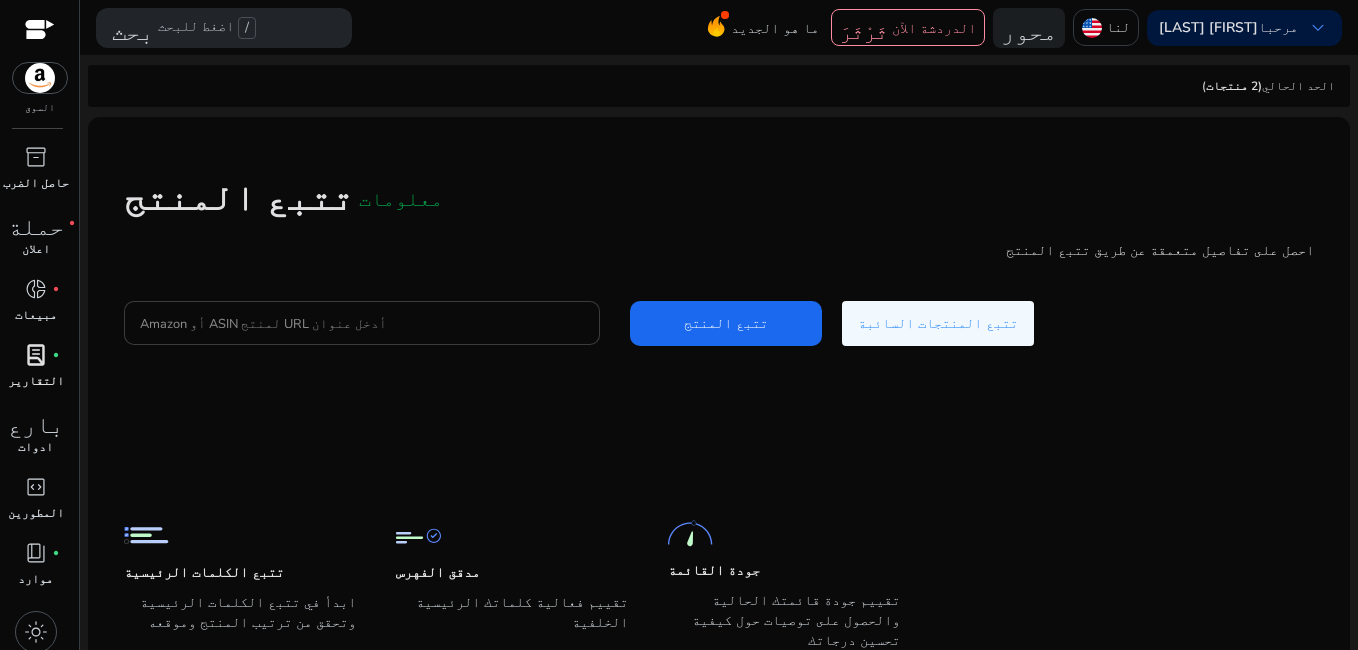 click on "أدخل عنوان URL لمنتج ASIN أو Amazon" at bounding box center (362, 323) 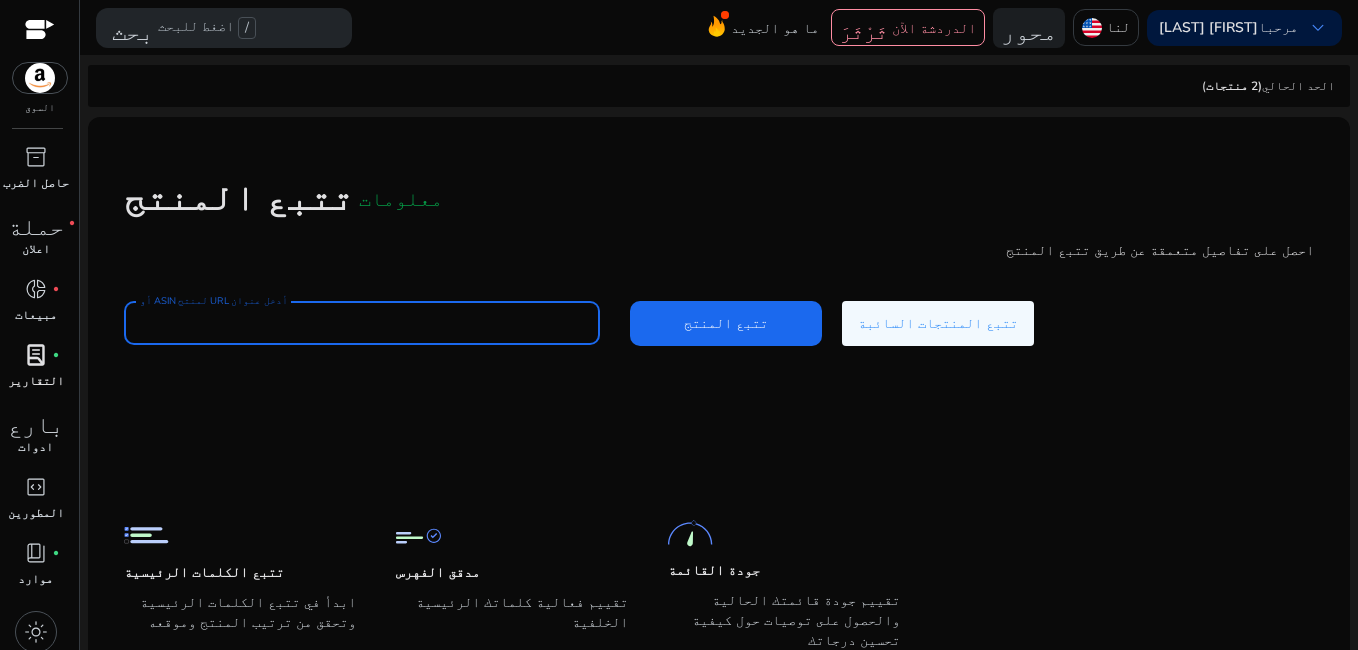 paste on "**********" 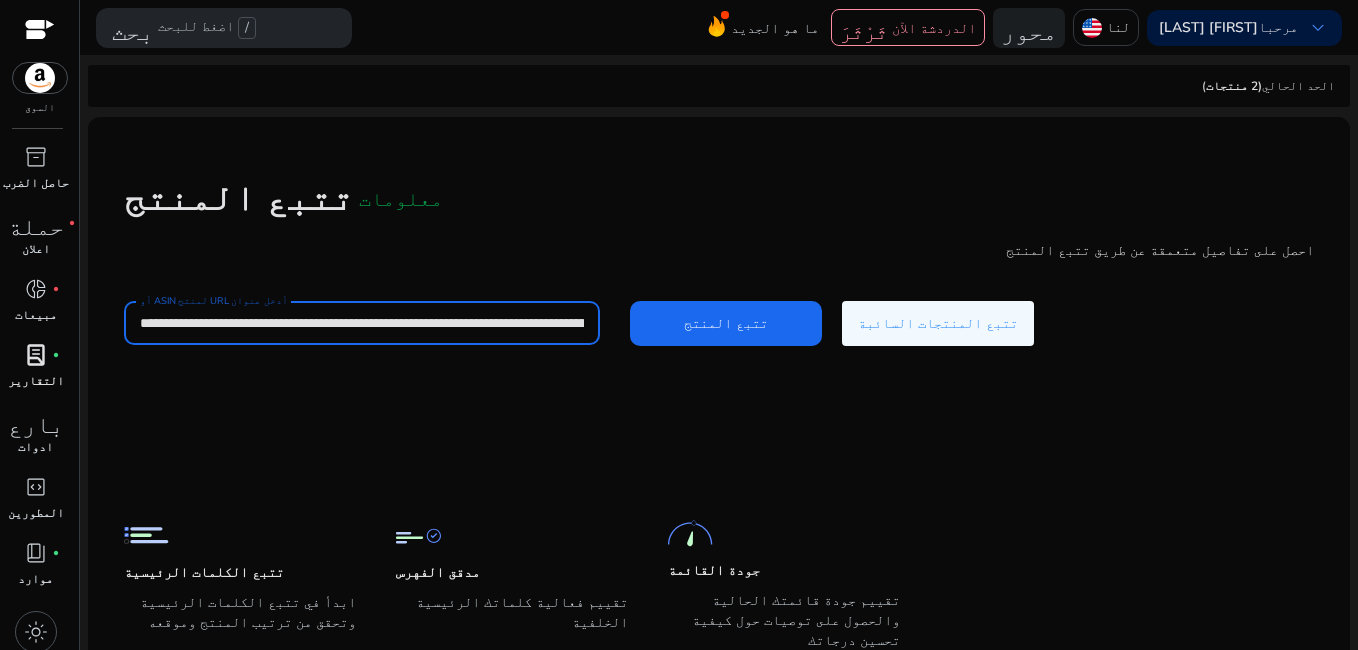 scroll, scrollTop: 0, scrollLeft: 4053, axis: horizontal 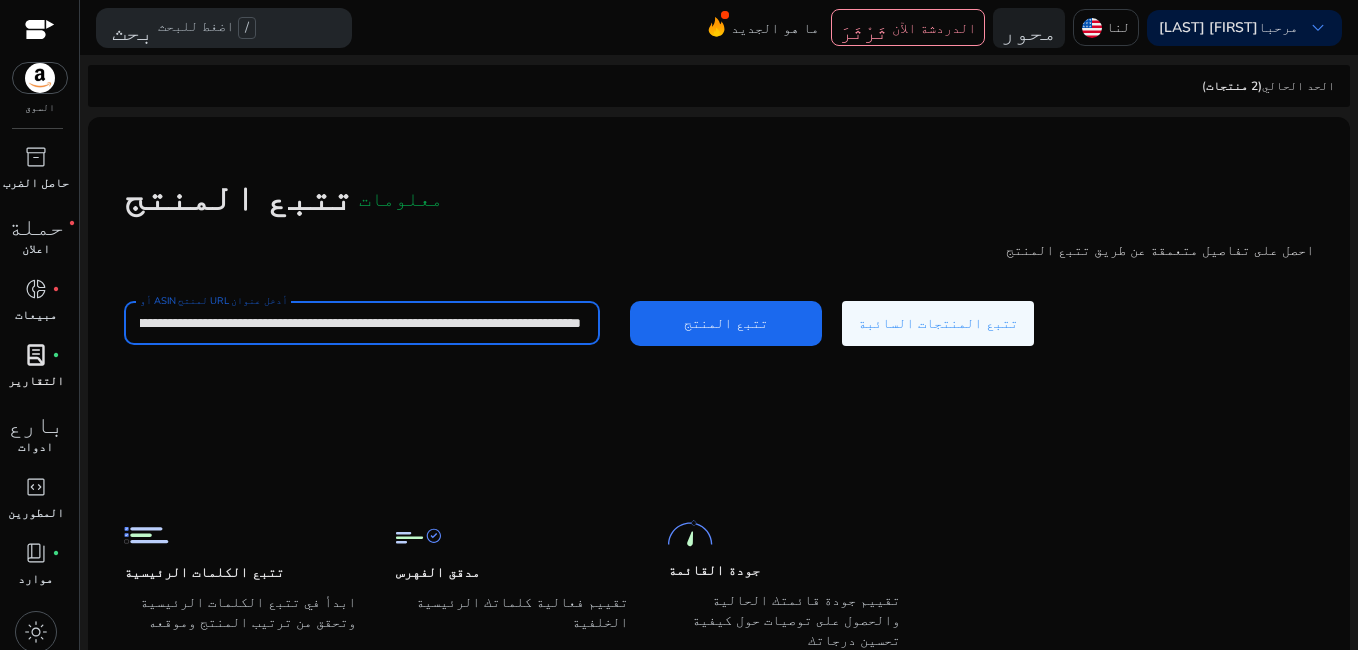 type on "**********" 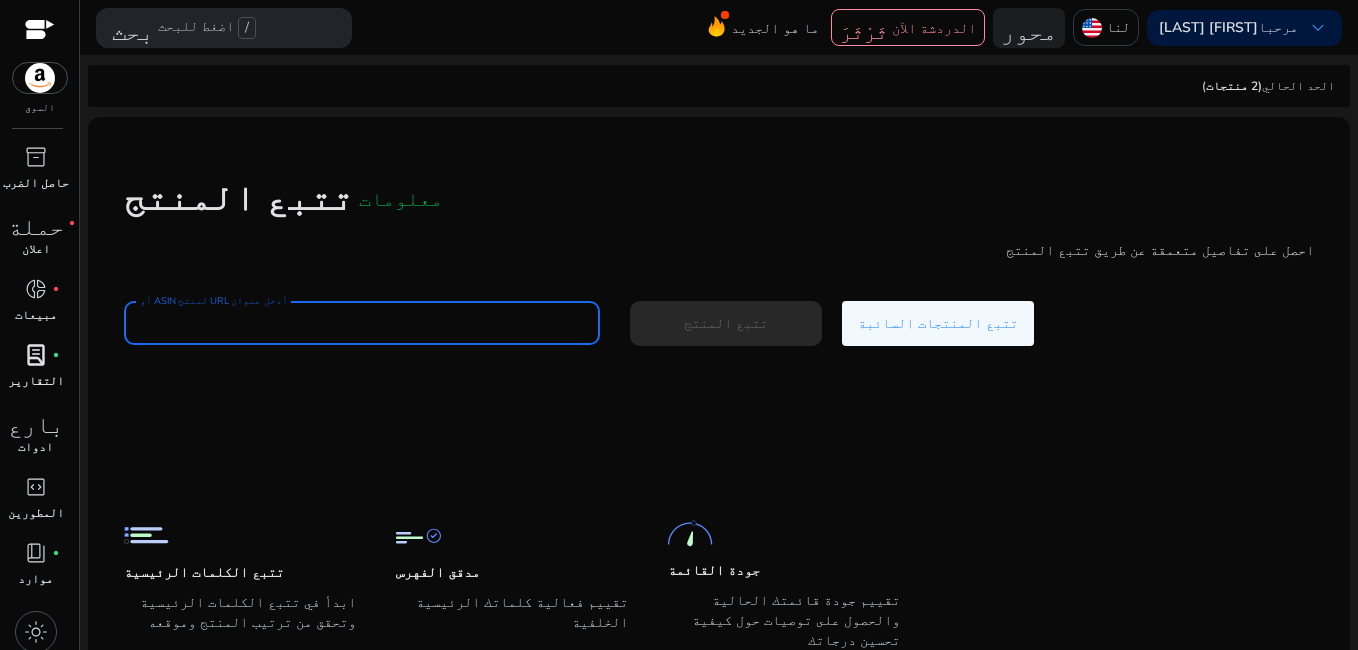 scroll, scrollTop: 0, scrollLeft: 0, axis: both 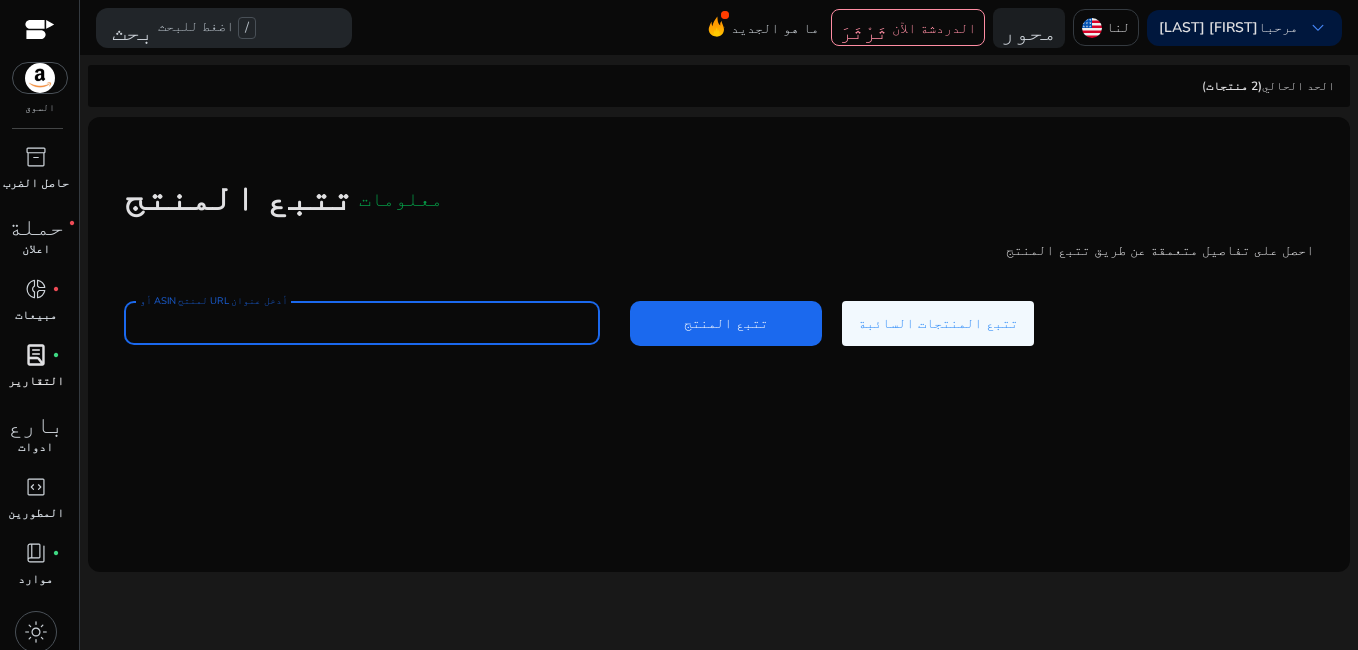 click on "أدخل عنوان URL لمنتج ASIN أو Amazon" at bounding box center [362, 323] 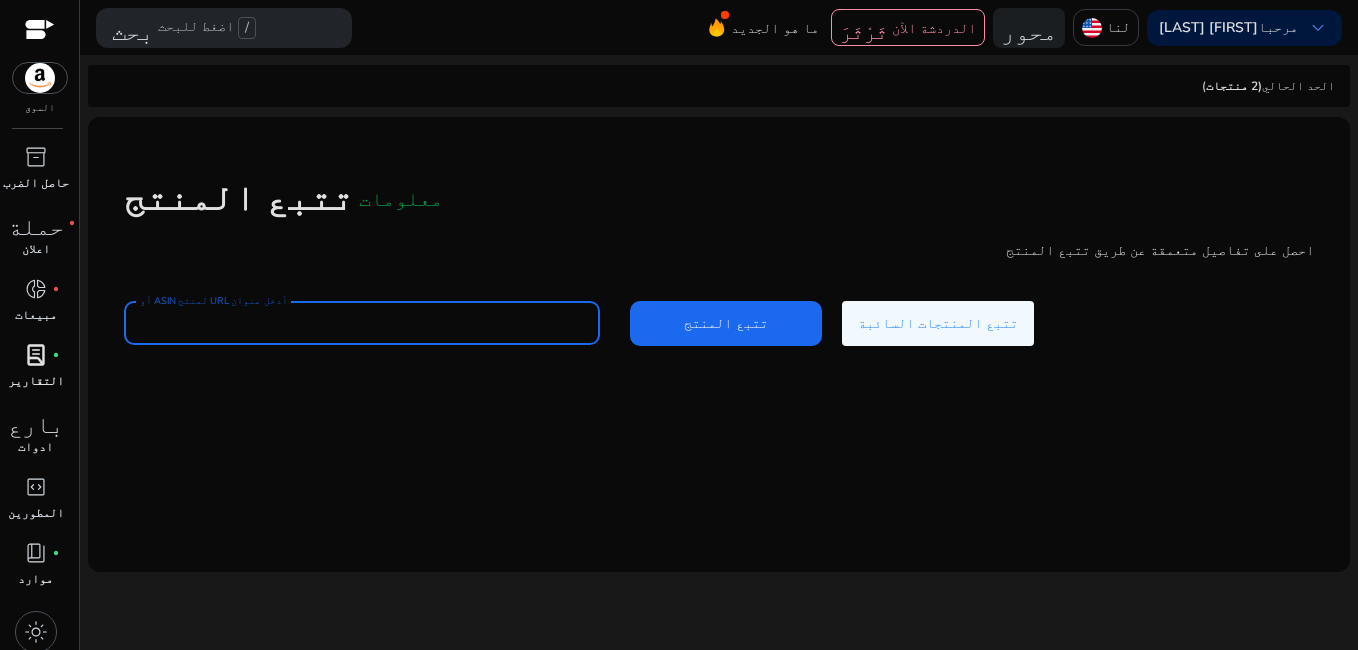 paste on "**********" 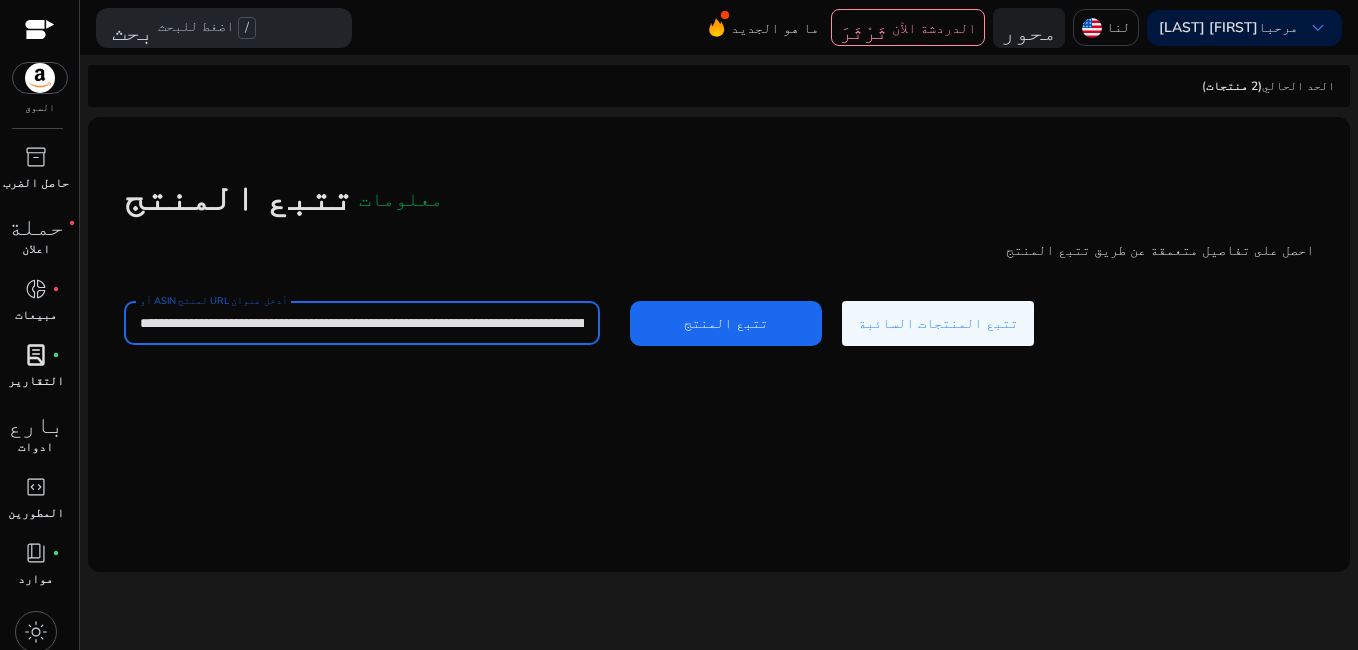 scroll, scrollTop: 0, scrollLeft: 4109, axis: horizontal 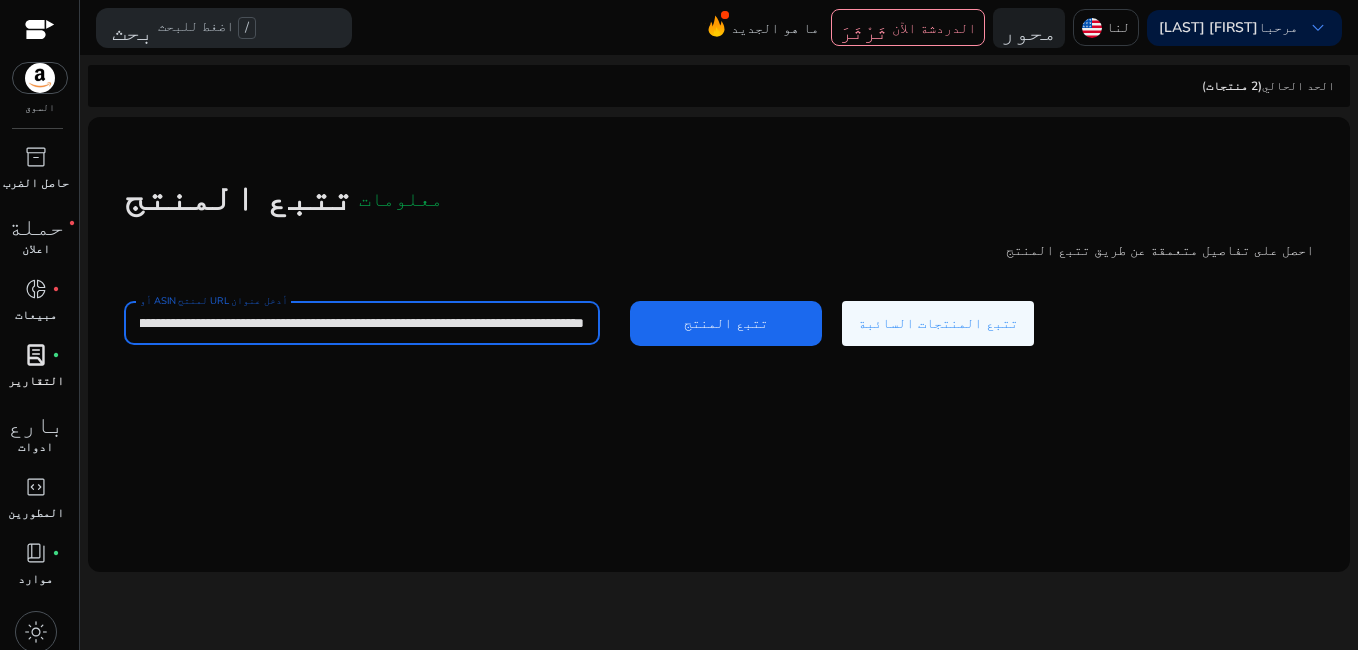 type on "**********" 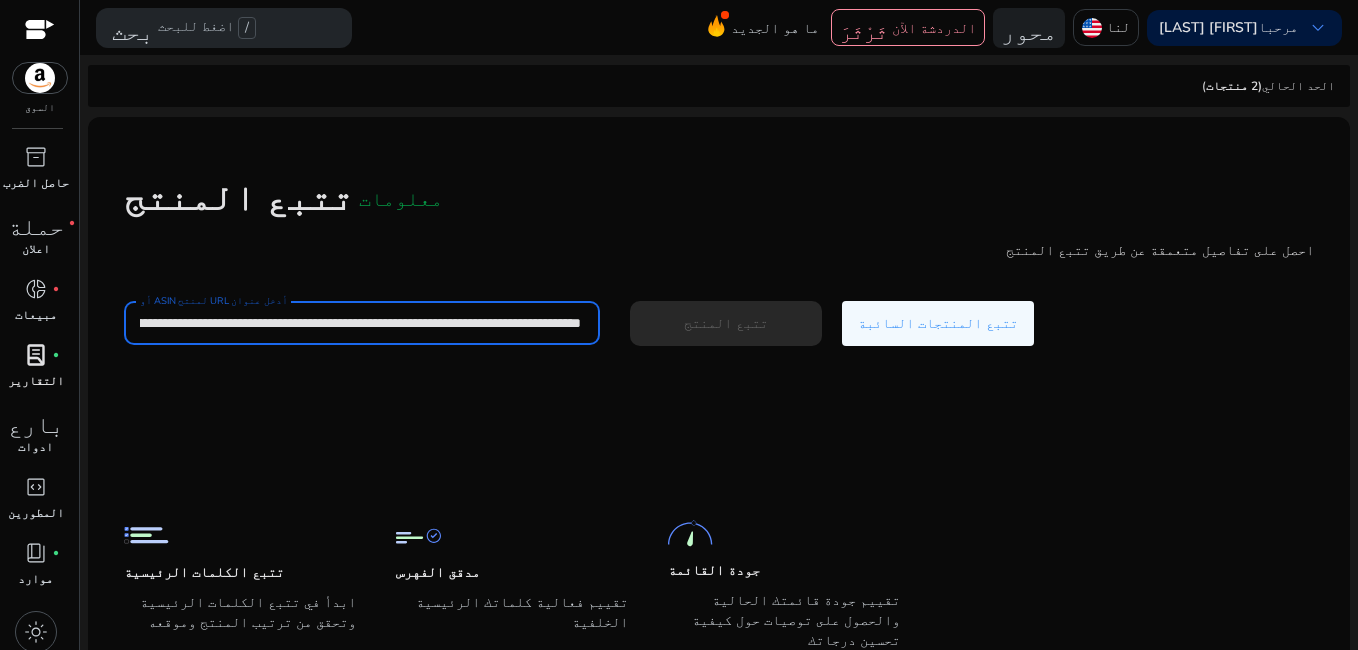 type 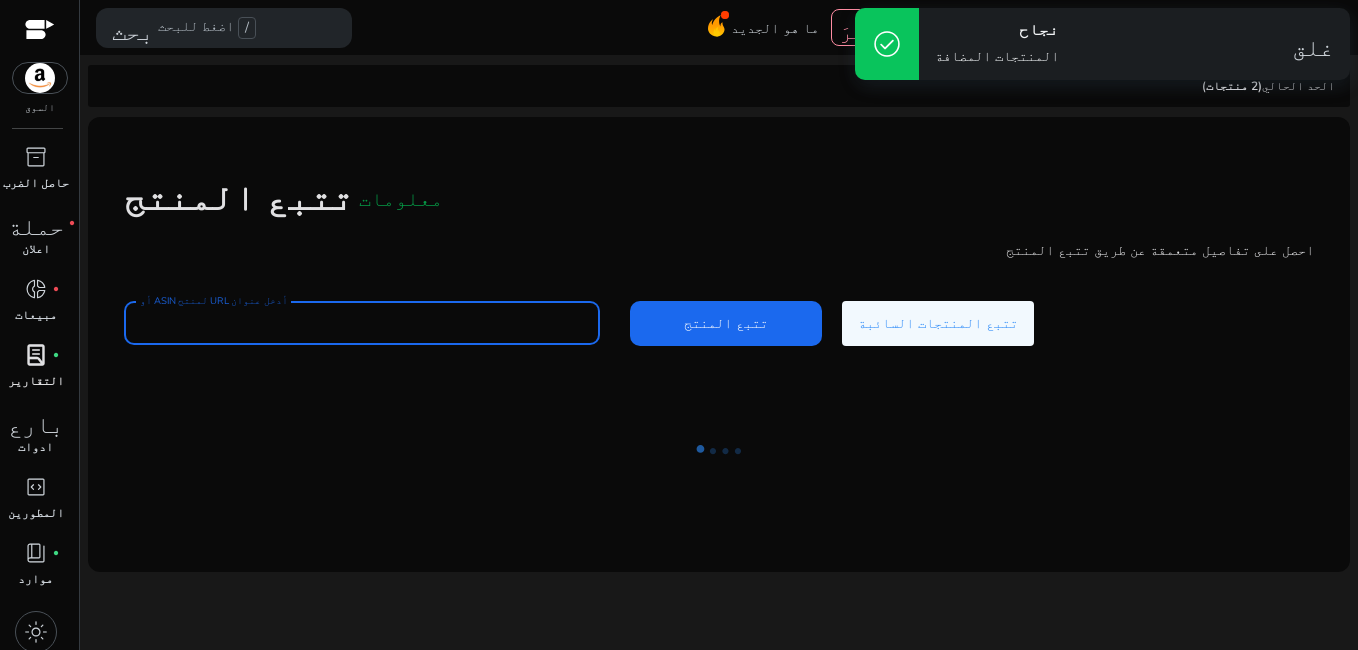 scroll, scrollTop: 0, scrollLeft: 0, axis: both 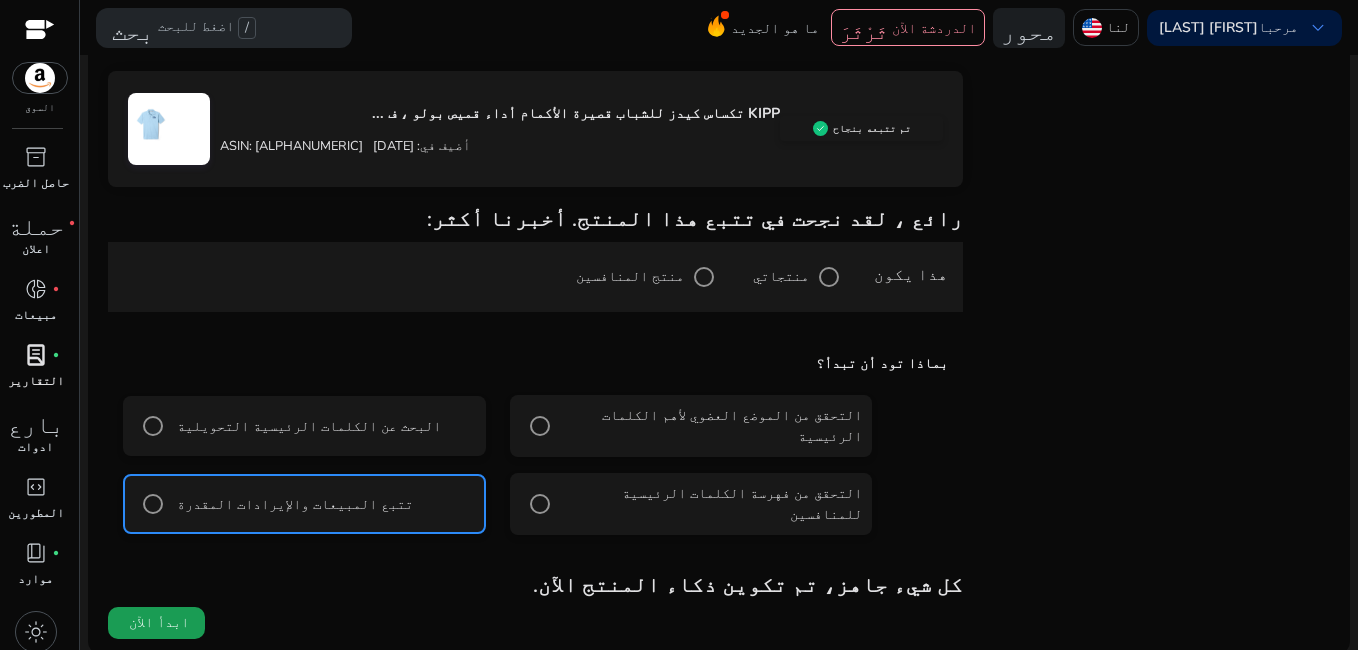 click on "ابدأ الآن" at bounding box center [159, 623] 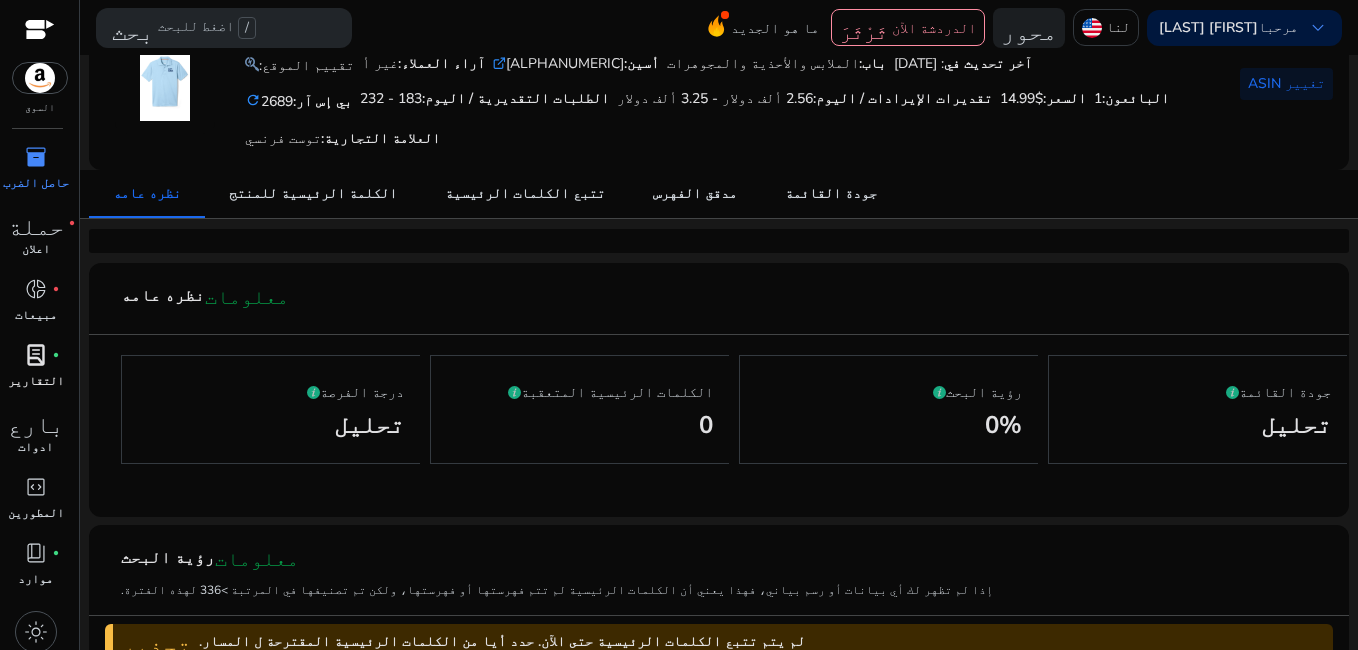 scroll, scrollTop: 0, scrollLeft: 0, axis: both 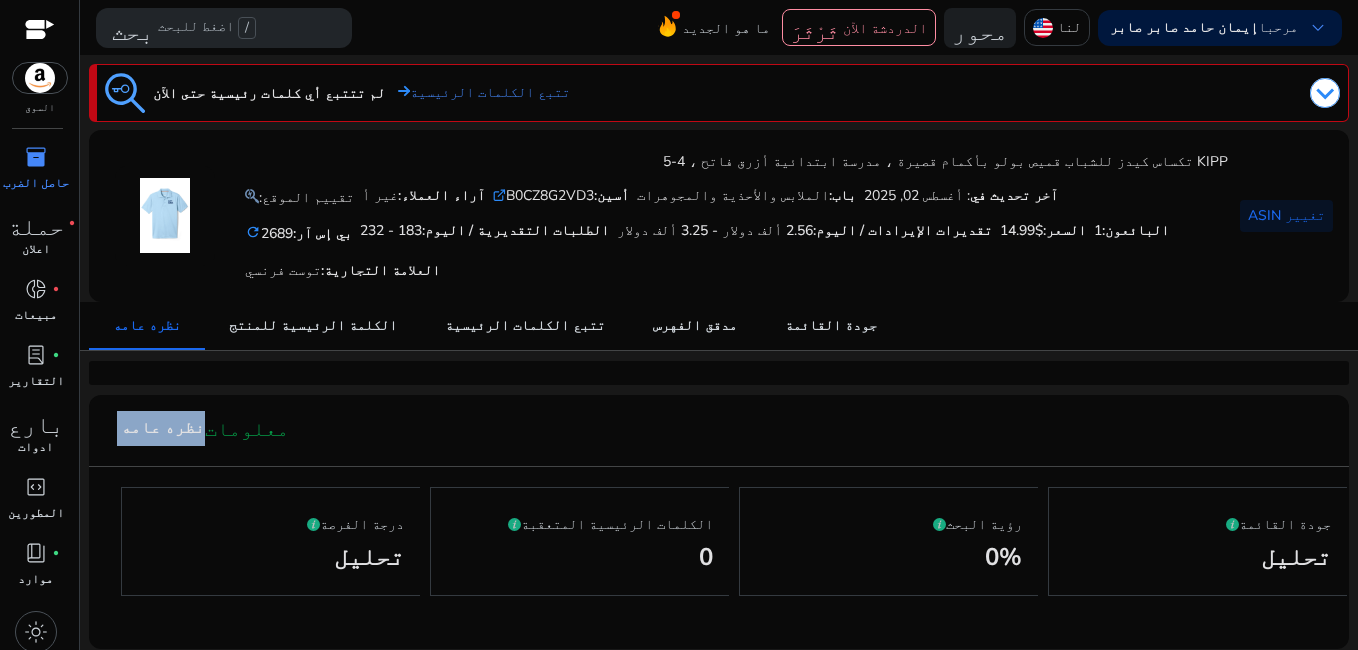 drag, startPoint x: 620, startPoint y: 394, endPoint x: 698, endPoint y: 343, distance: 93.193344 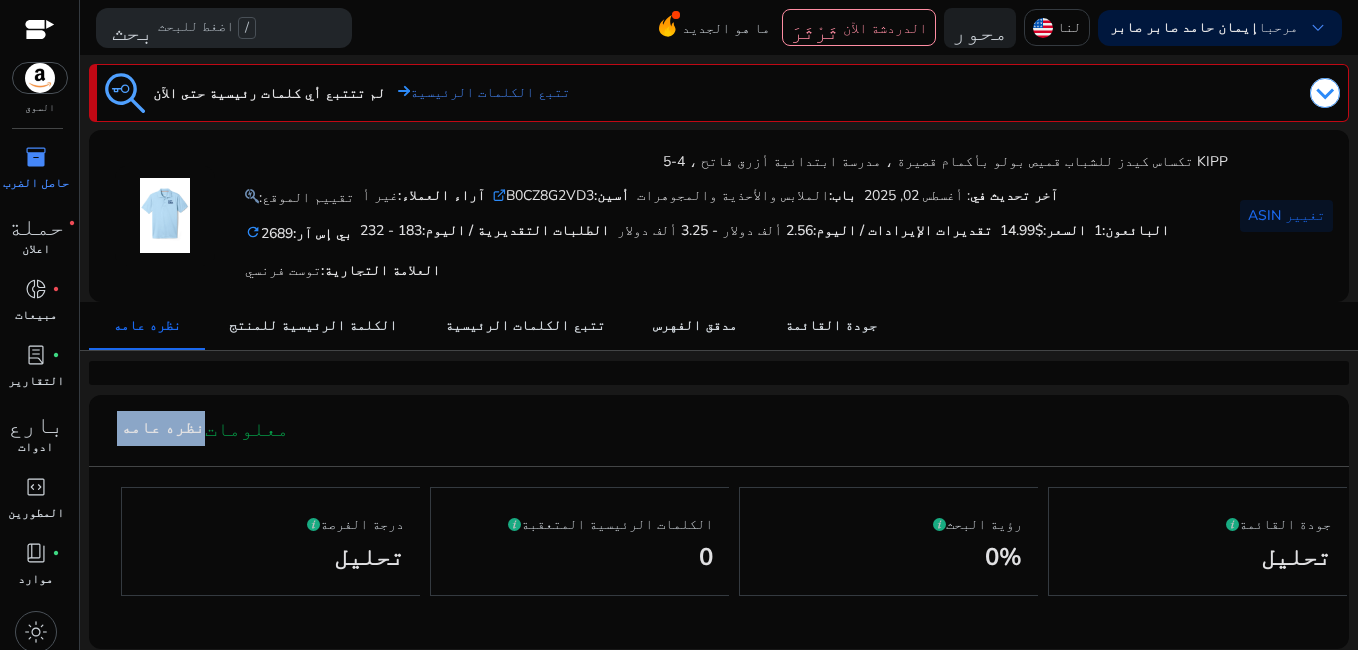 drag, startPoint x: 698, startPoint y: 343, endPoint x: 786, endPoint y: 387, distance: 98.38699 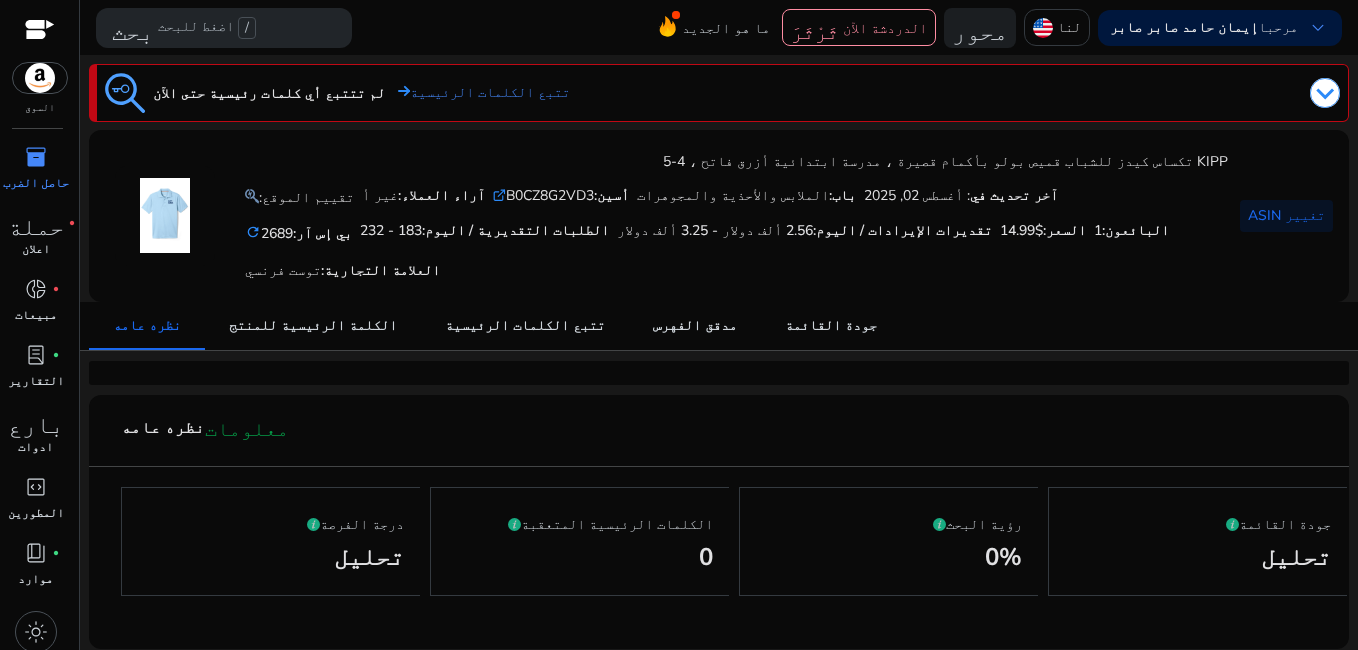 click on "KIPP تكساس كيدز للشباب قميص بولو بأكمام قصيرة ، مدرسة ابتدائية أزرق فاتح ، 4-5   تقييم الموقع:  آراء العملاء:  غير أ  أسين:  B0CZ8G2VD3  .st0{fill:#2c8af8} باب:  الملابس والأحذية والمجوهرات  آخر تحديث في : أغسطس 02, 2025   بي إس آر:  2689 refresh  الطلبات التقديرية / اليوم:  183 - 232  تقديرات الإيرادات / اليوم:  2.56 ألف دولار - 3.25 ألف دولار  السعر:  $14.99  البائعون:  1 العلامة التجارية :  توست فرنسي" 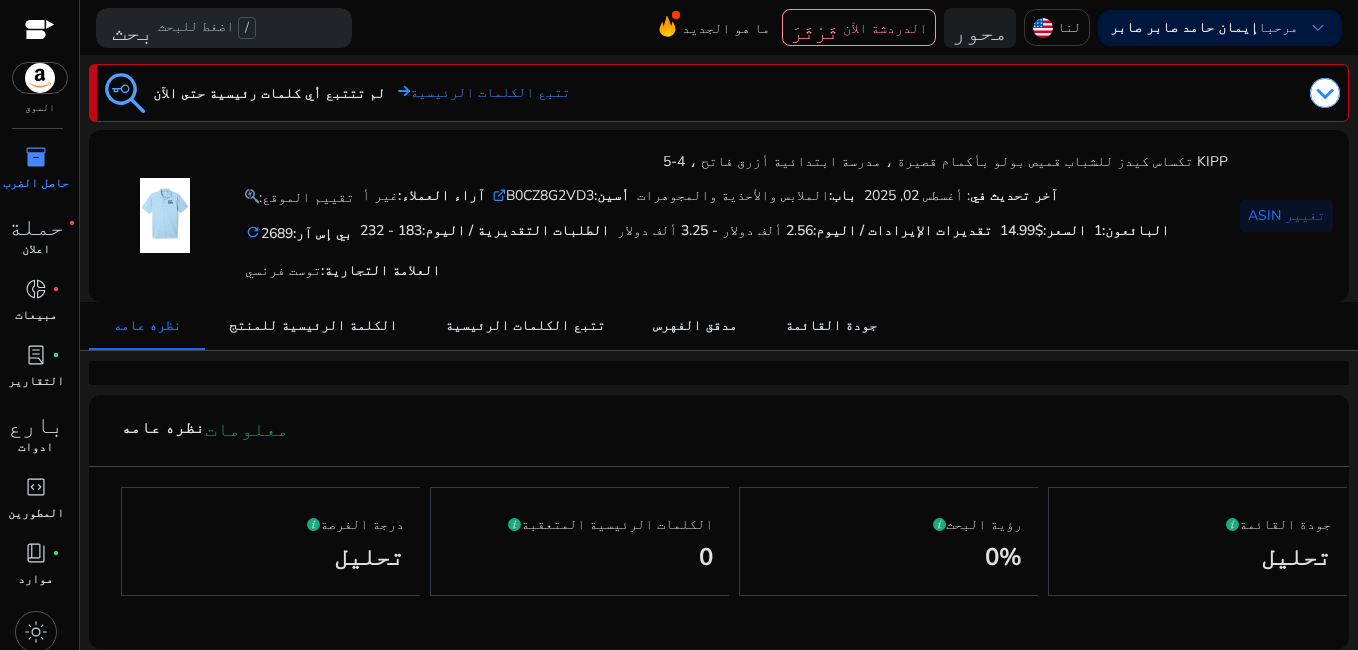 scroll, scrollTop: 0, scrollLeft: 0, axis: both 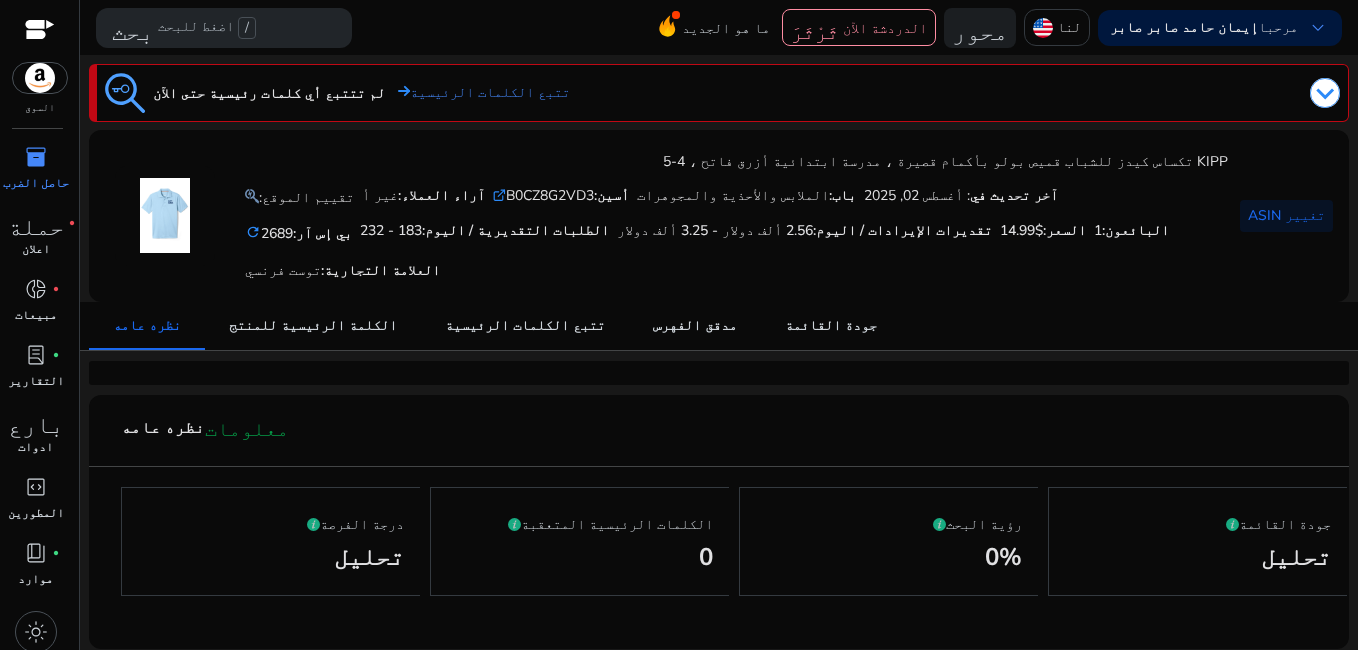 click on "السوق" at bounding box center (39, 58) 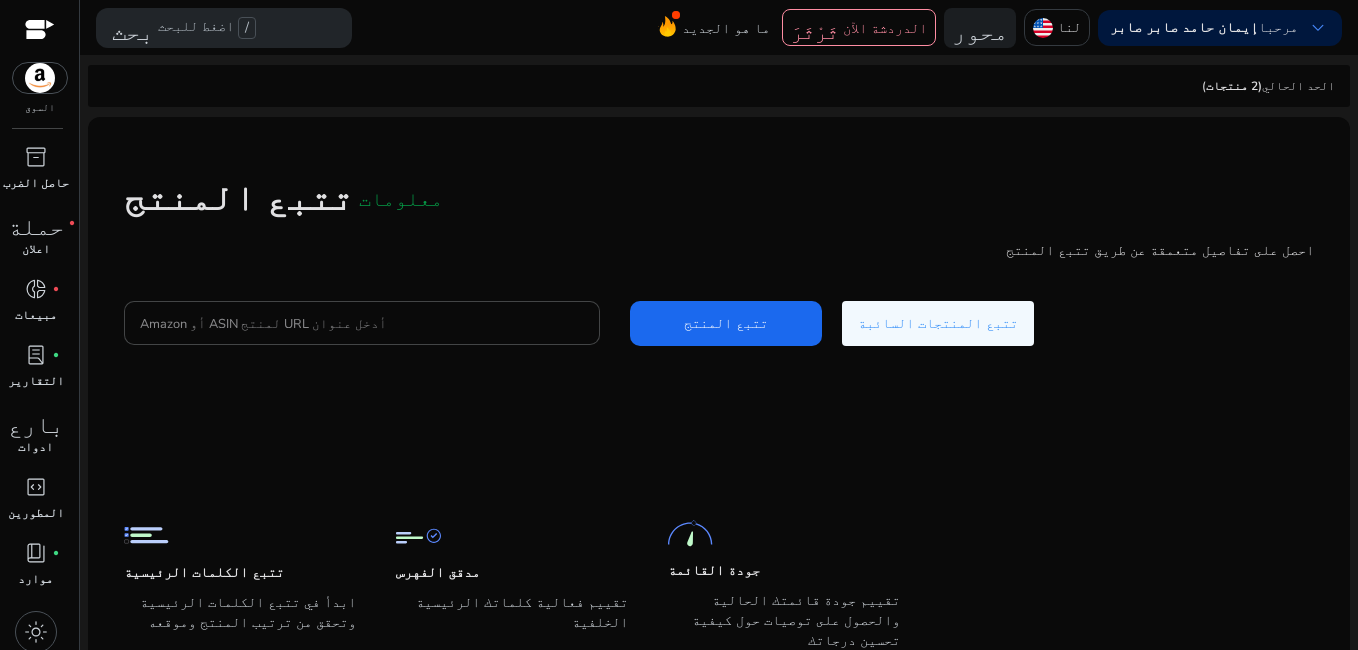 click on "تتبع المنتج   معلومات" 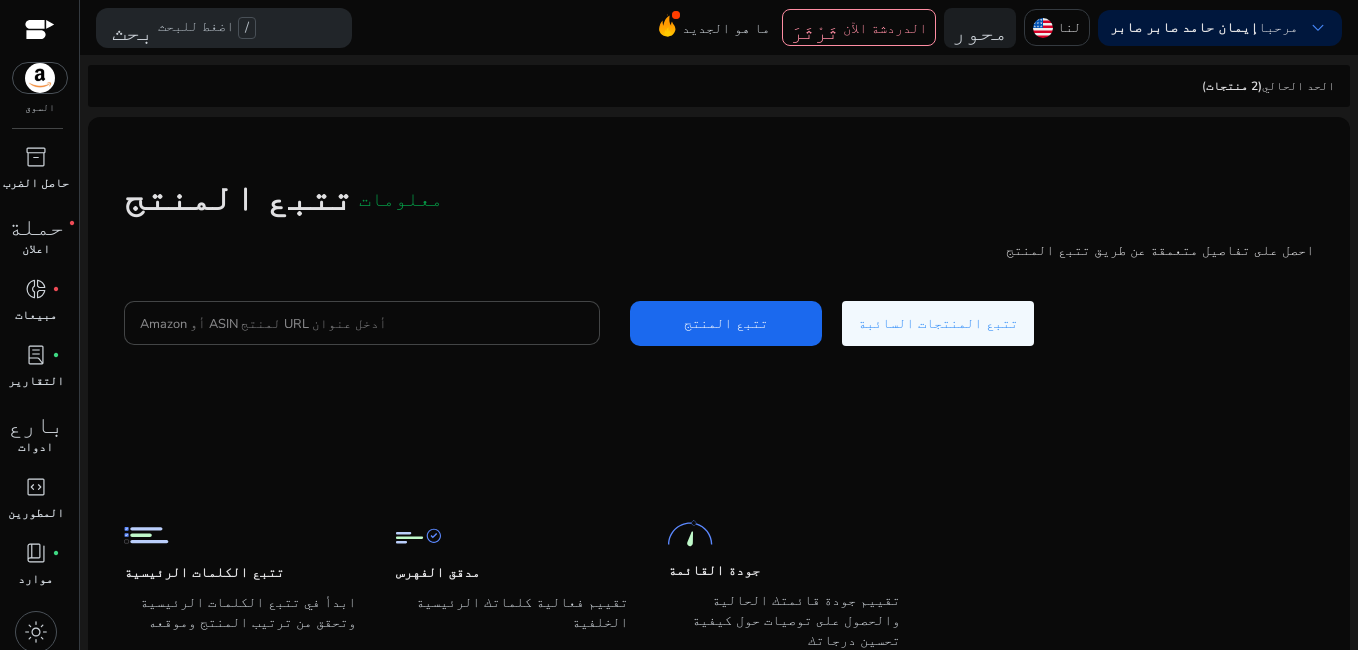 click on "تتبع المنتج   معلومات" 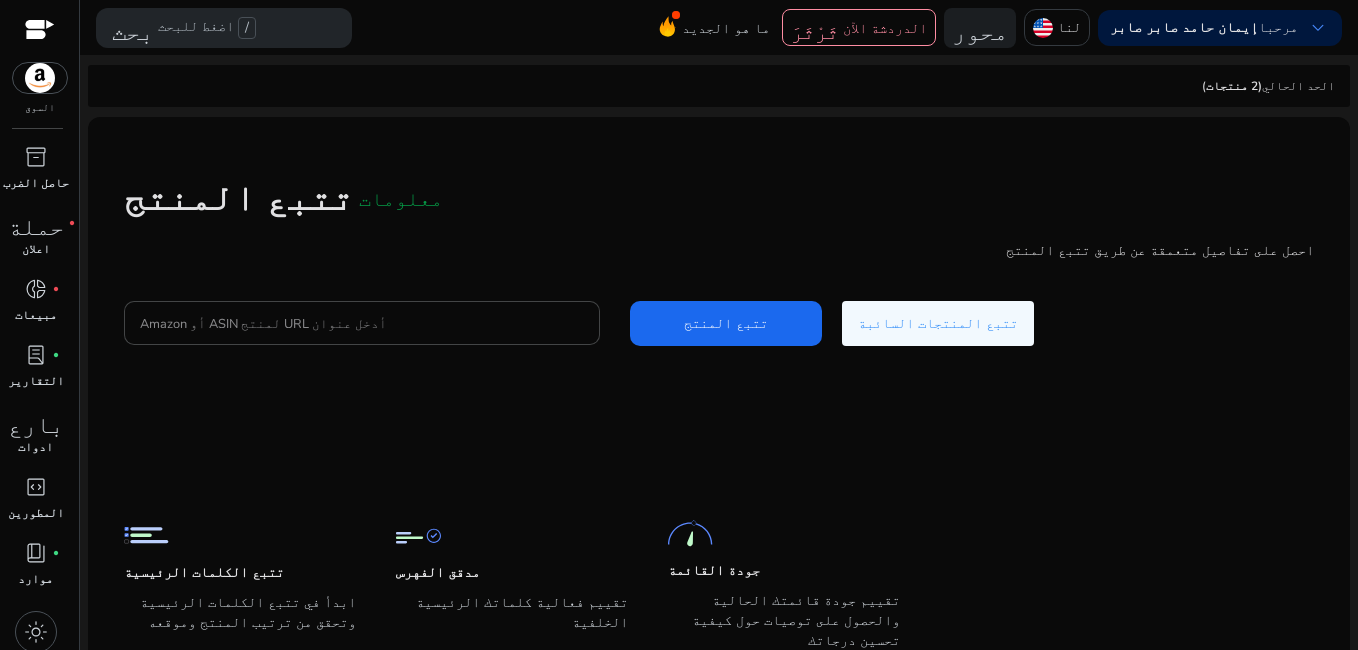 click on "تتبع المنتج   معلومات" 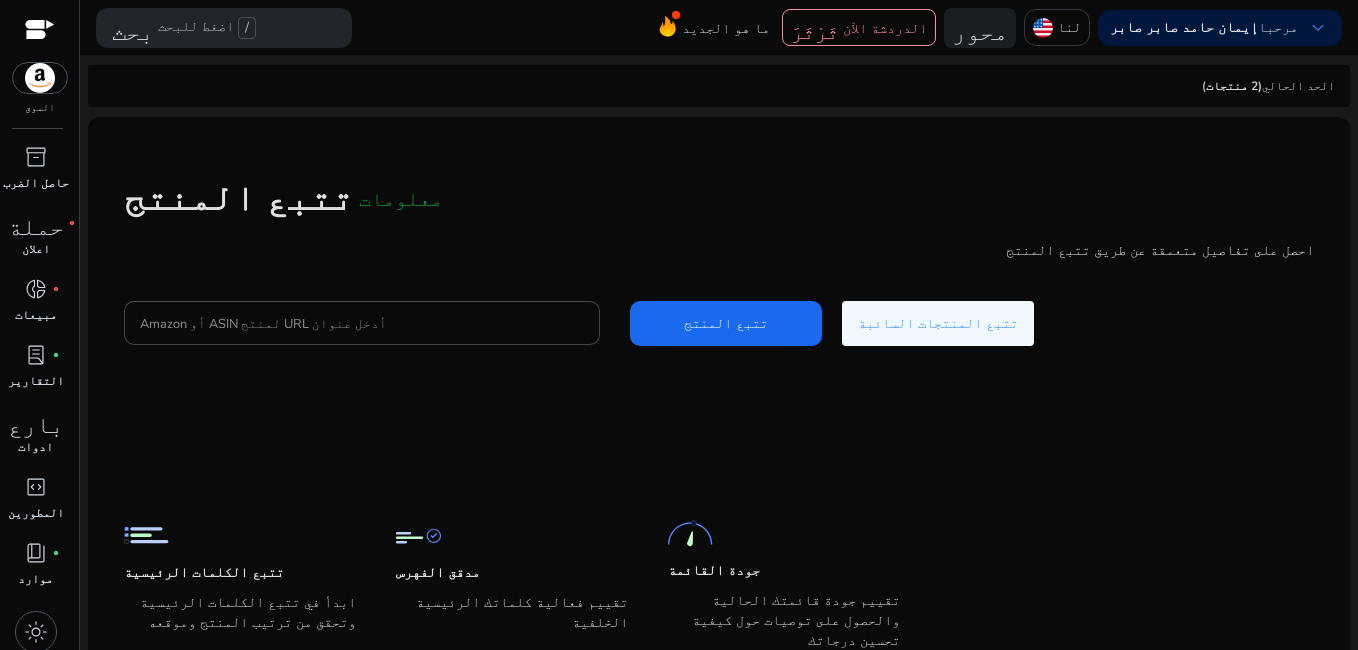 click on "تتبع المنتج" 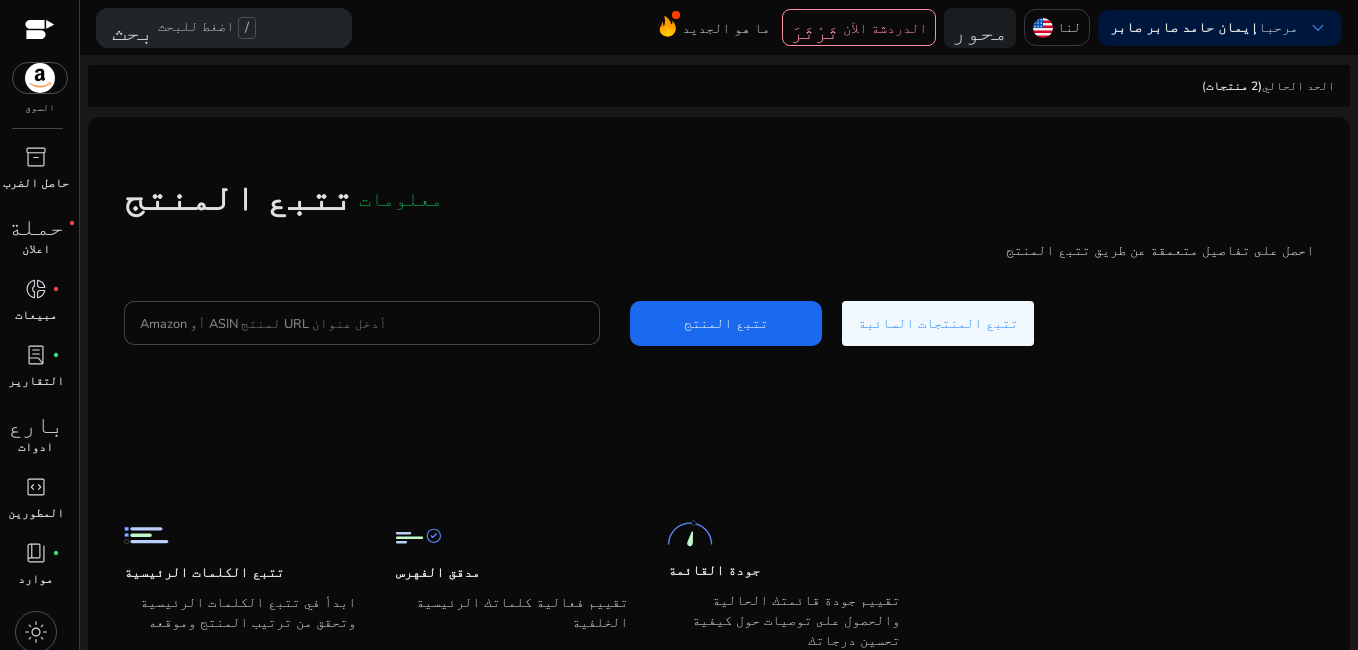 click on "تتبع المنتج" 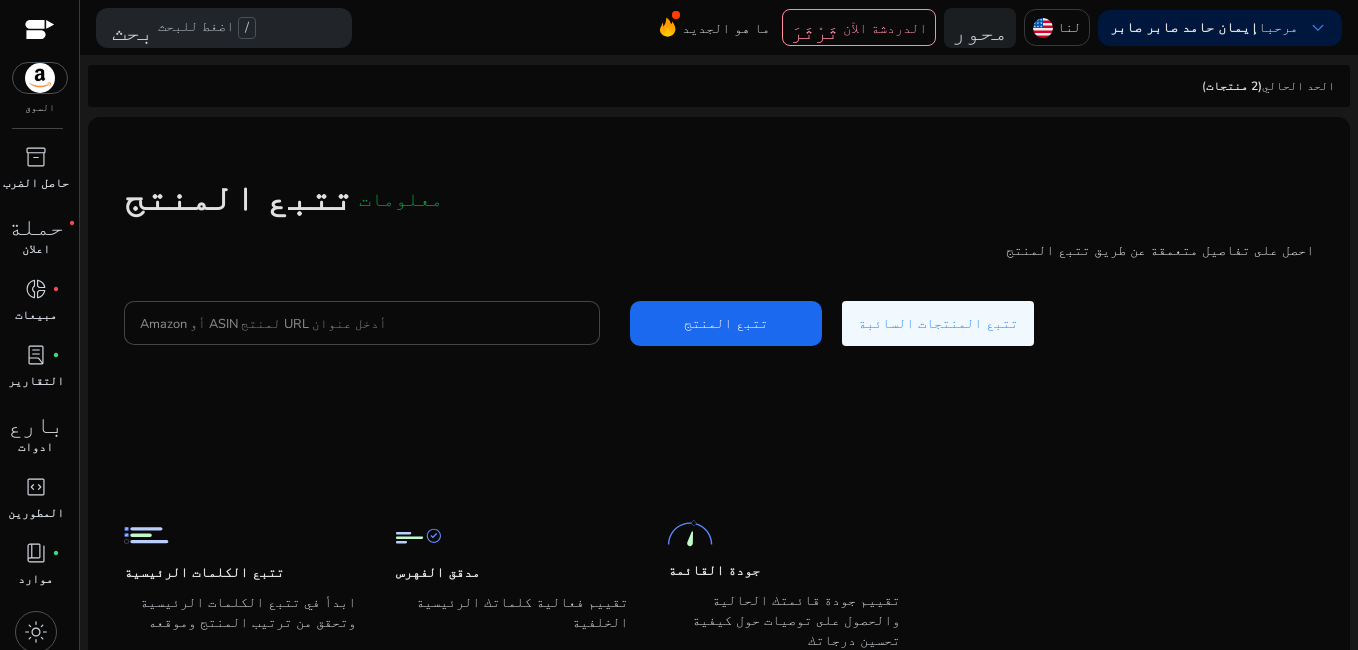 click on "تتبع المنتج" 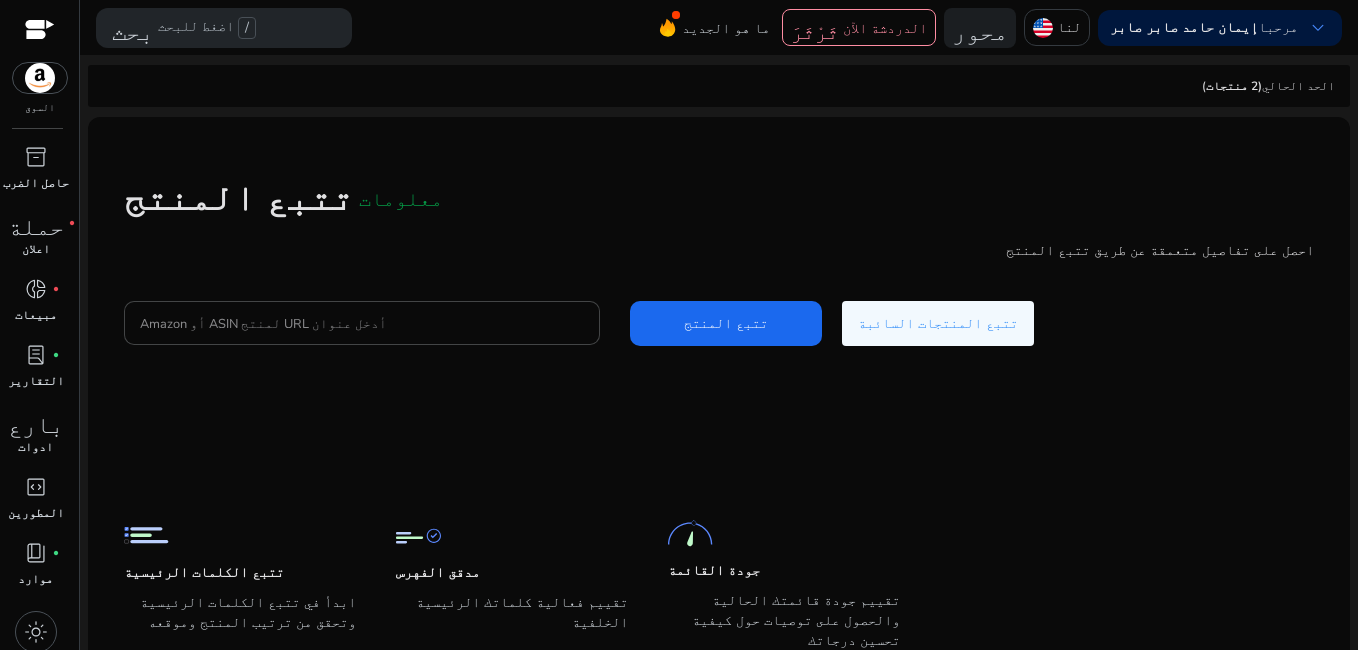 click on "تتبع المنتج" 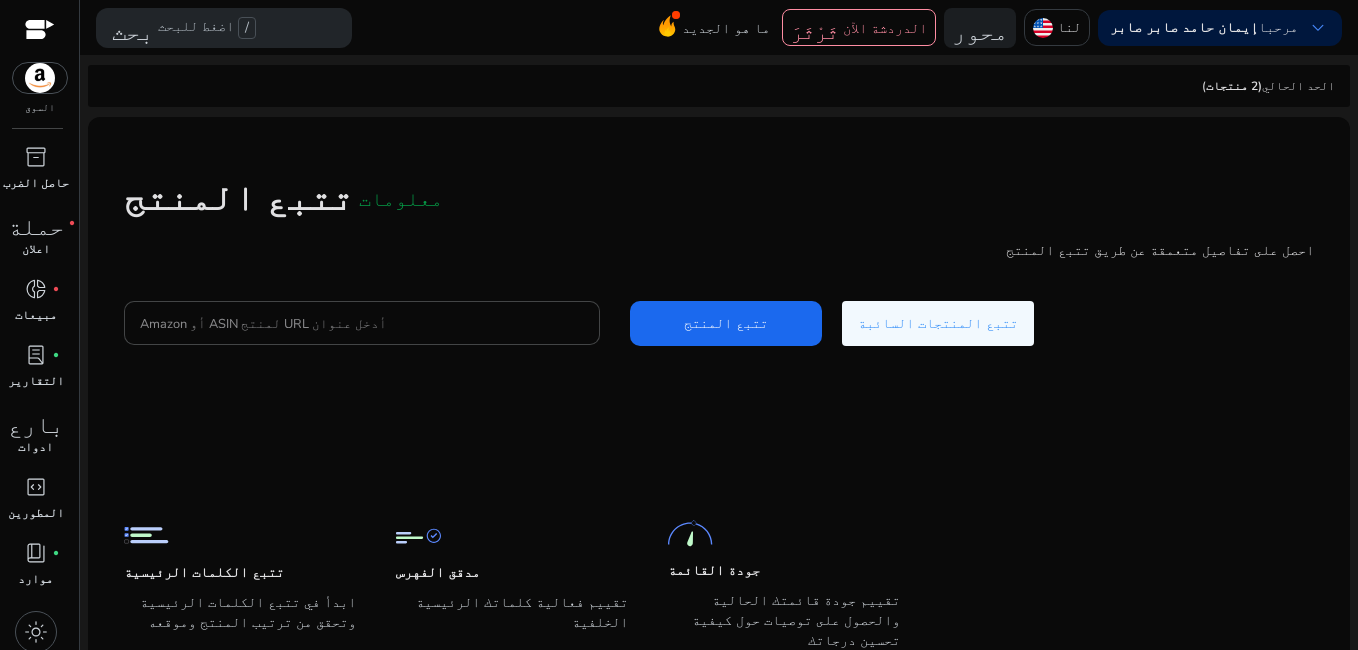 click on "تتبع المنتج" 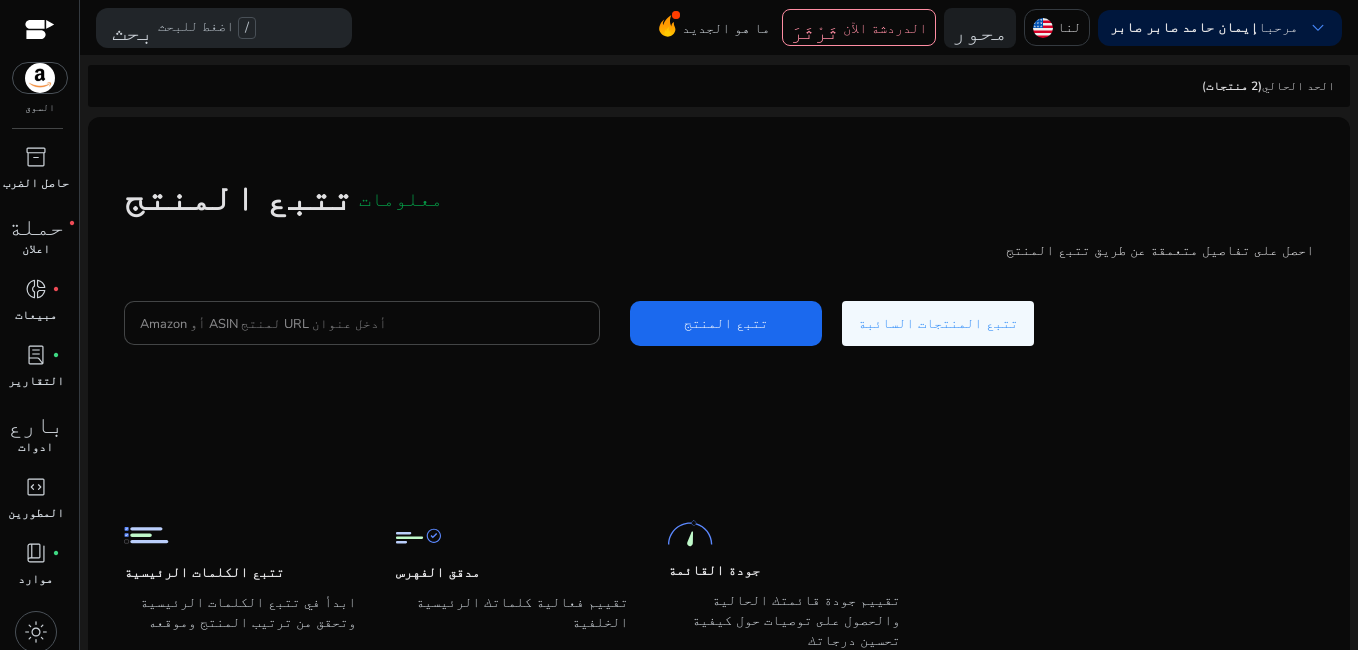 click on "تتبع المنتج" 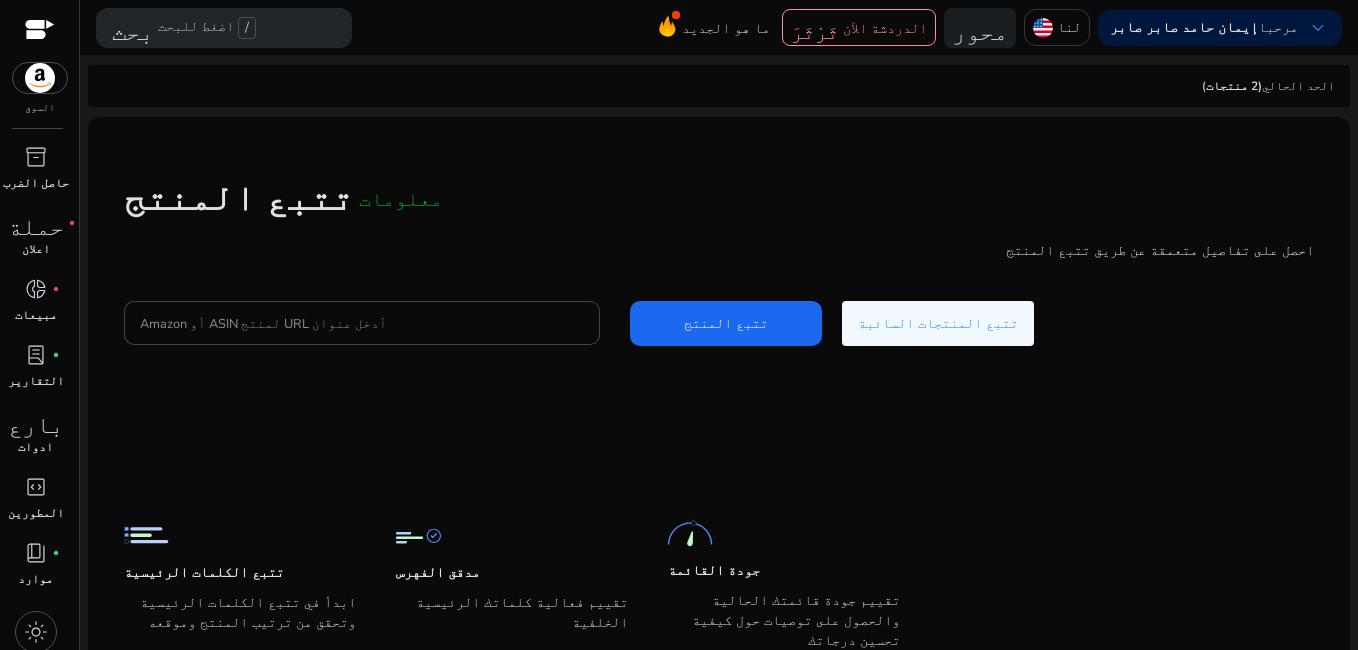 click on "تتبع المنتج" 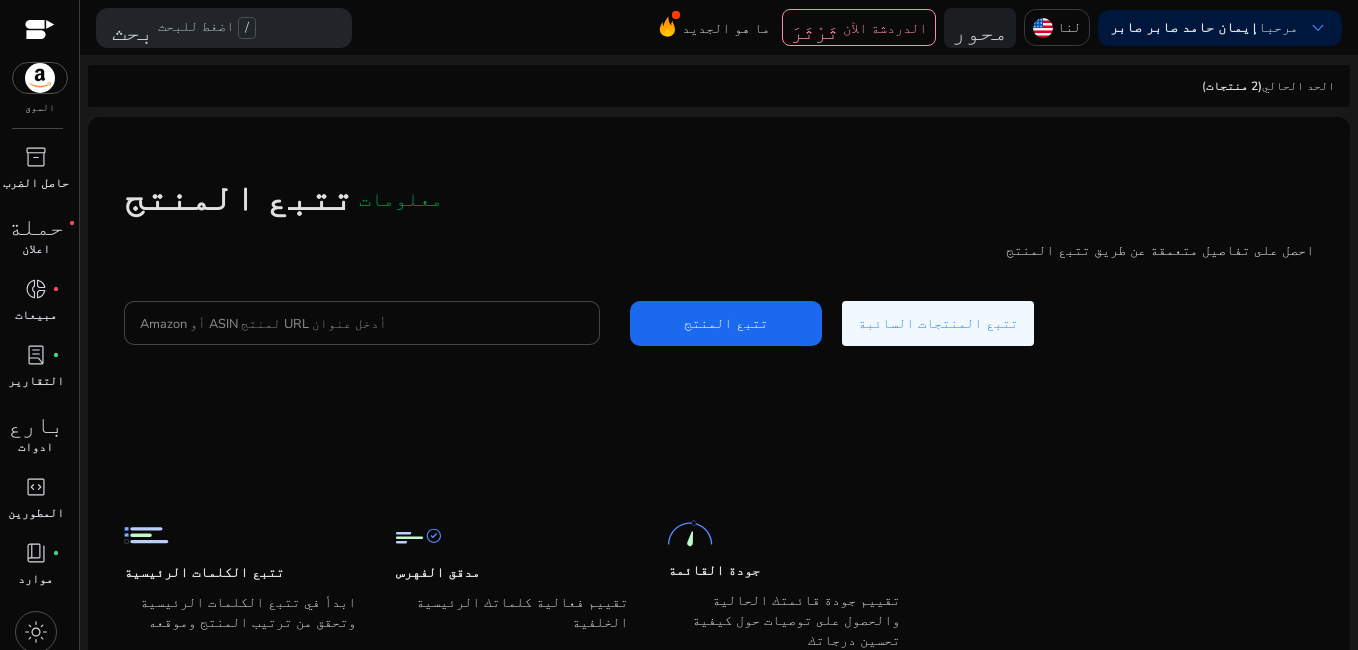 click on "تتبع المنتج" 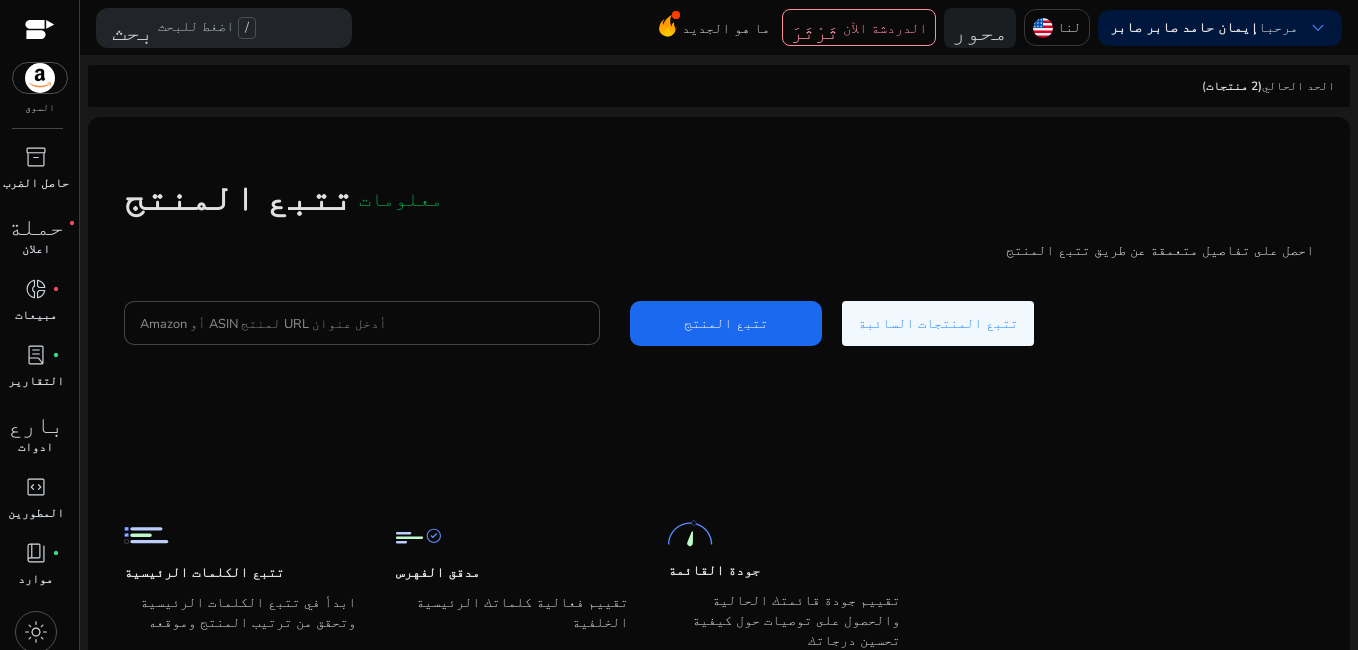 click on "احصل على تفاصيل متعمقة عن طريق تتبع المنتج" 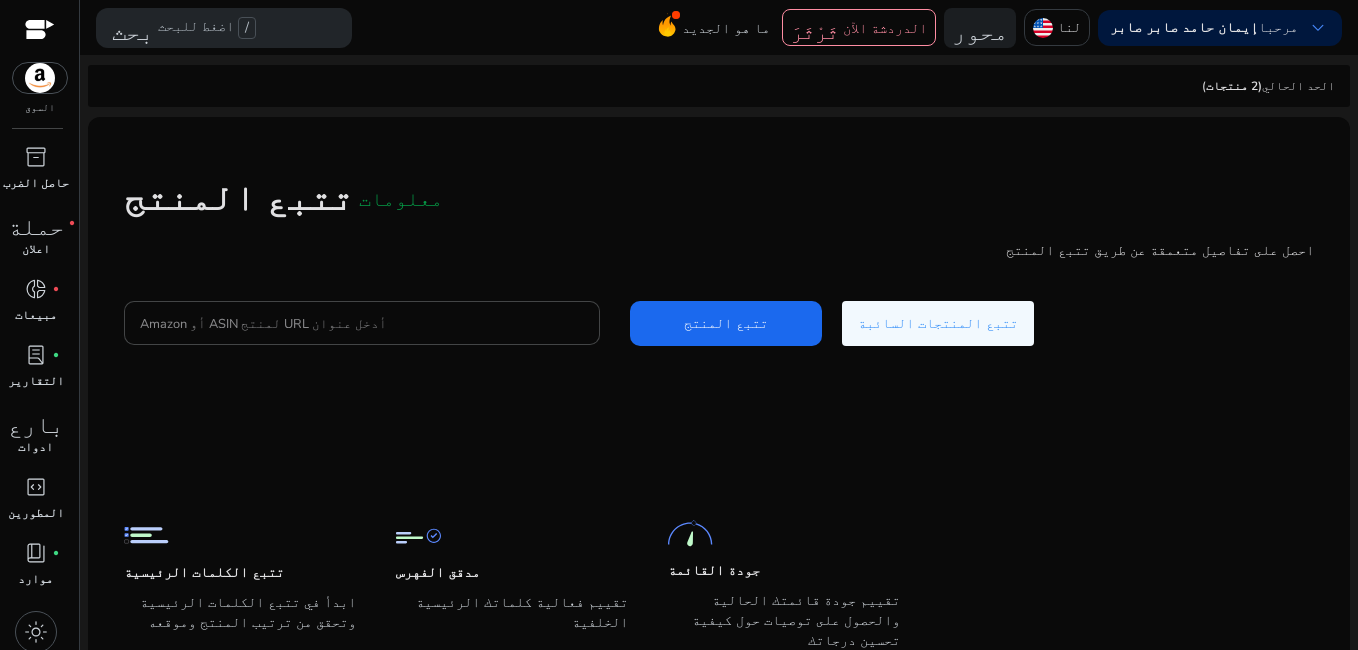 click on "احصل على تفاصيل متعمقة عن طريق تتبع المنتج" 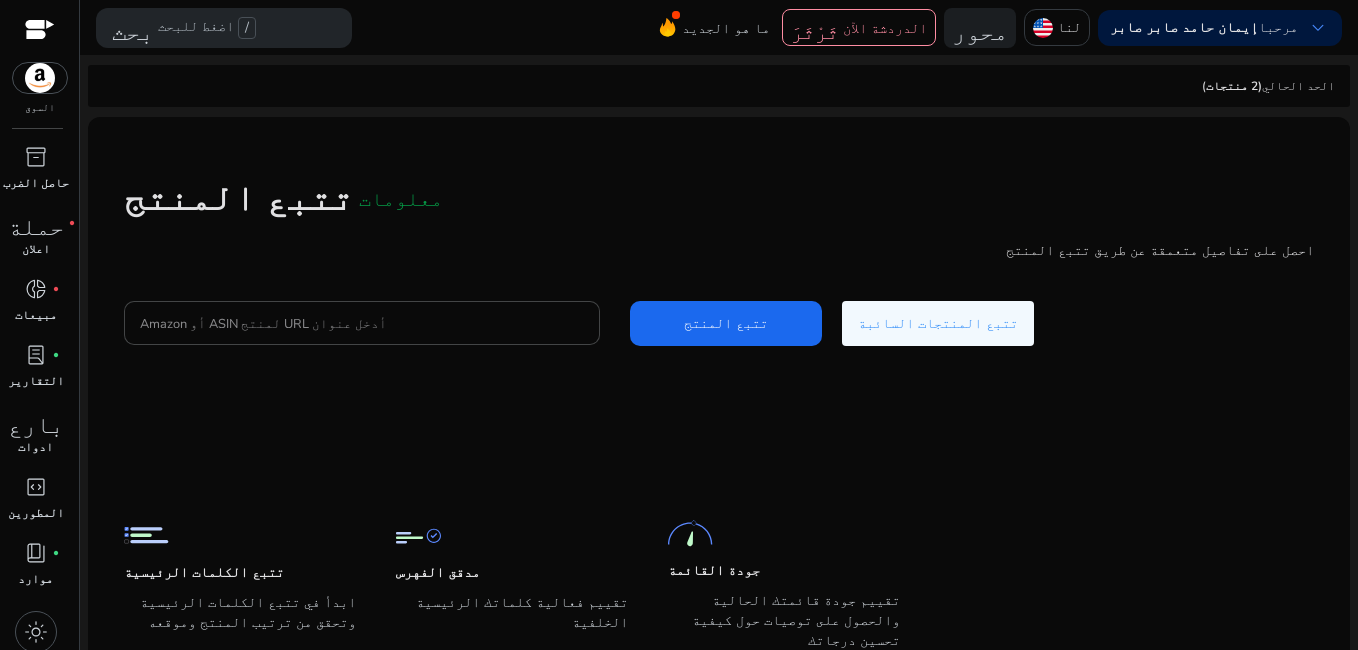 click on "احصل على تفاصيل متعمقة عن طريق تتبع المنتج" 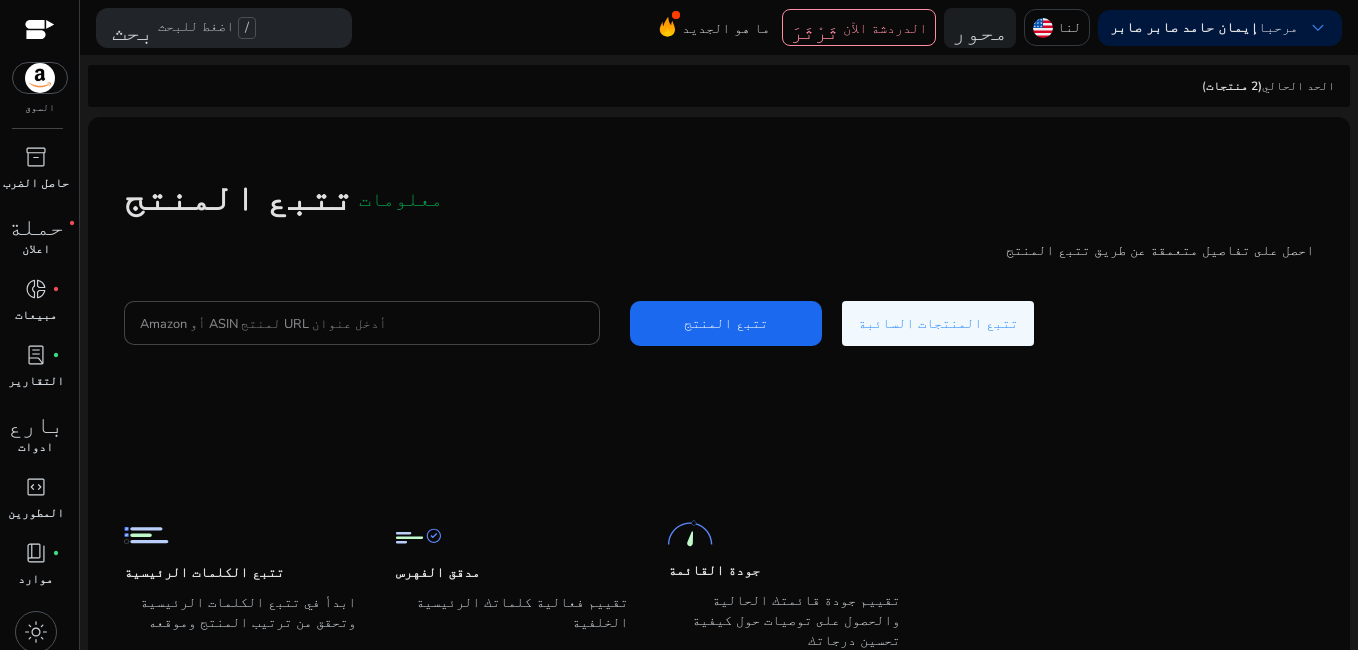 click on "احصل على تفاصيل متعمقة عن طريق تتبع المنتج" 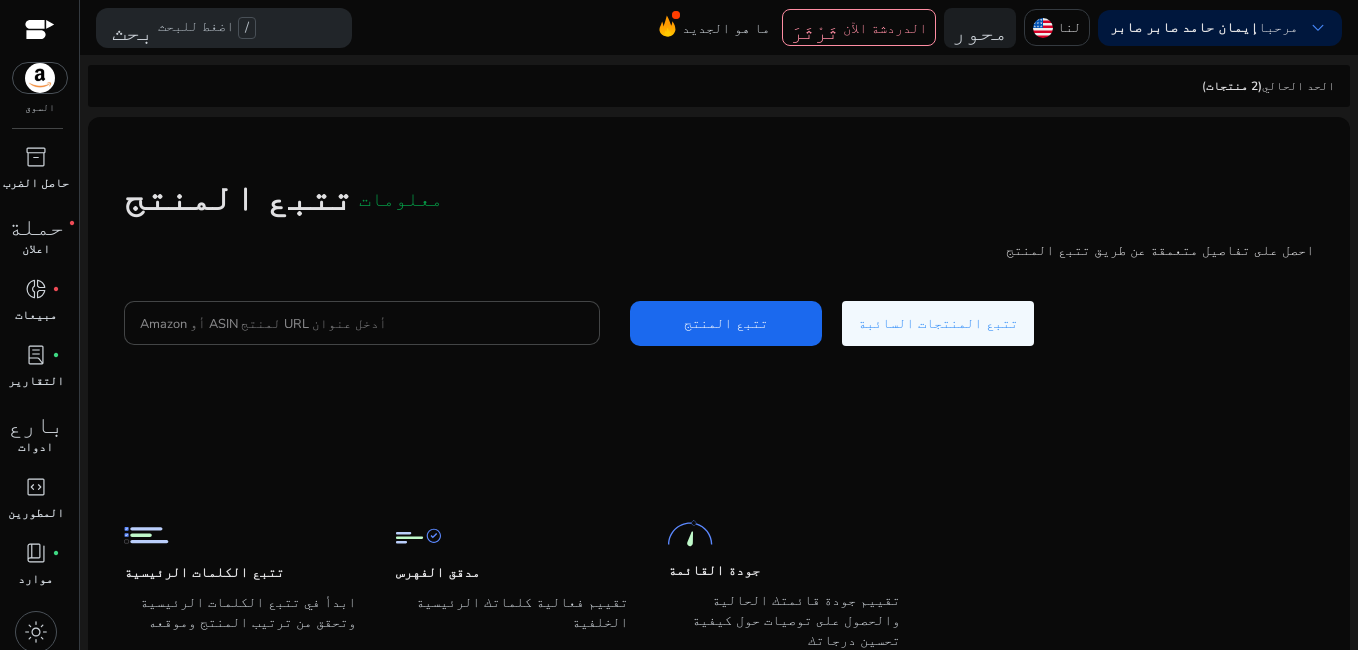 click on "احصل على تفاصيل متعمقة عن طريق تتبع المنتج" 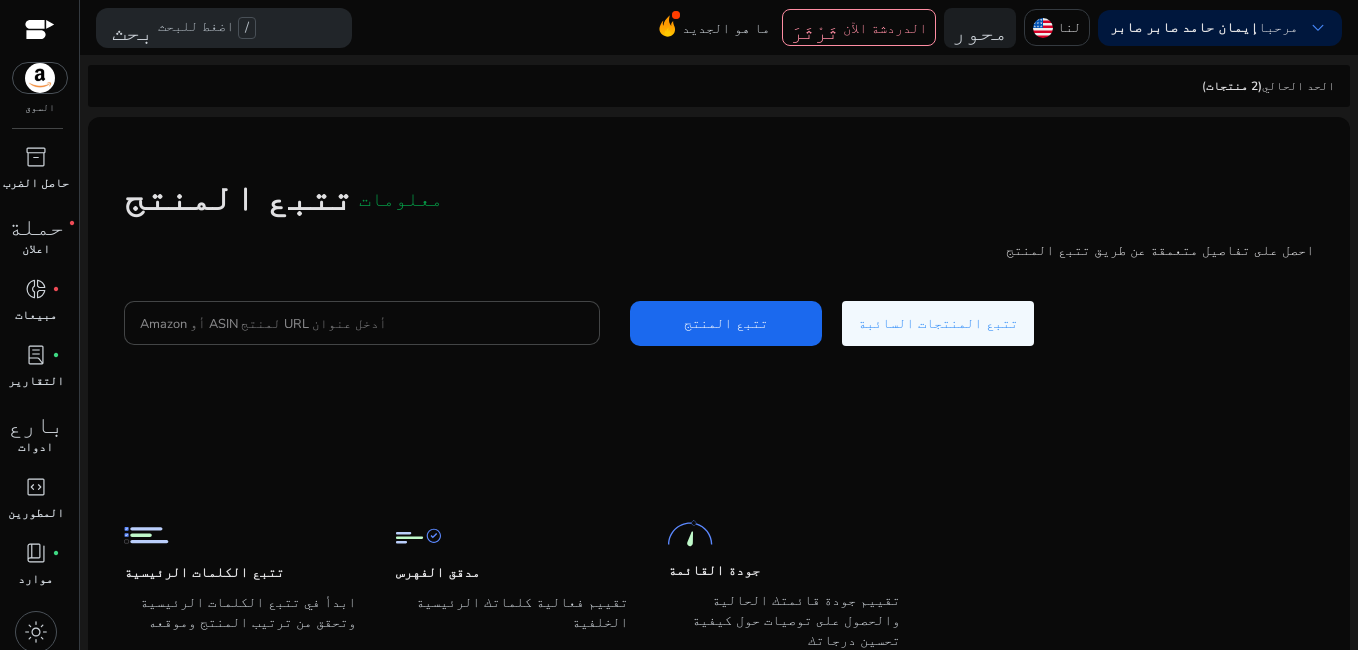 click on "احصل على تفاصيل متعمقة عن طريق تتبع المنتج" 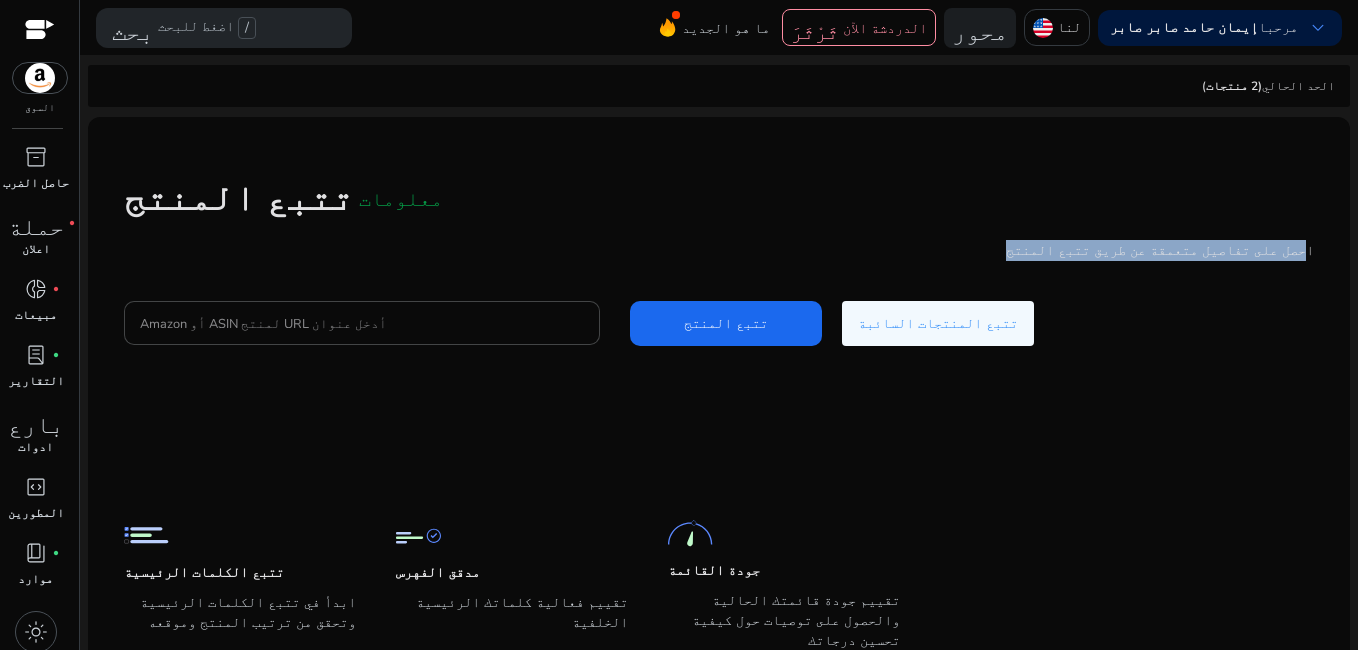 click on "احصل على تفاصيل متعمقة عن طريق تتبع المنتج" 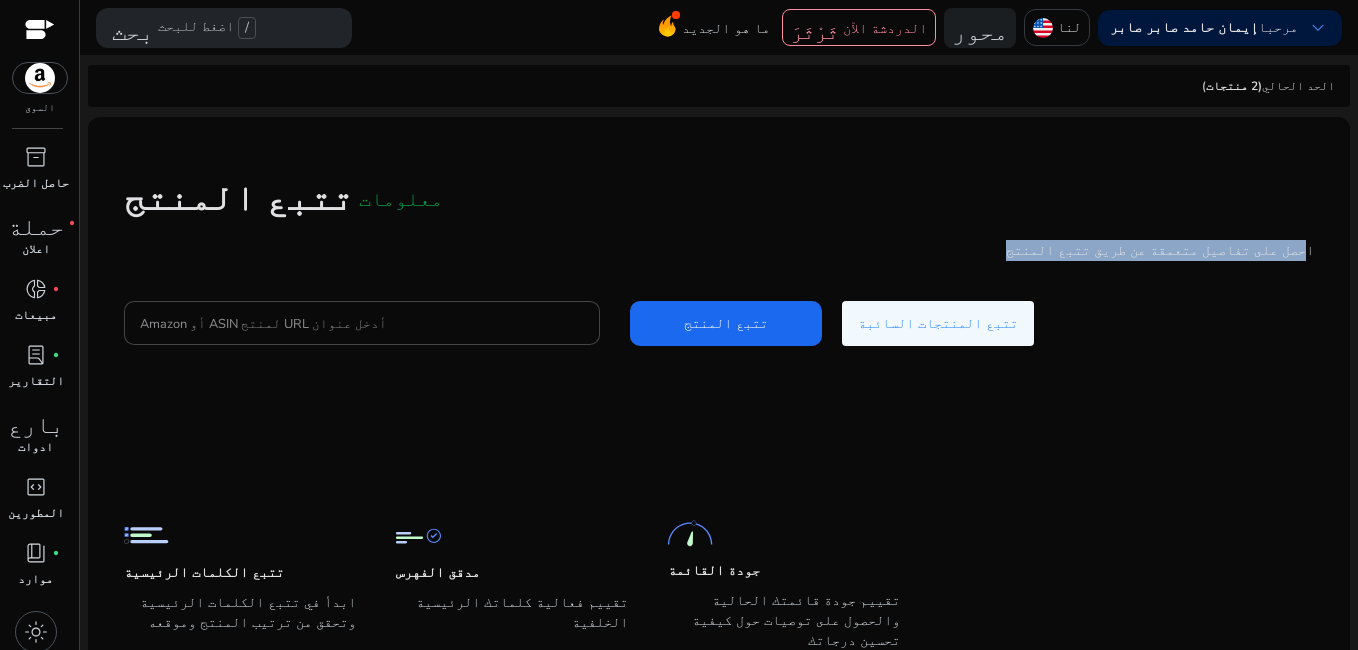 click on "احصل على تفاصيل متعمقة عن طريق تتبع المنتج" 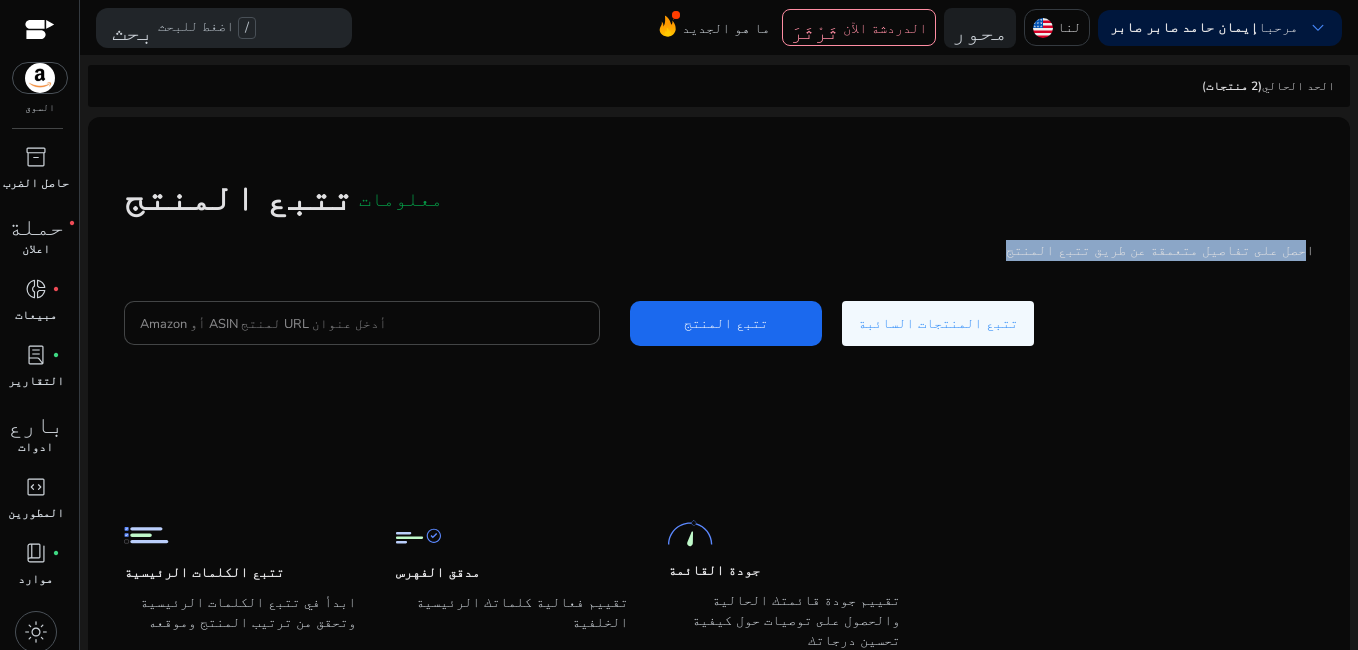 click on "احصل على تفاصيل متعمقة عن طريق تتبع المنتج" 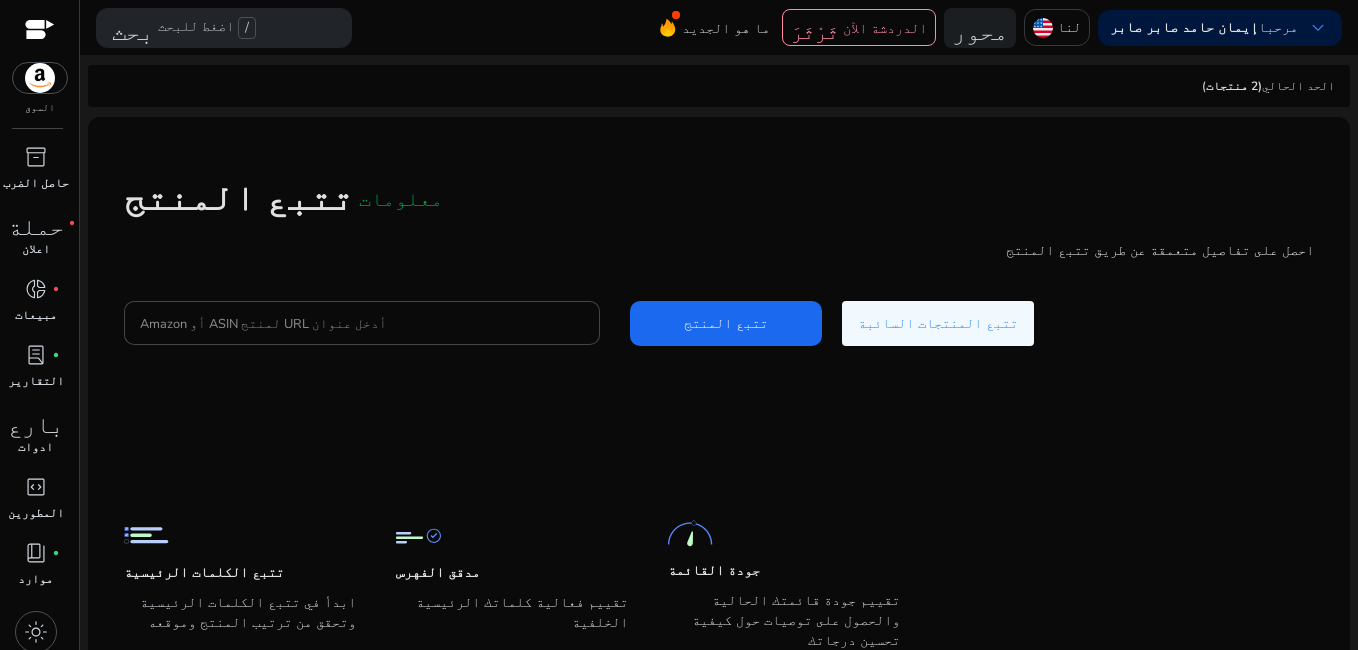 click on "احصل على تفاصيل متعمقة عن طريق تتبع المنتج" 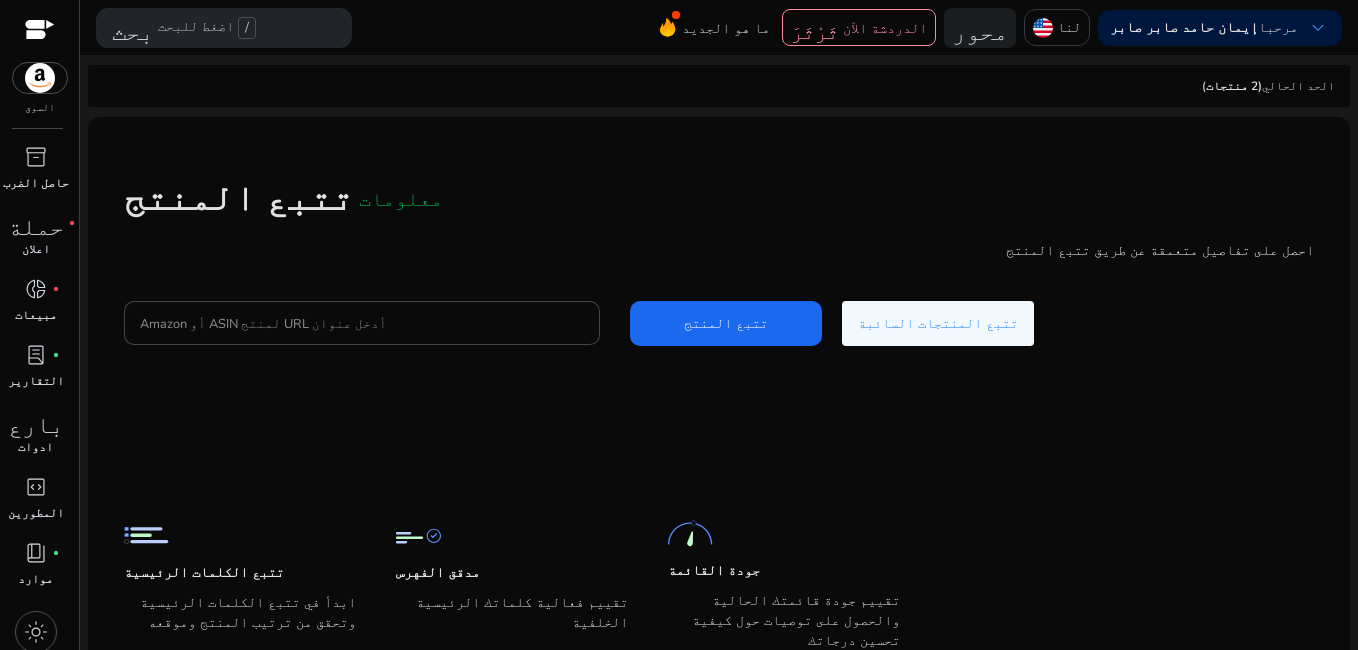 click on "احصل على تفاصيل متعمقة عن طريق تتبع المنتج" 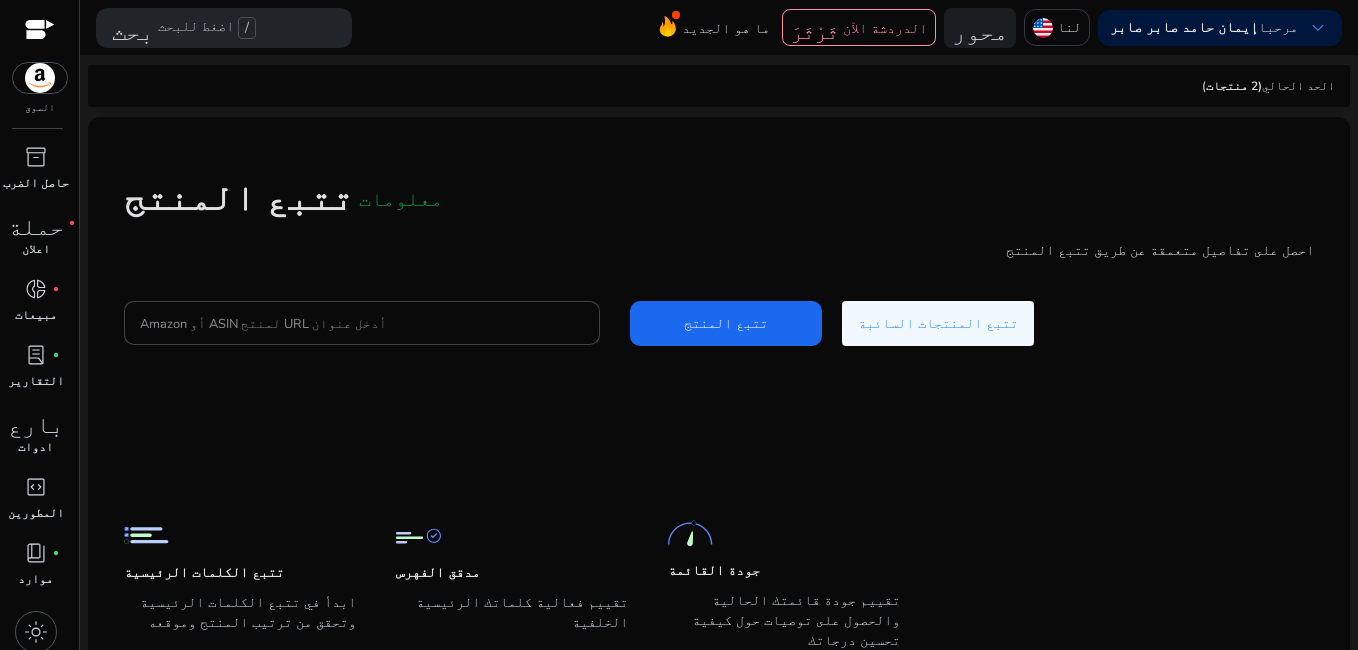 click on "احصل على تفاصيل متعمقة عن طريق تتبع المنتج" 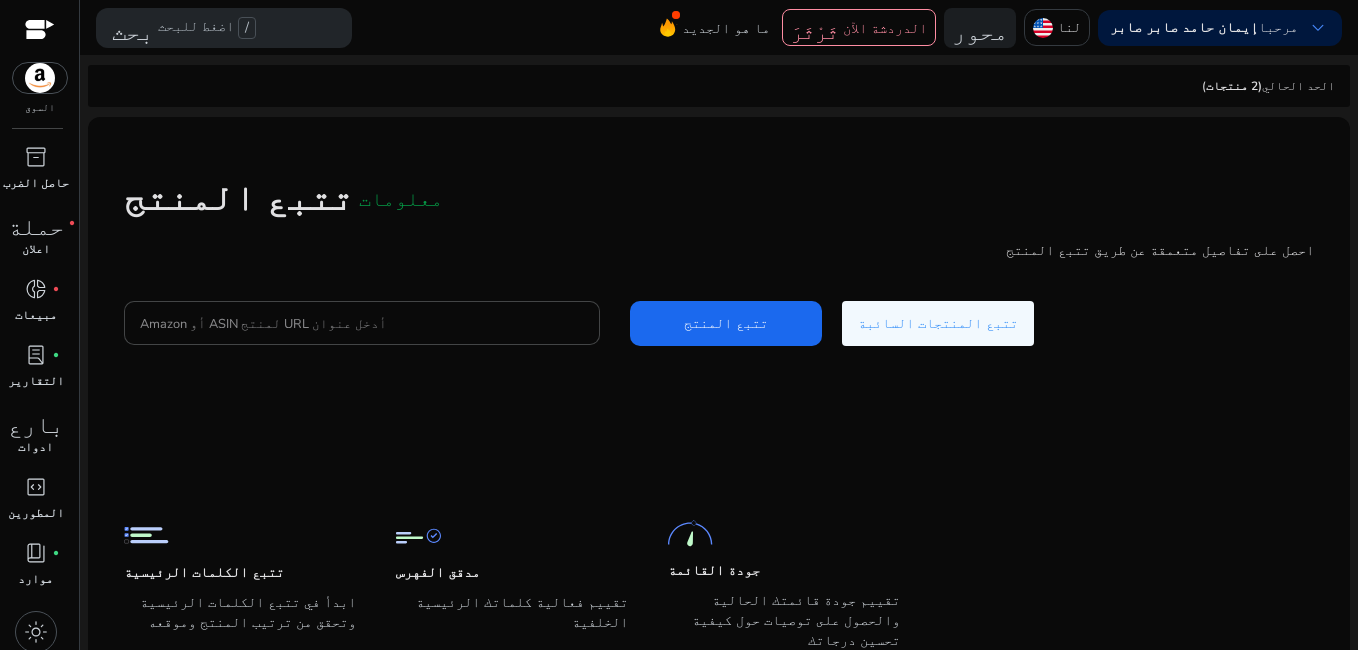 click on "احصل على تفاصيل متعمقة عن طريق تتبع المنتج" 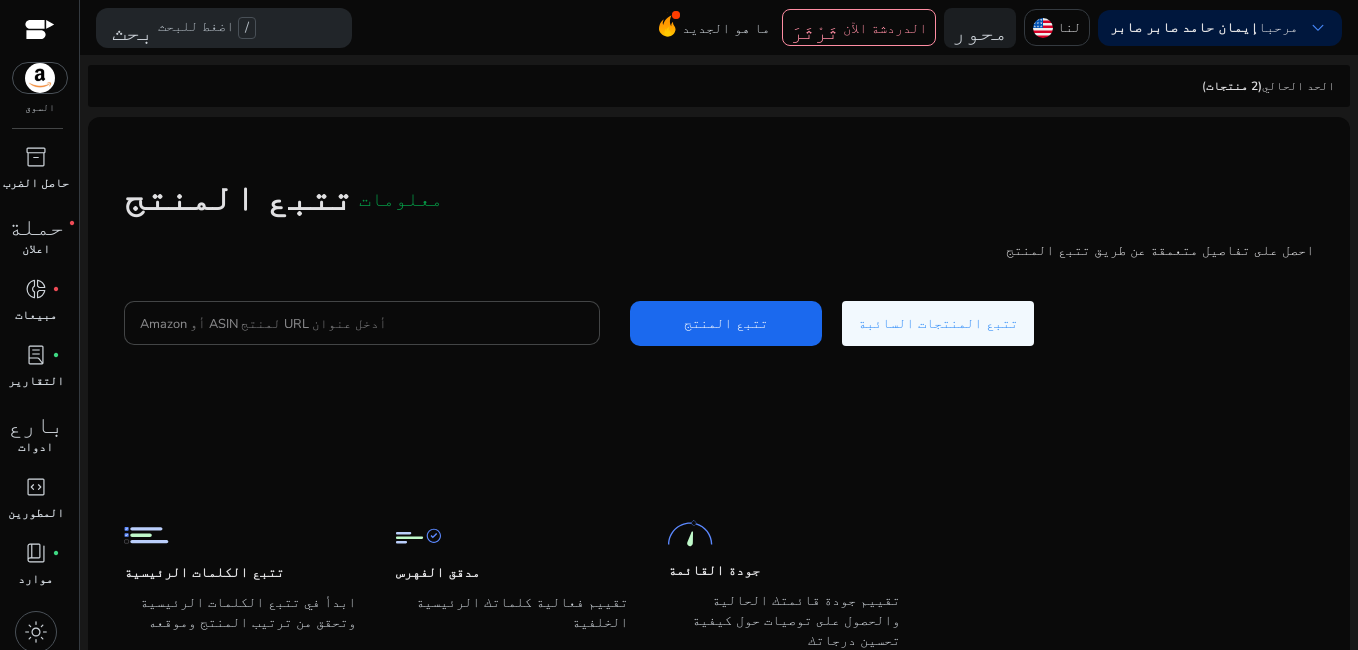 click on "تتبع المنتج   معلومات   احصل على تفاصيل متعمقة عن طريق تتبع المنتج  أدخل عنوان URL لمنتج ASIN أو Amazon  تتبع المنتج   تتبع المنتجات السائبة" 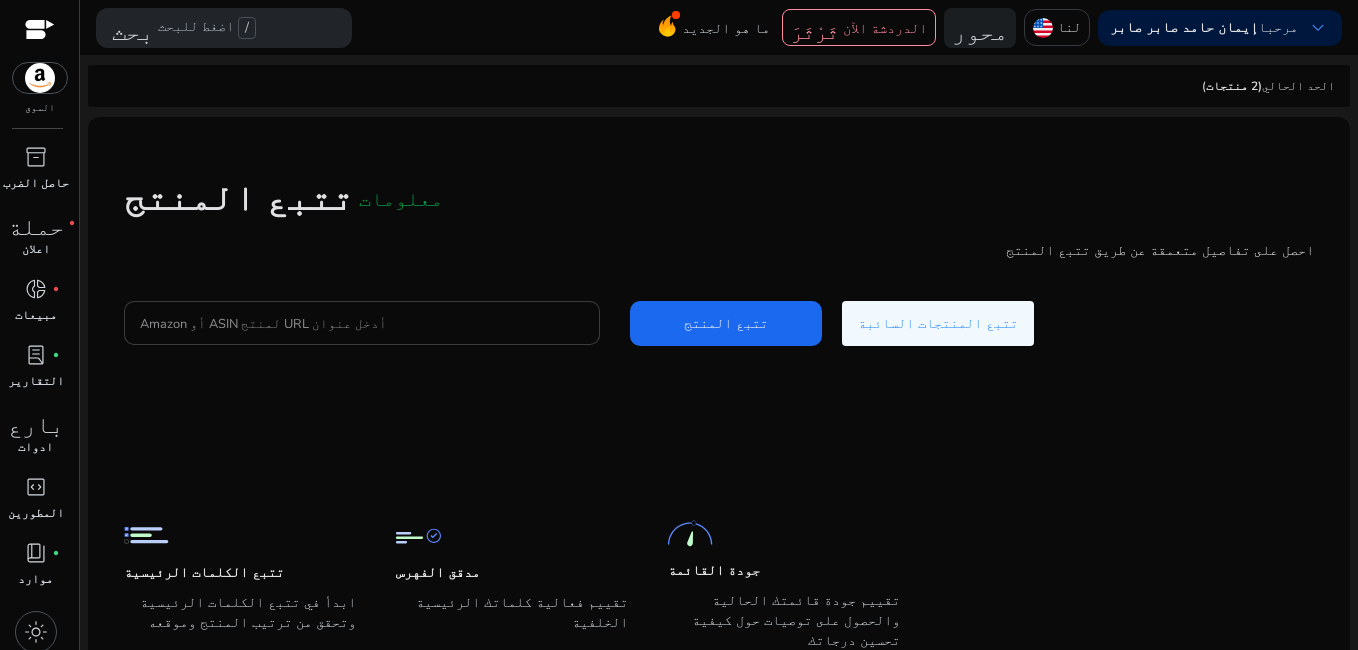 click 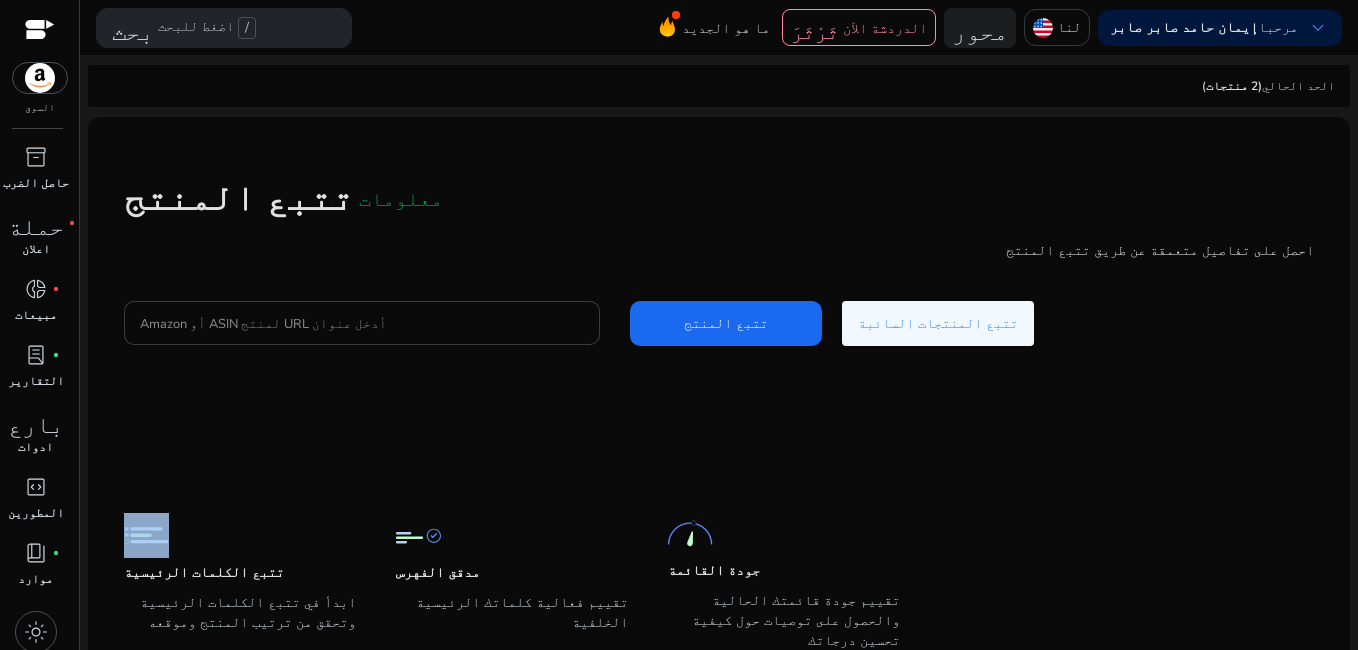 click 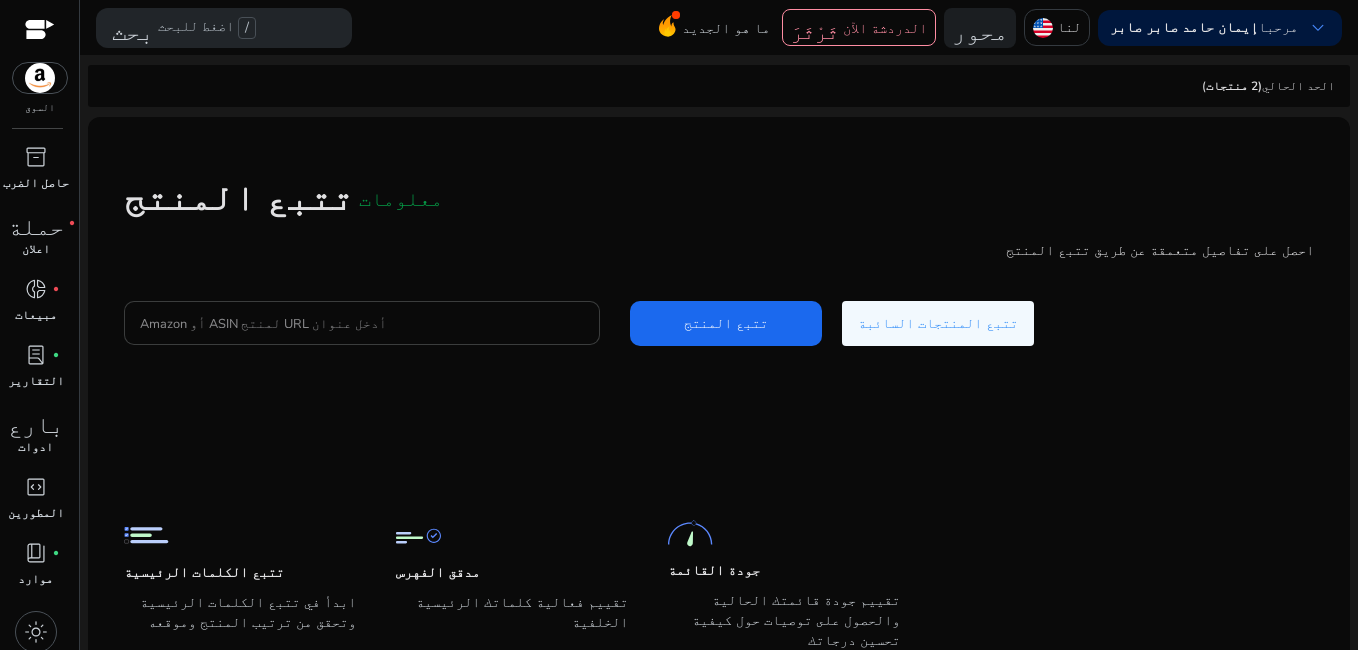 click 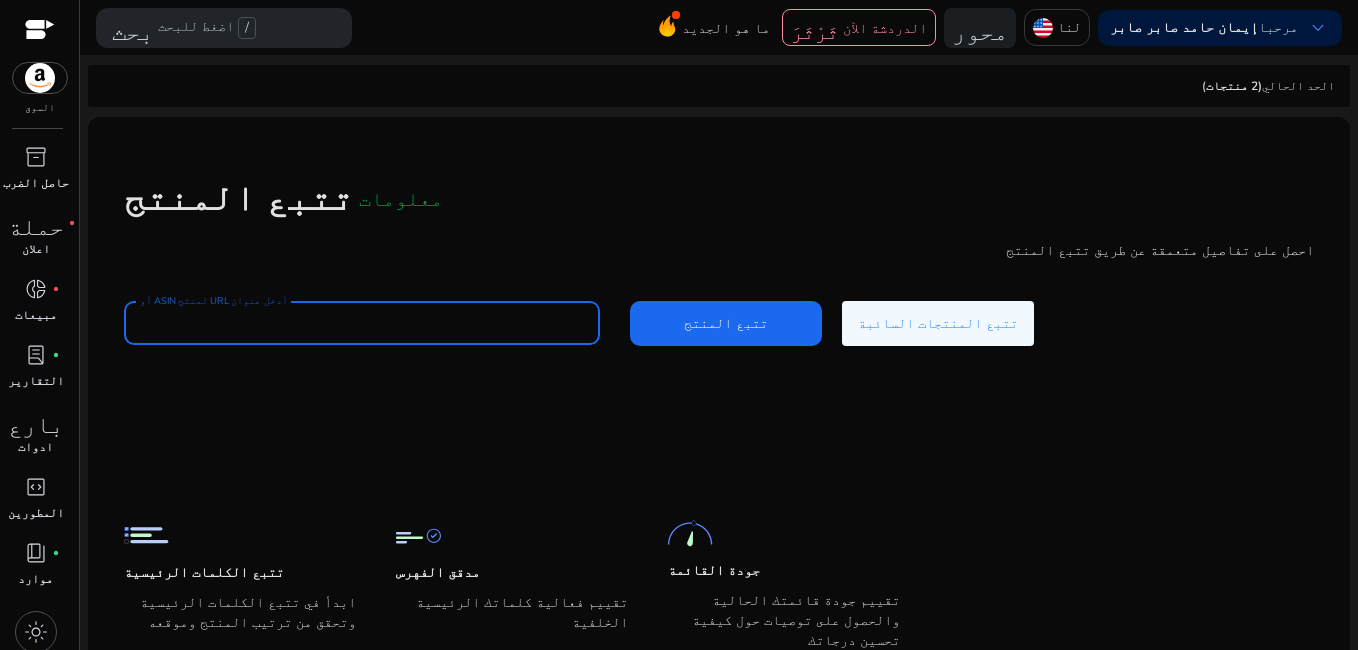 click 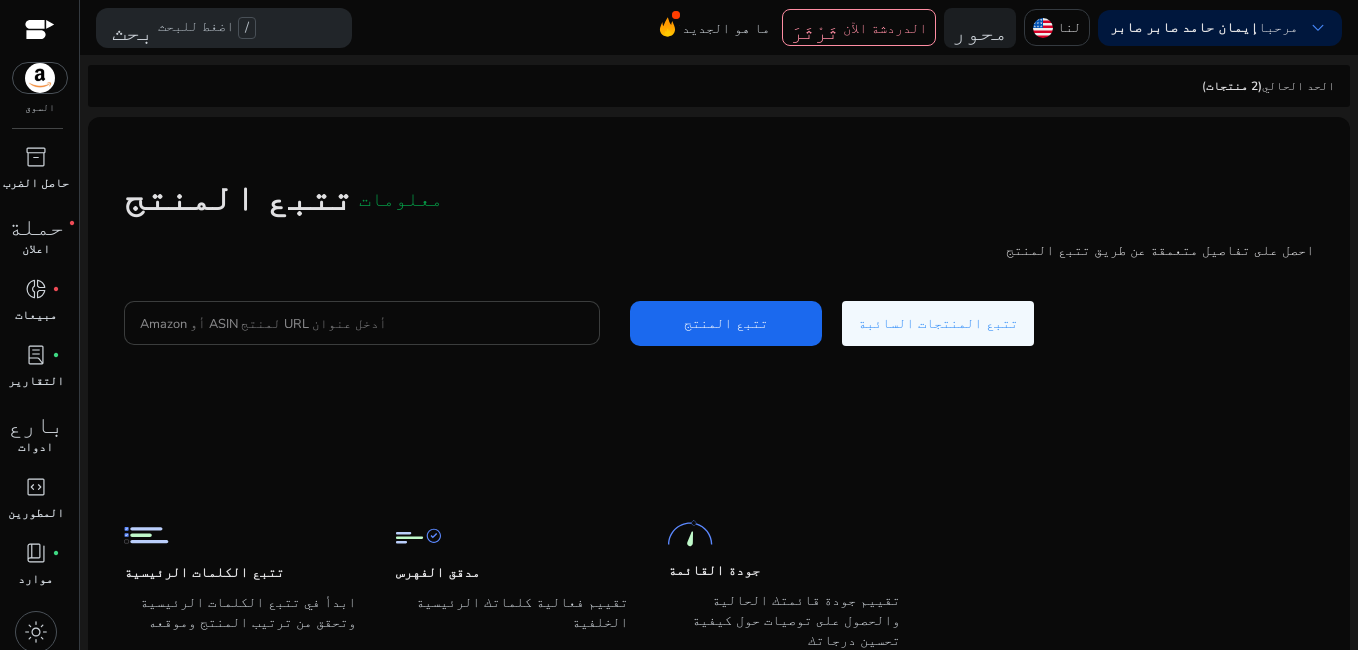 click 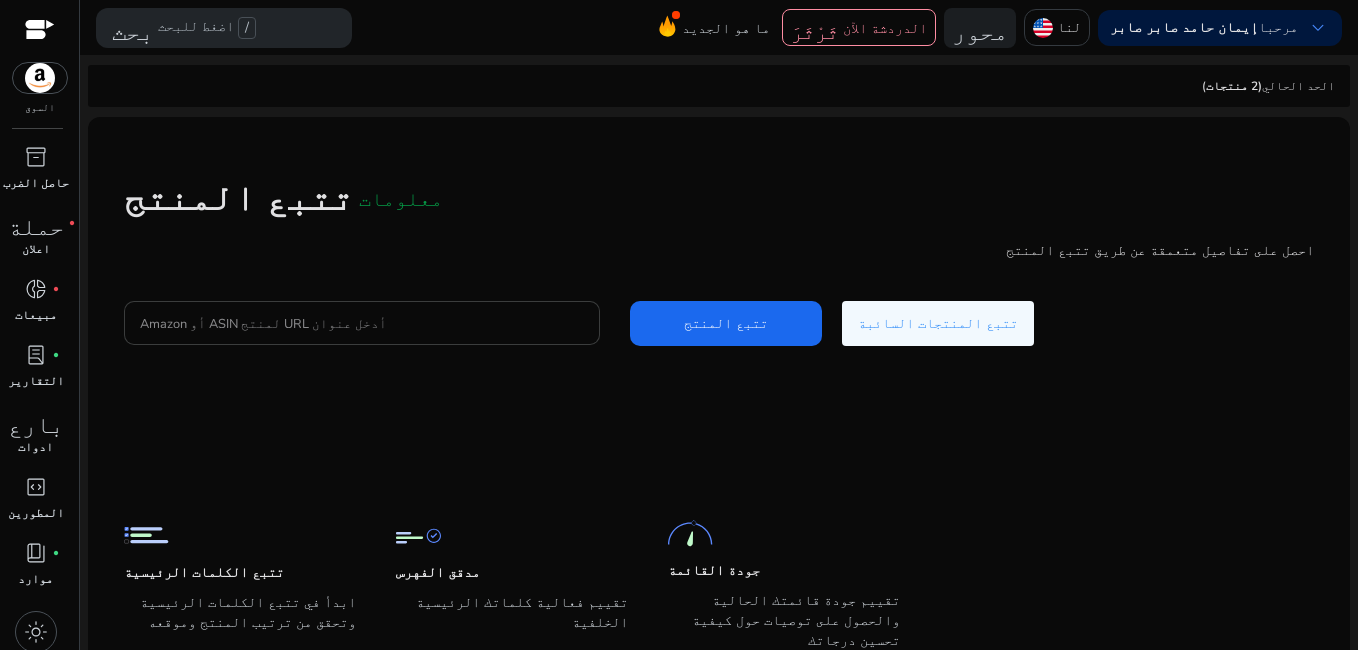 click 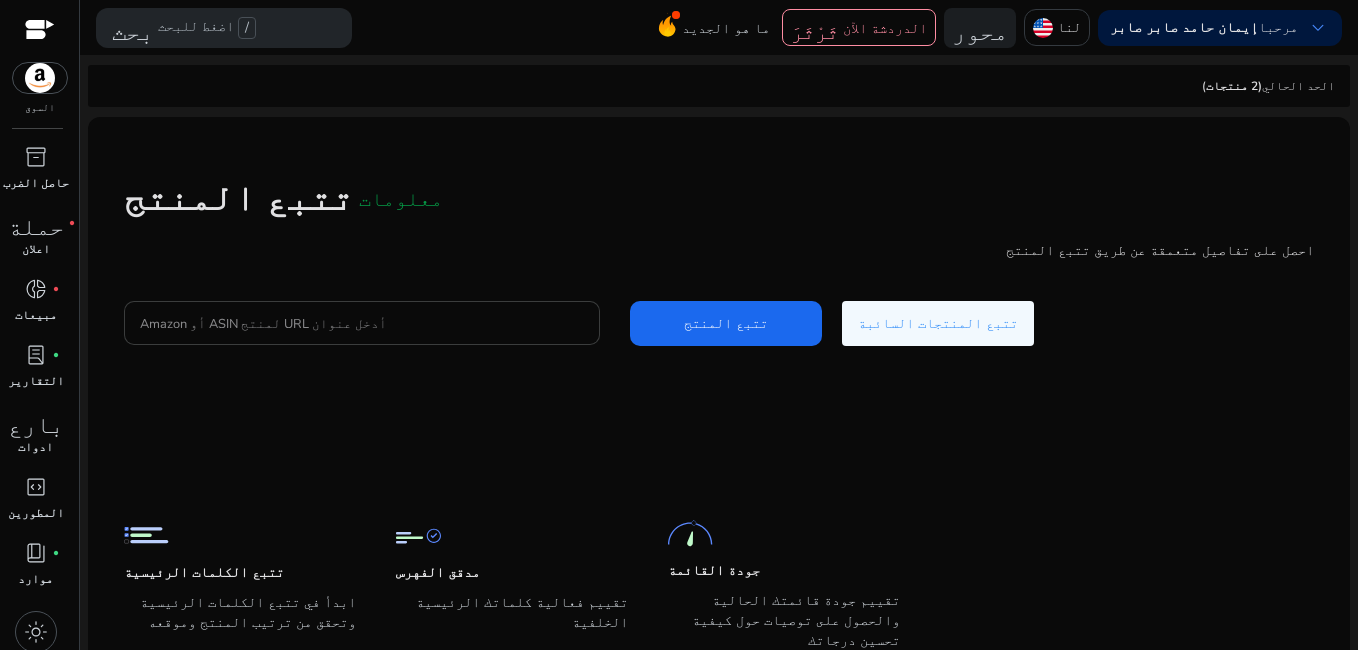 click 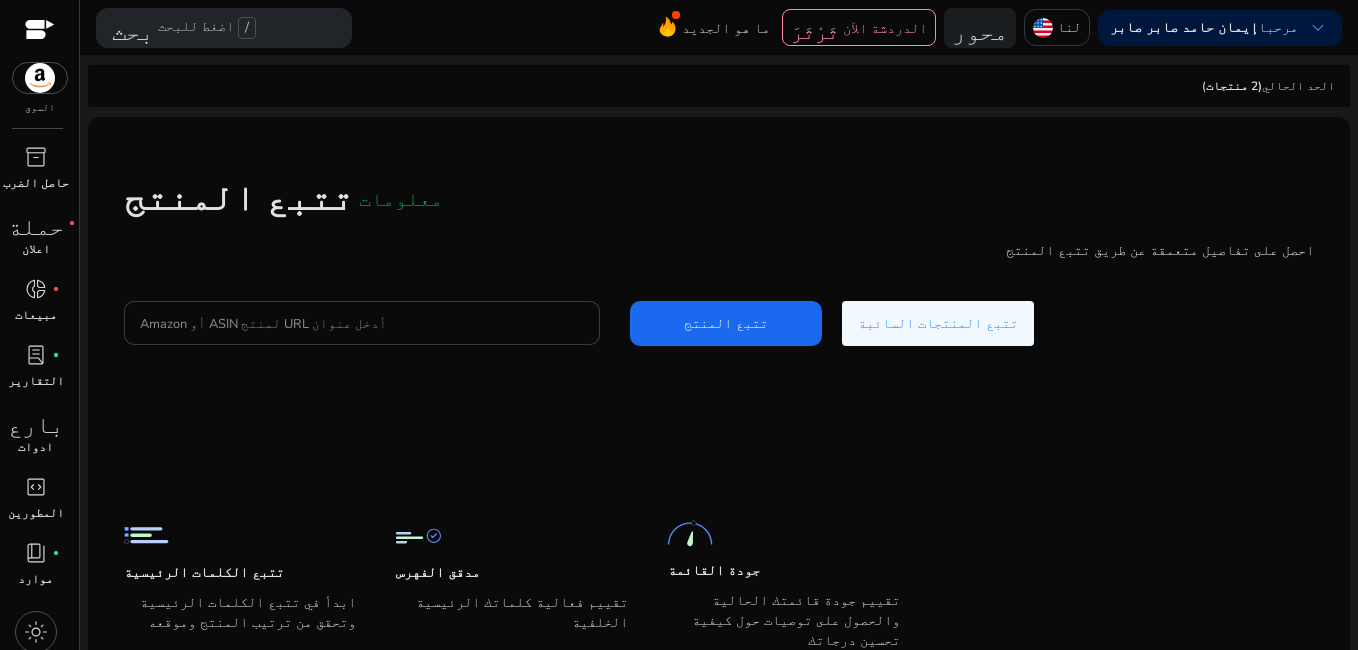 click 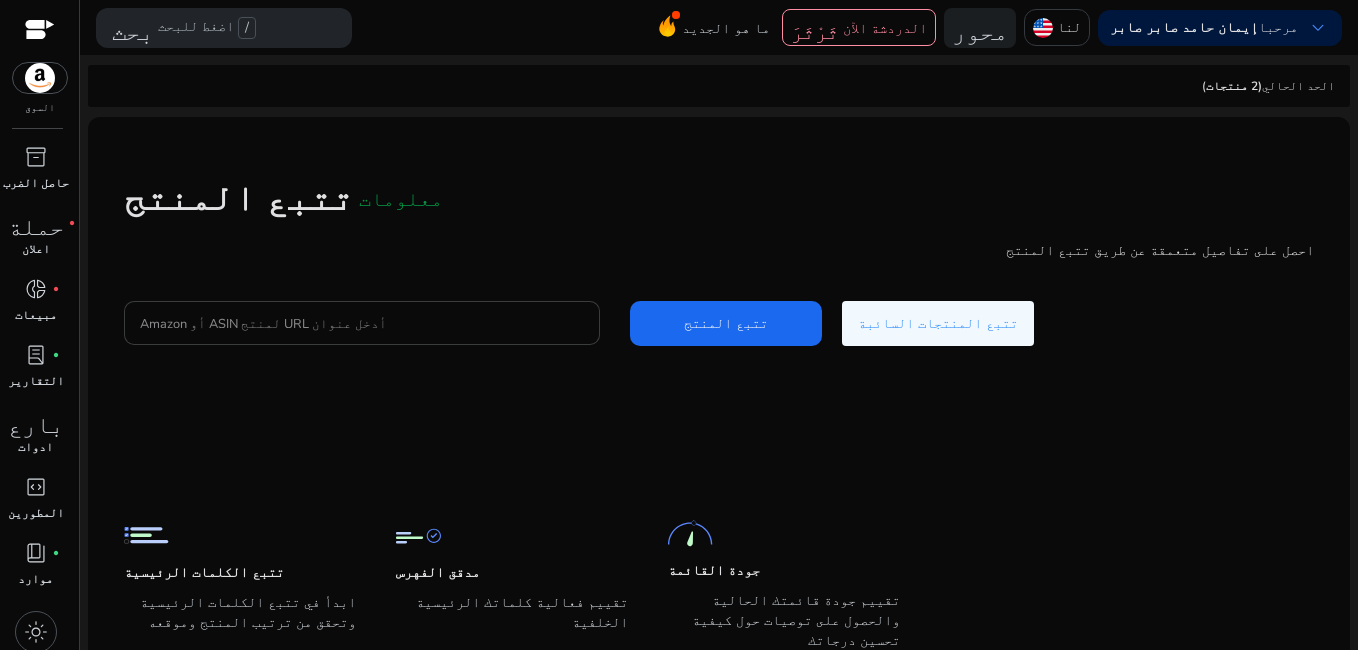 click 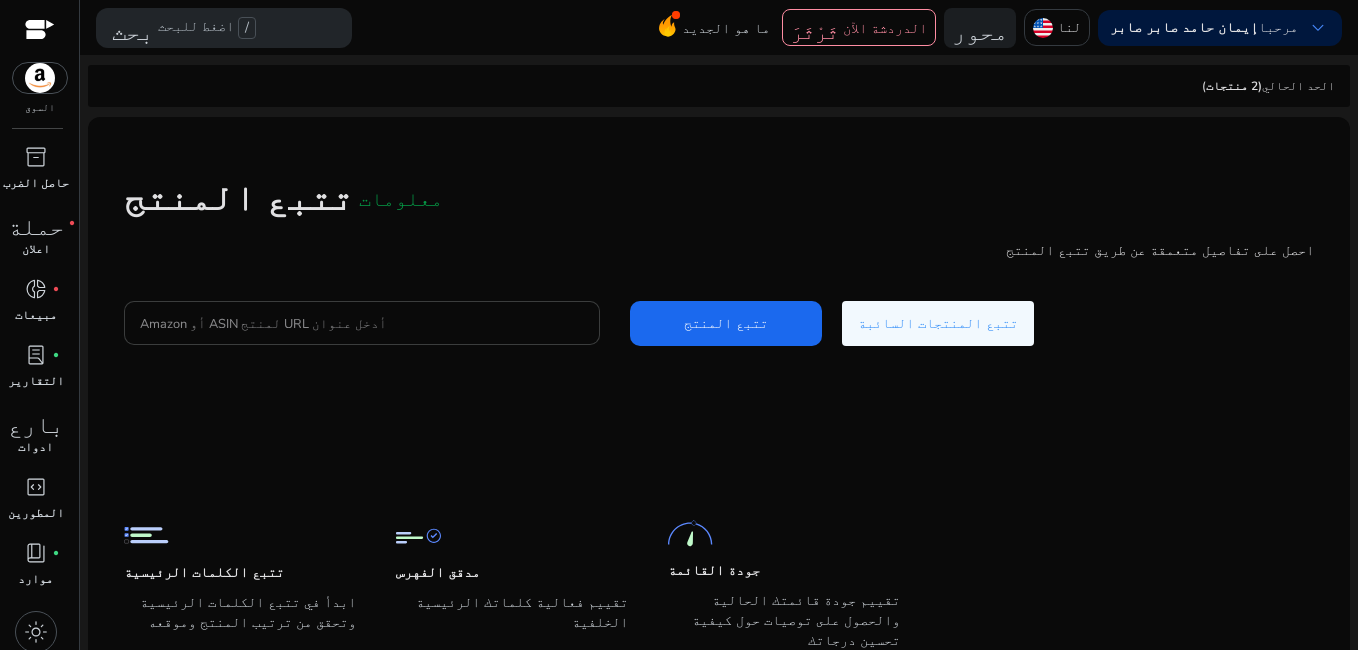 click 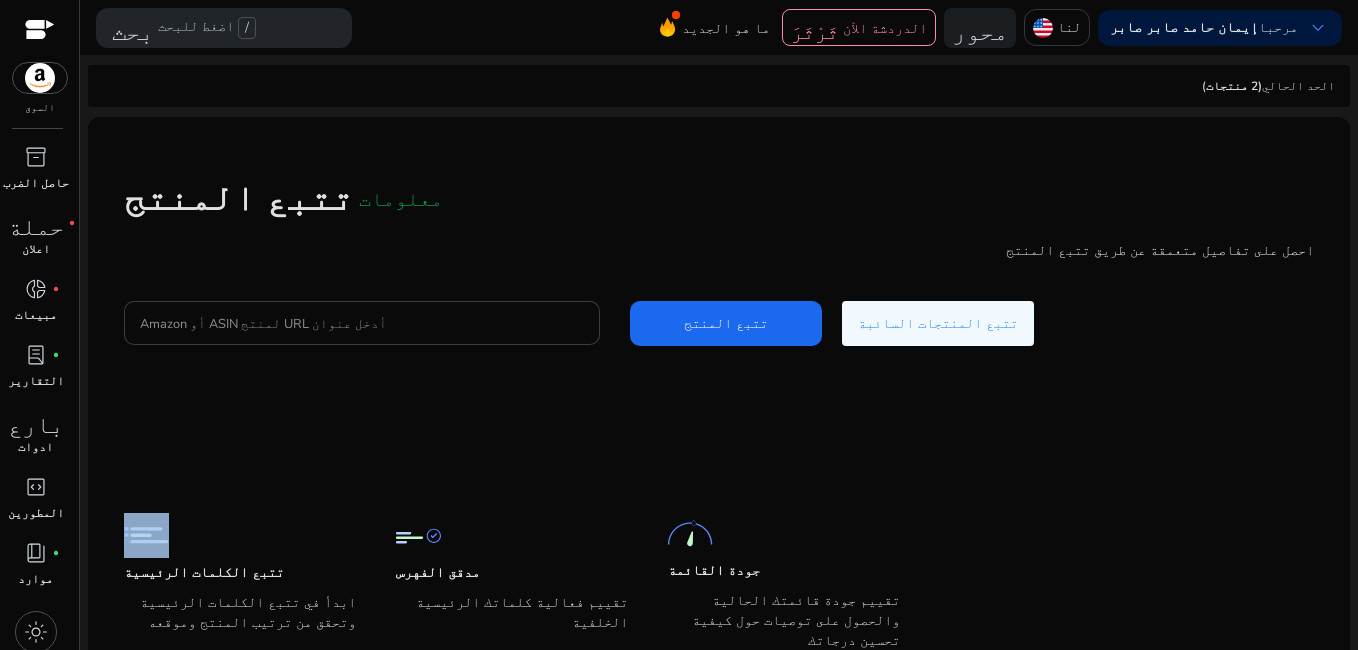 click 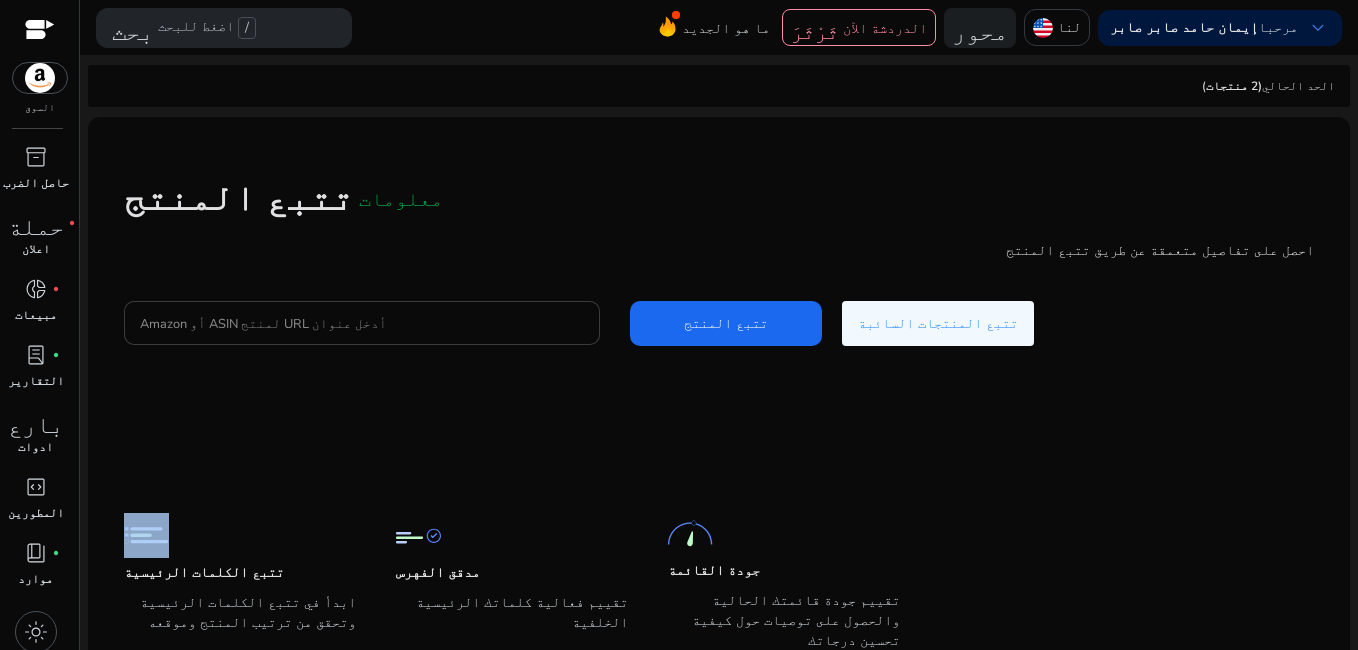 click 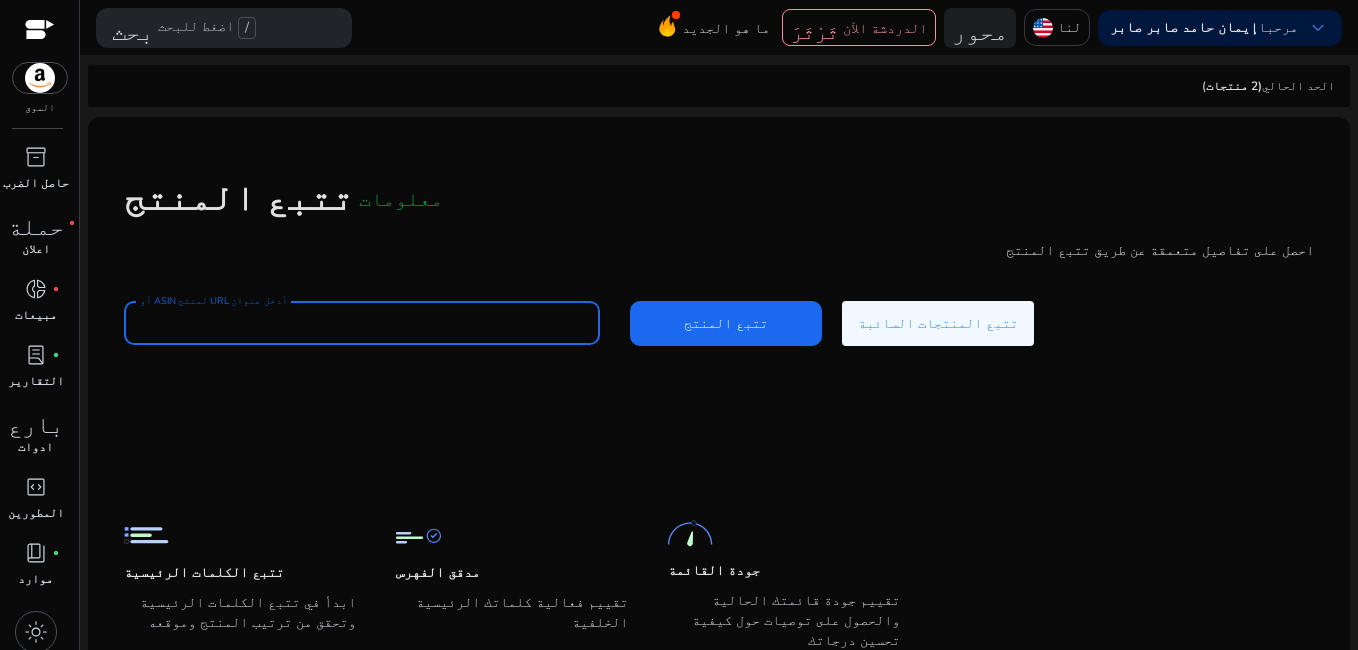 click 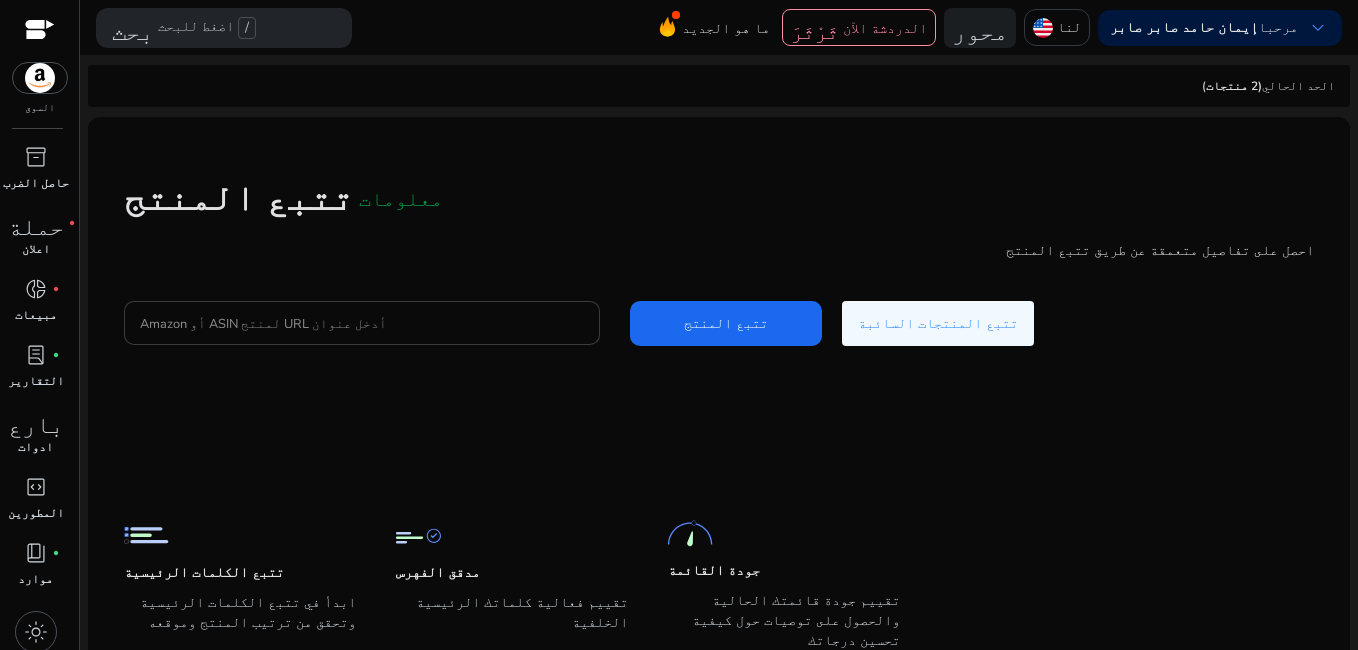 click 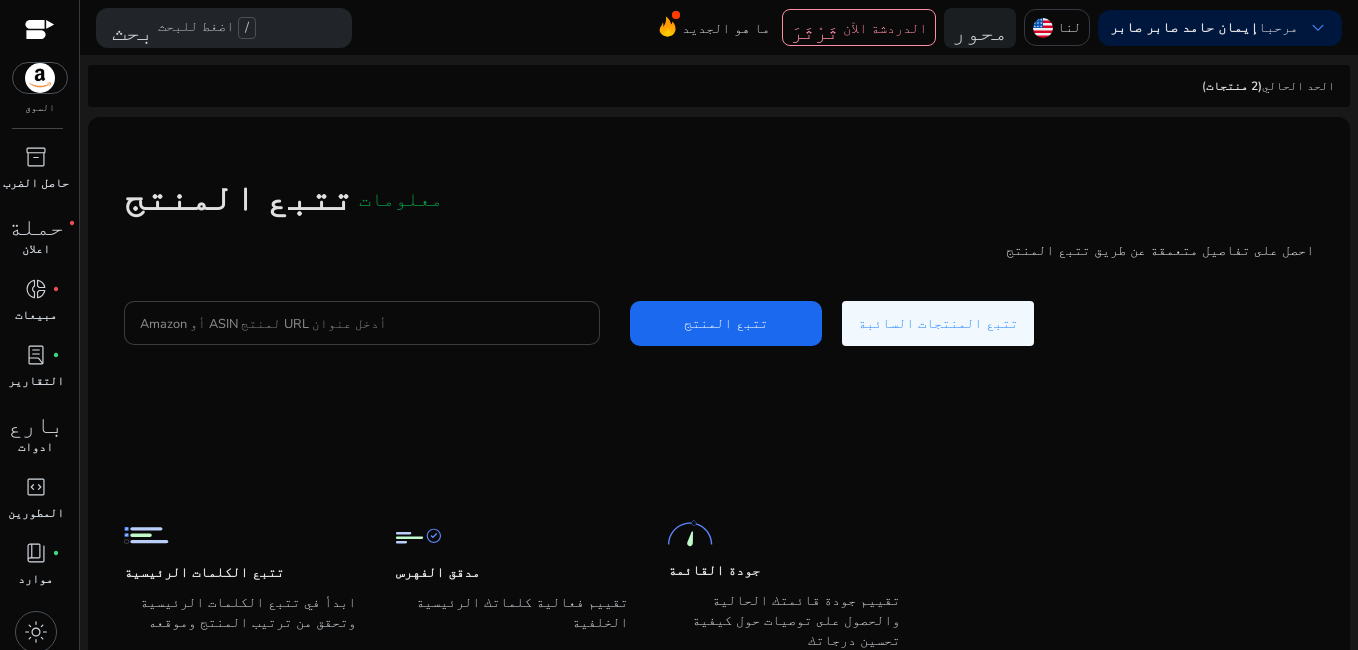 click 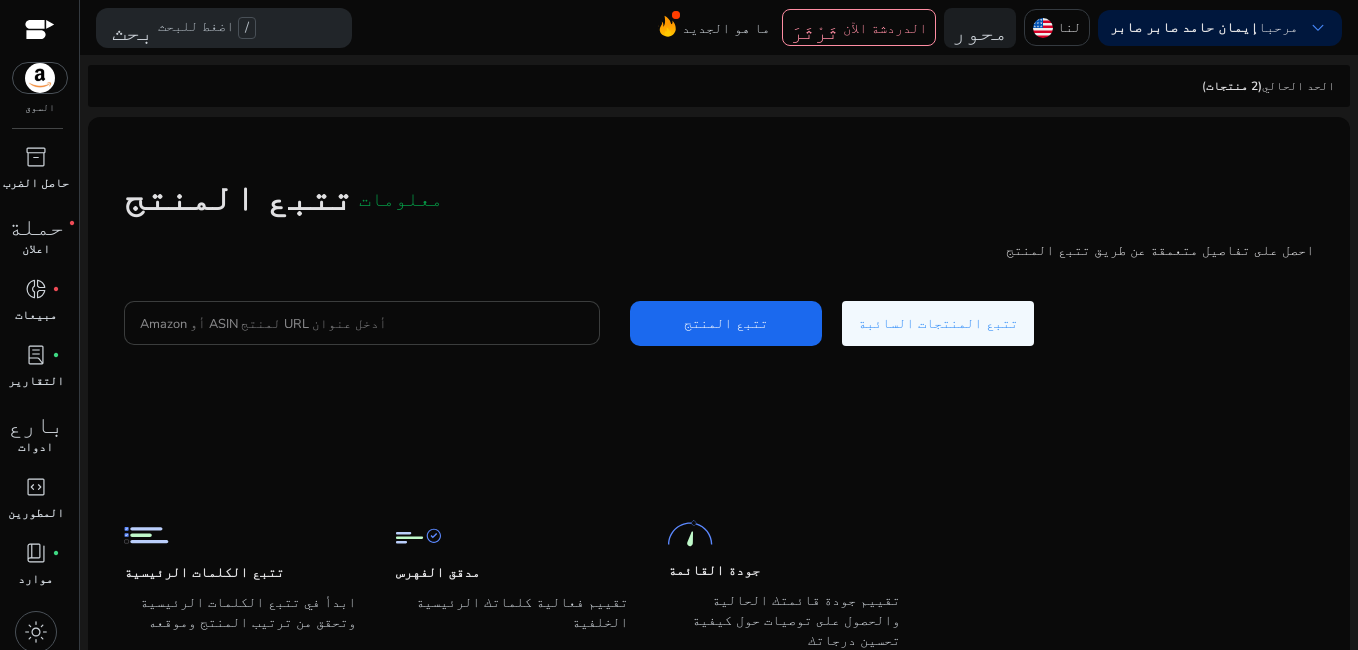click 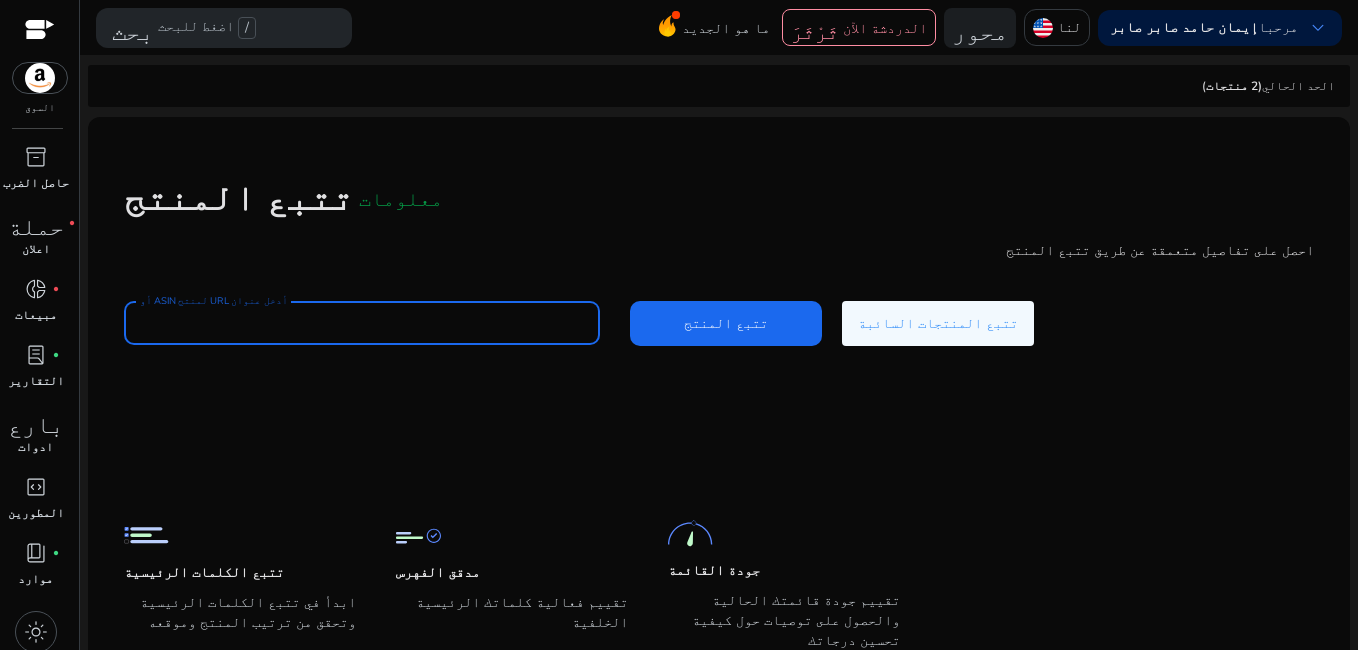click 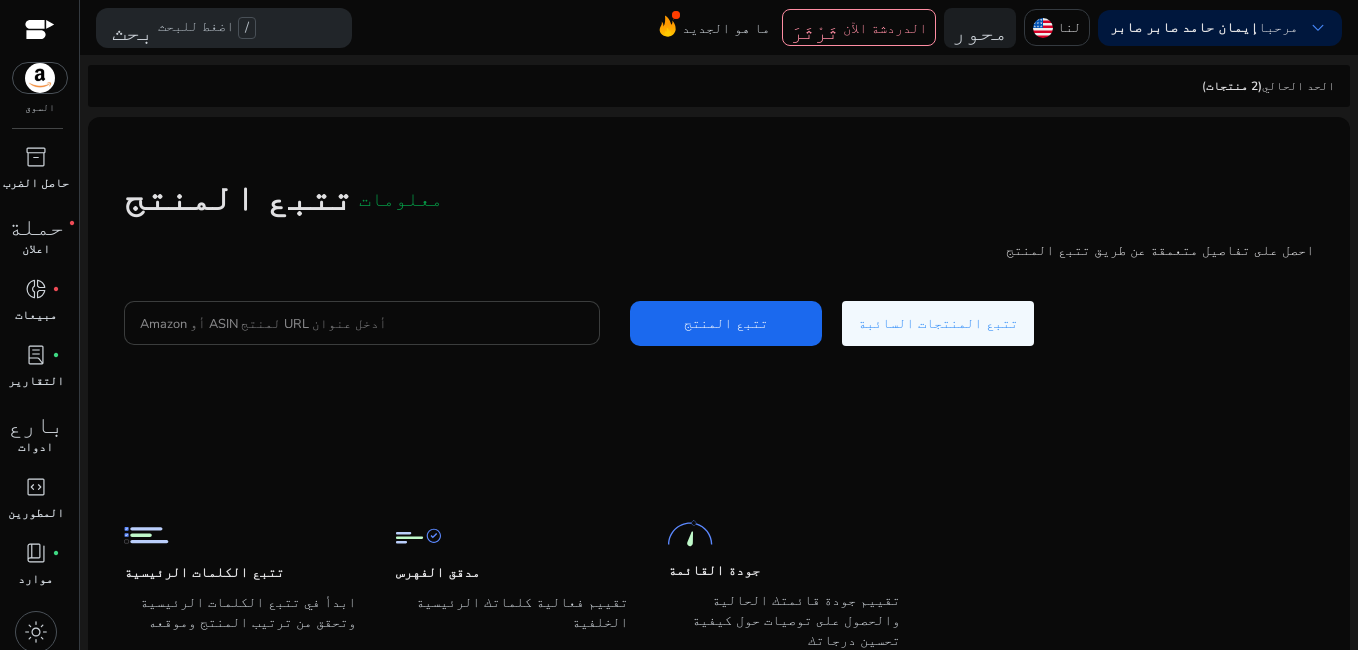 click 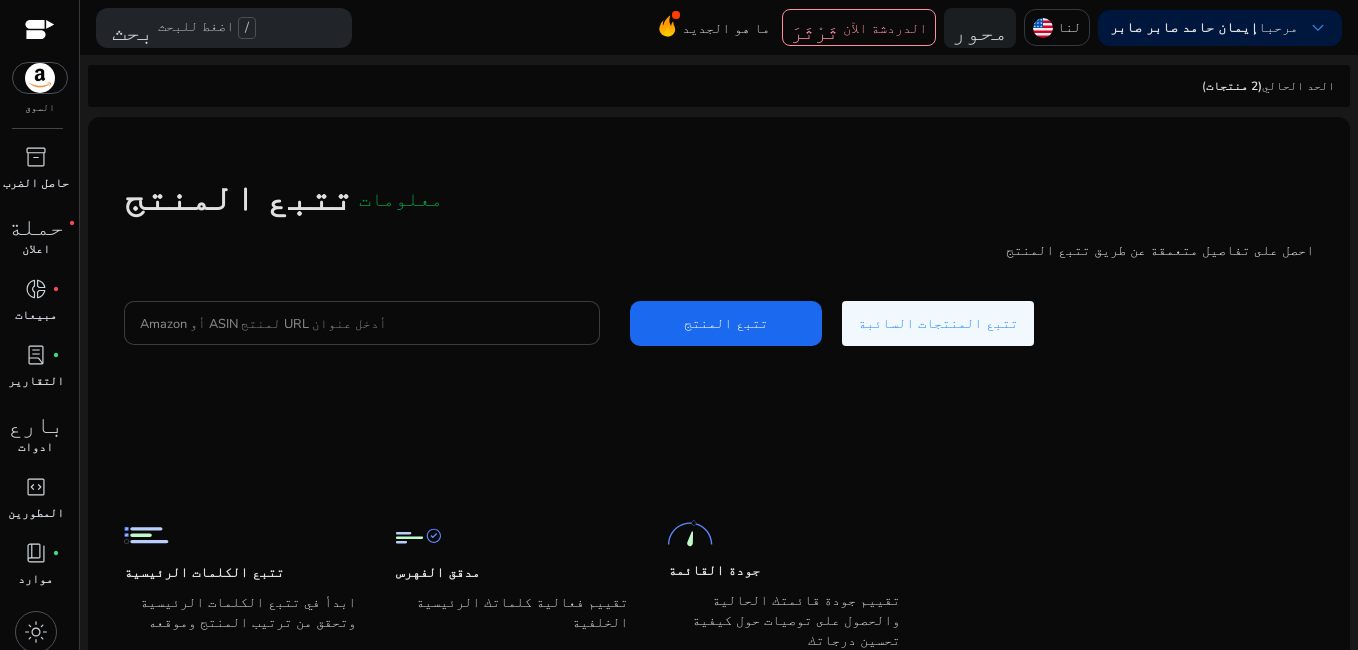 click 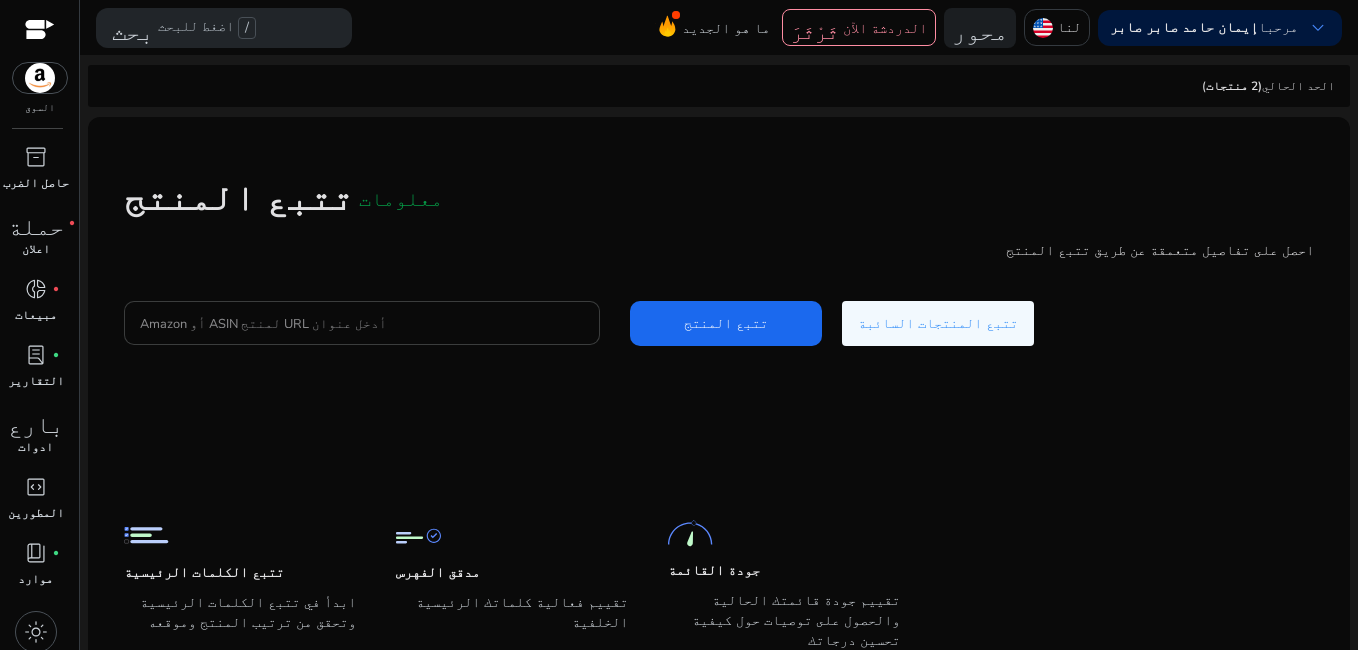 click 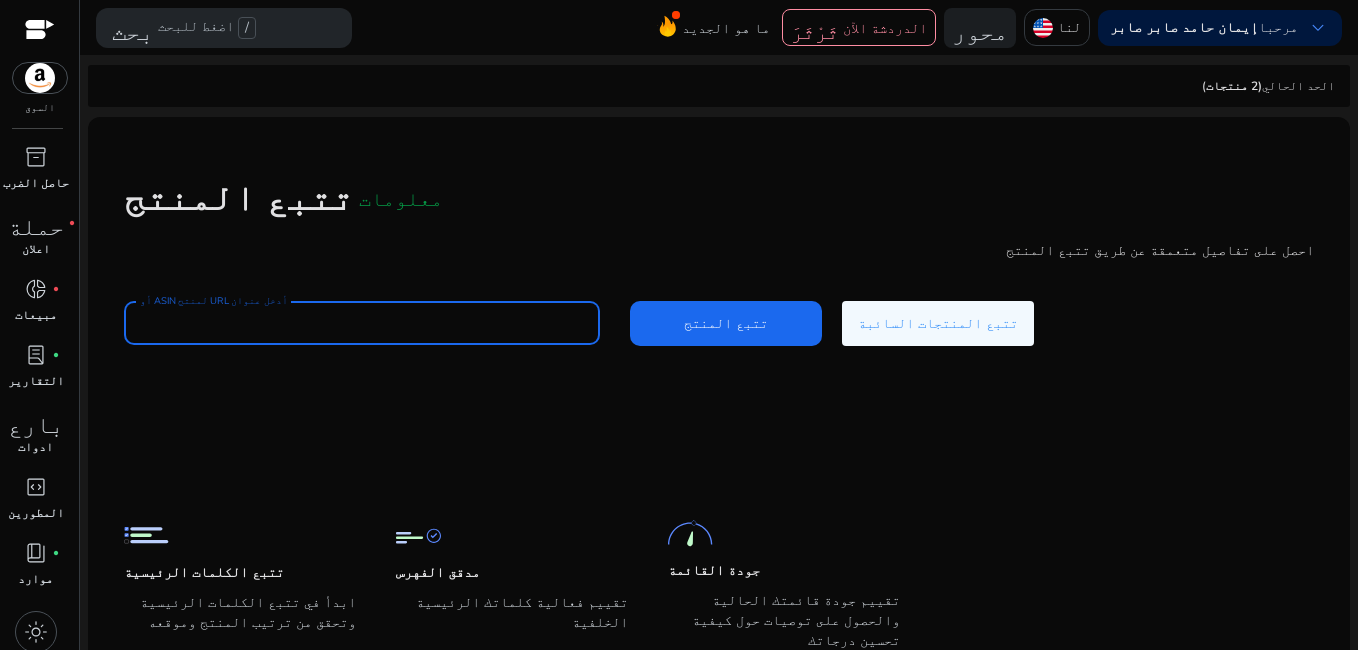 click 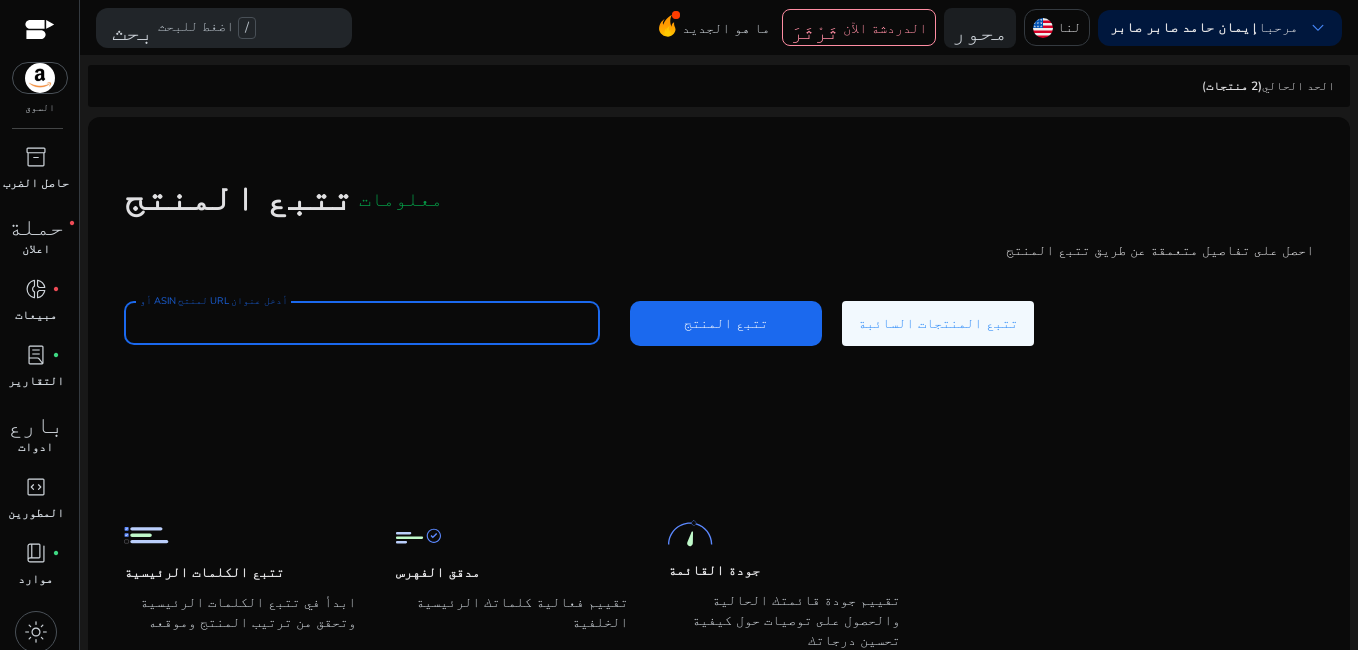 scroll, scrollTop: 0, scrollLeft: 0, axis: both 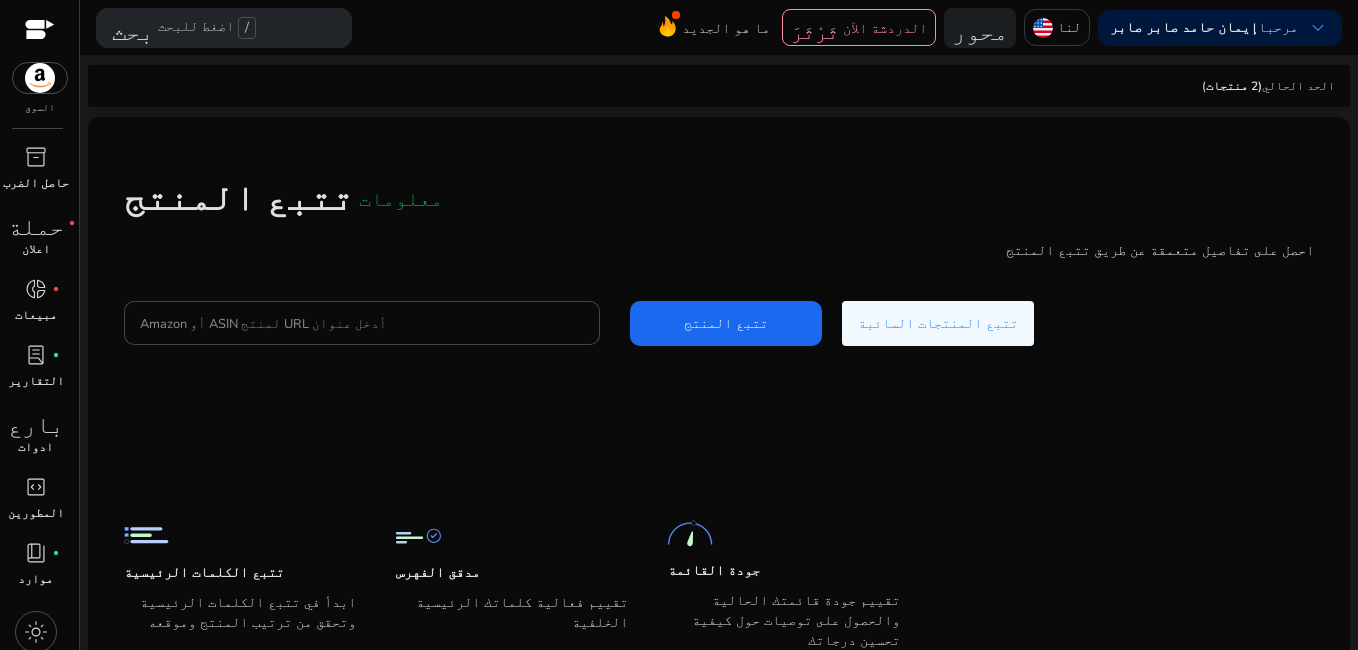 click 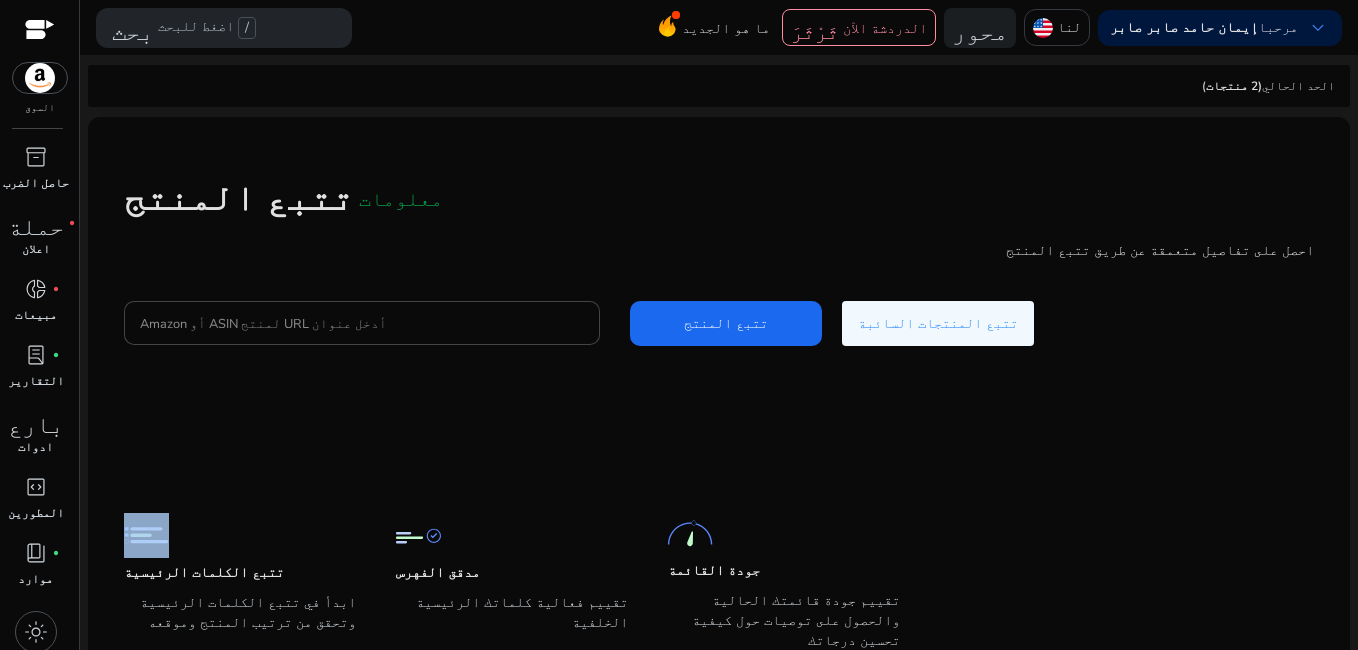 click 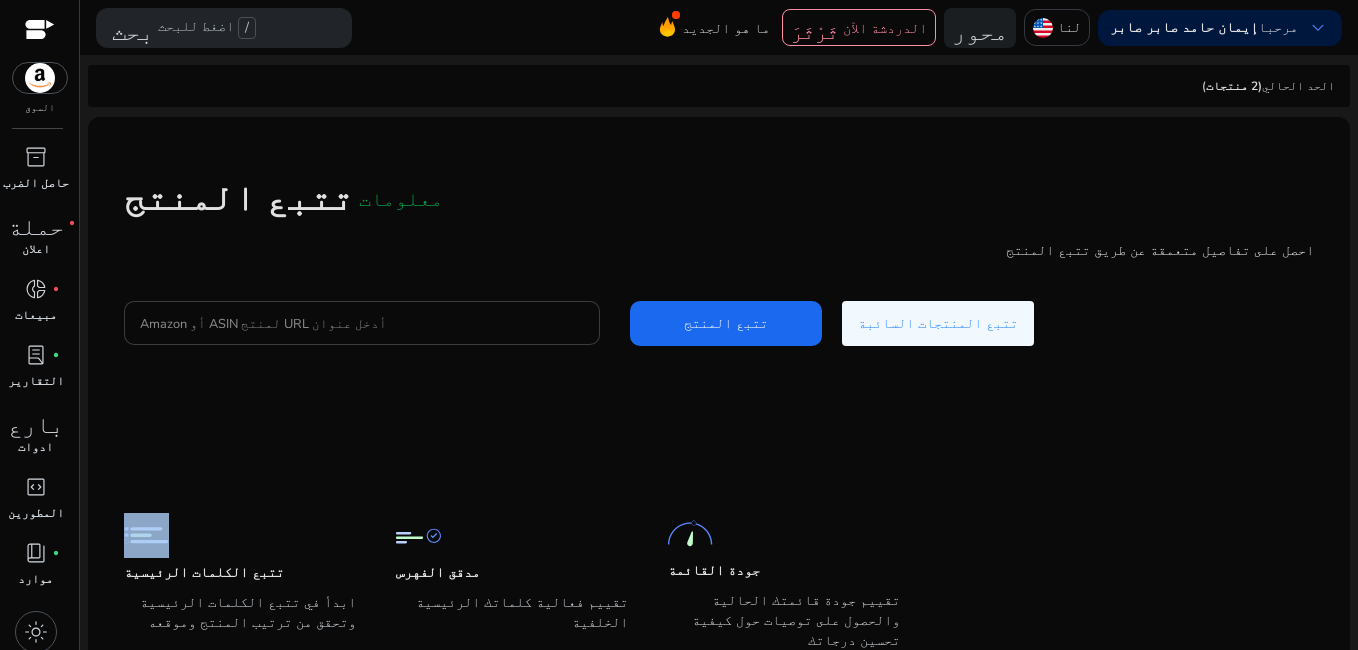 drag, startPoint x: 0, startPoint y: 0, endPoint x: 267, endPoint y: 310, distance: 409.13202 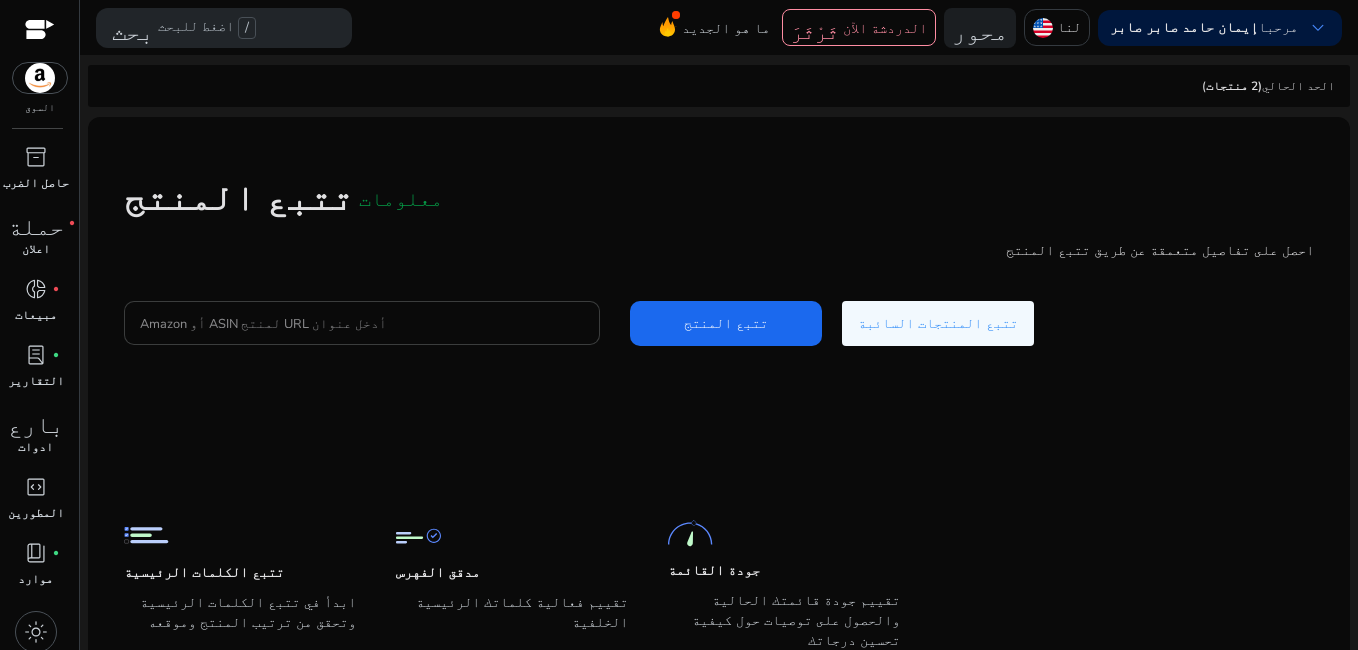 click 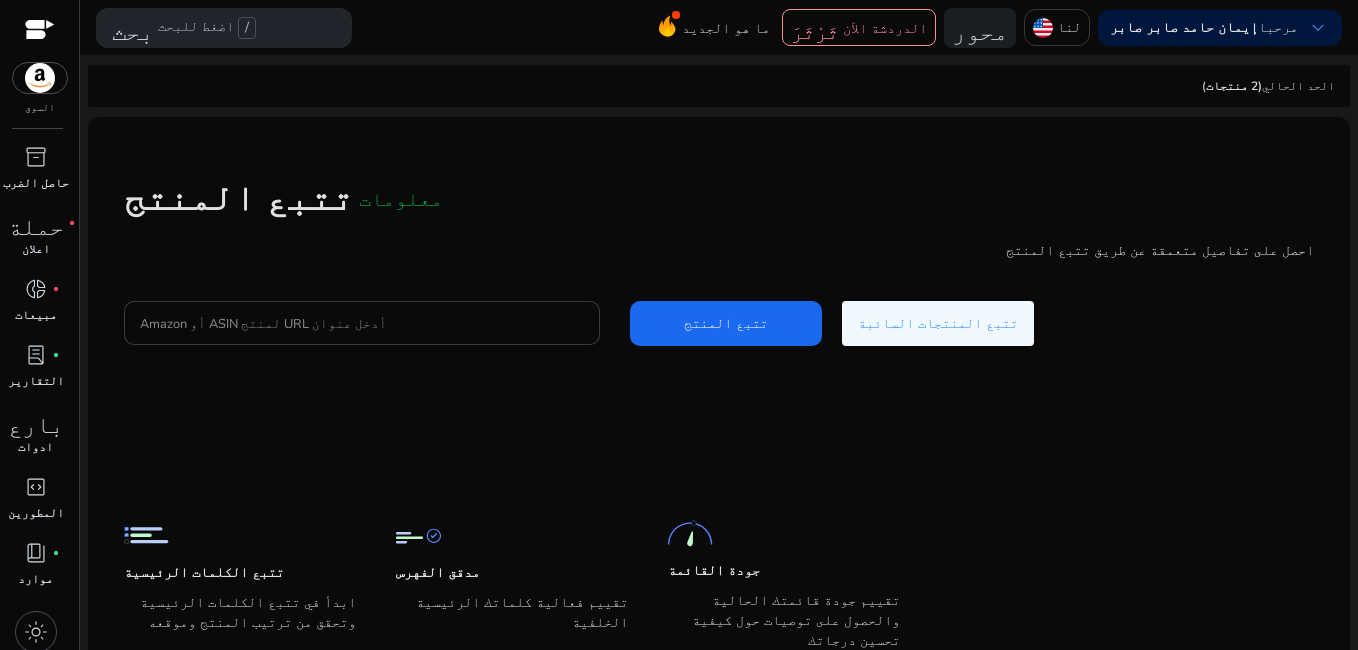 click 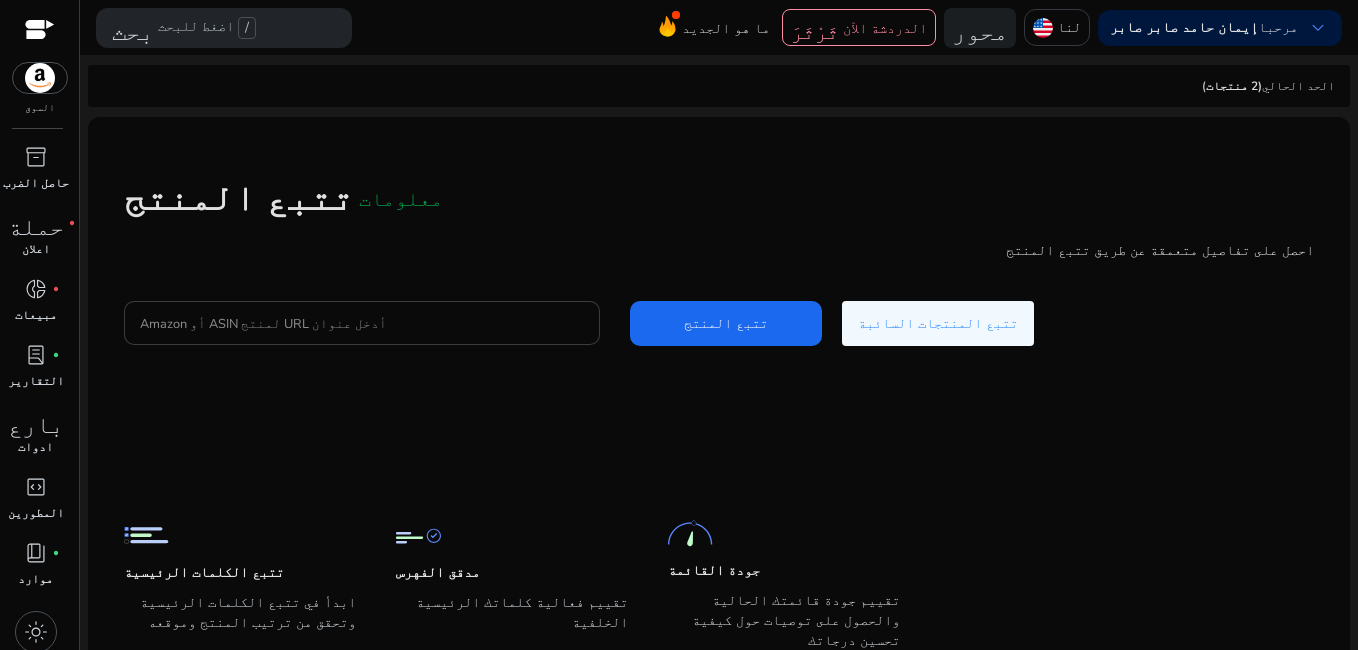 click 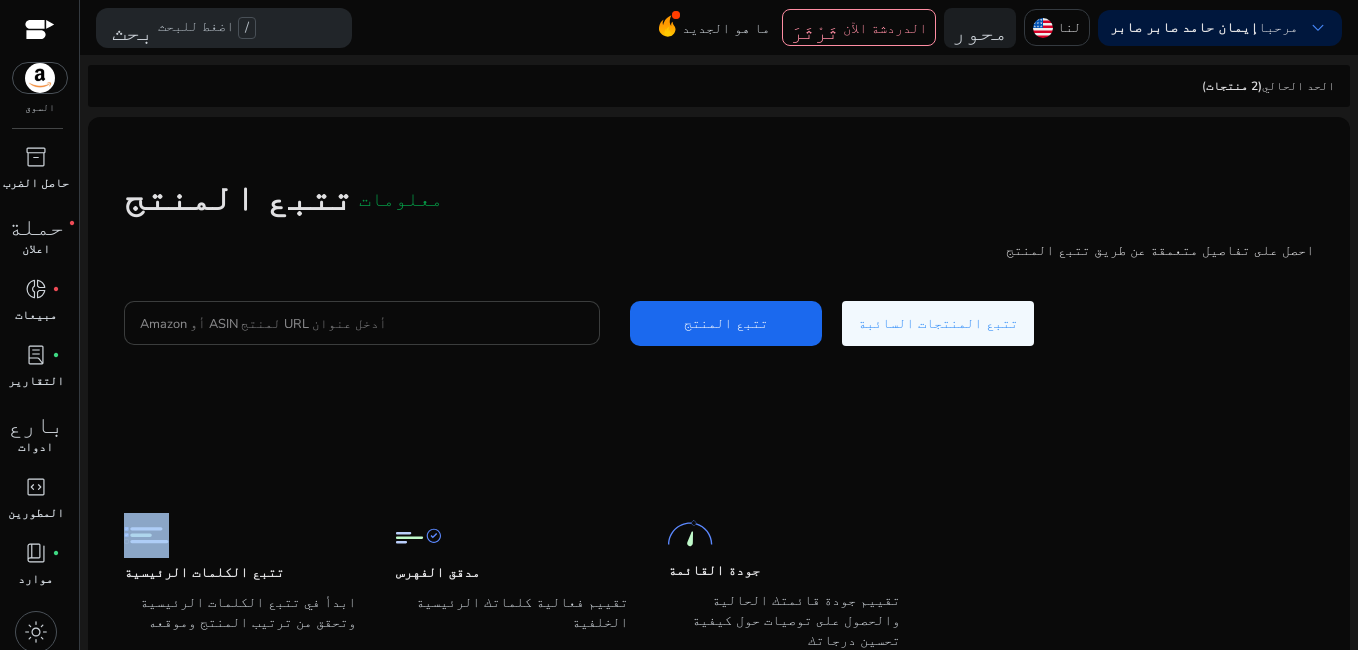 click 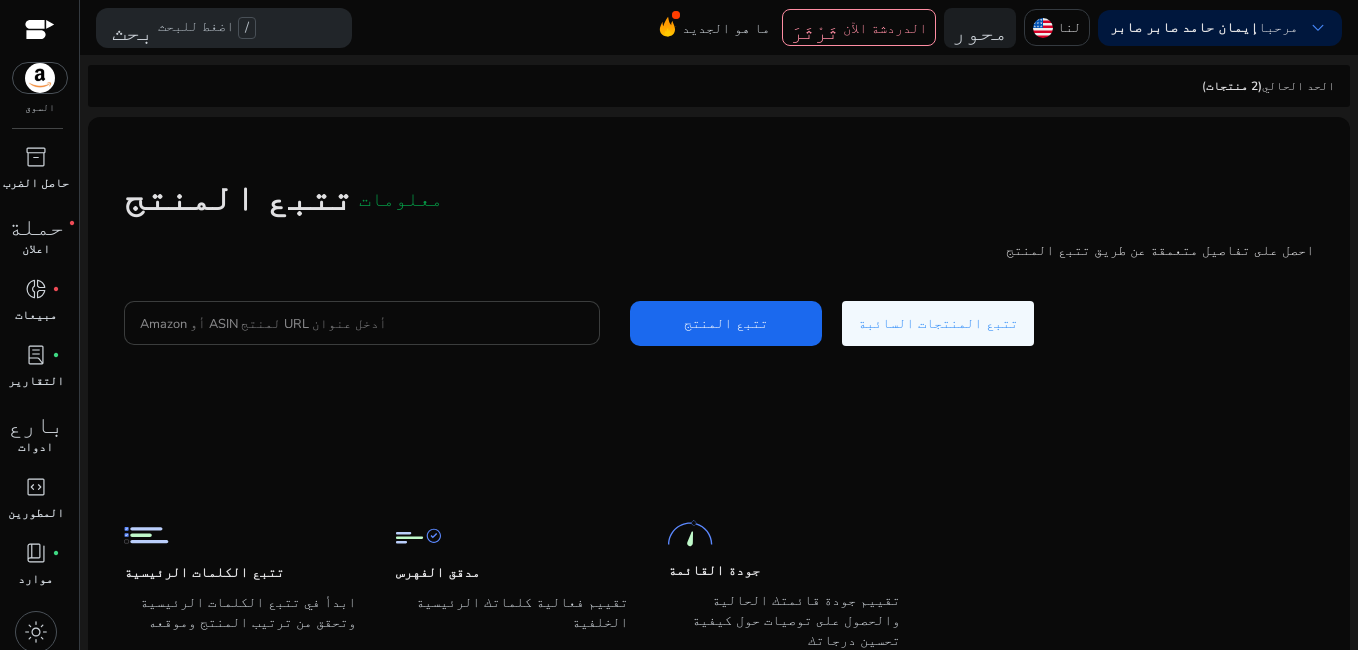 click 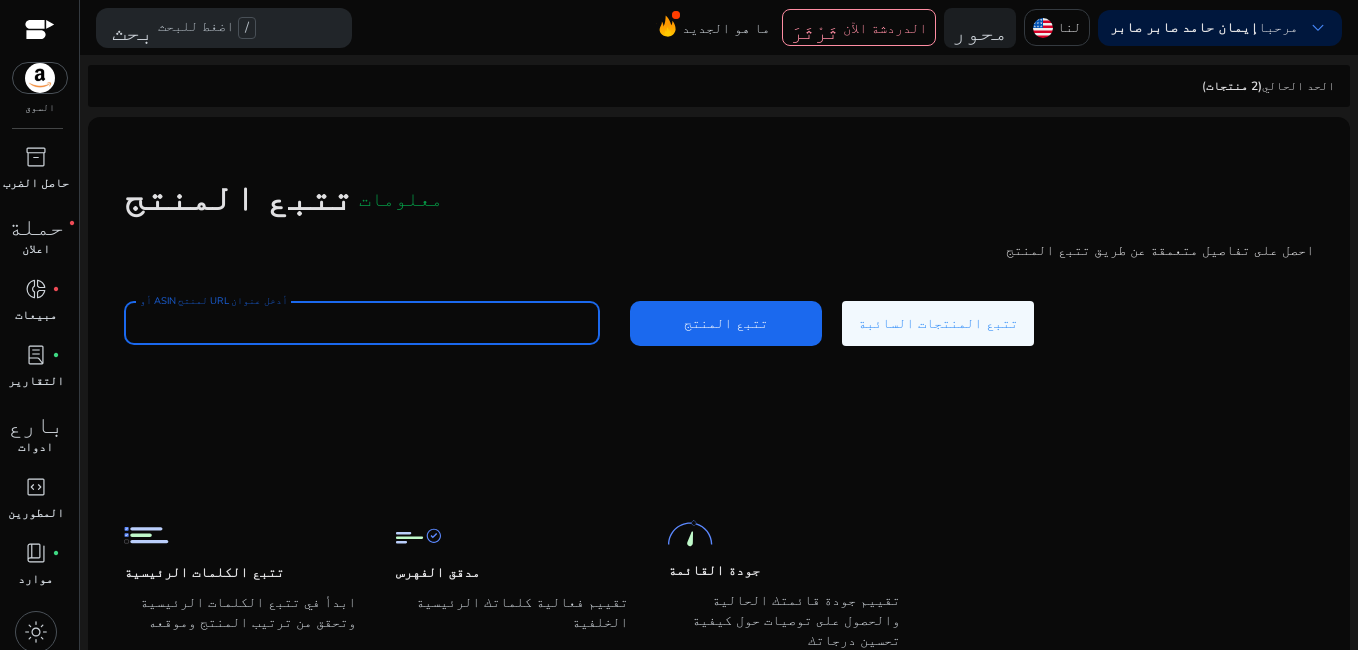 click 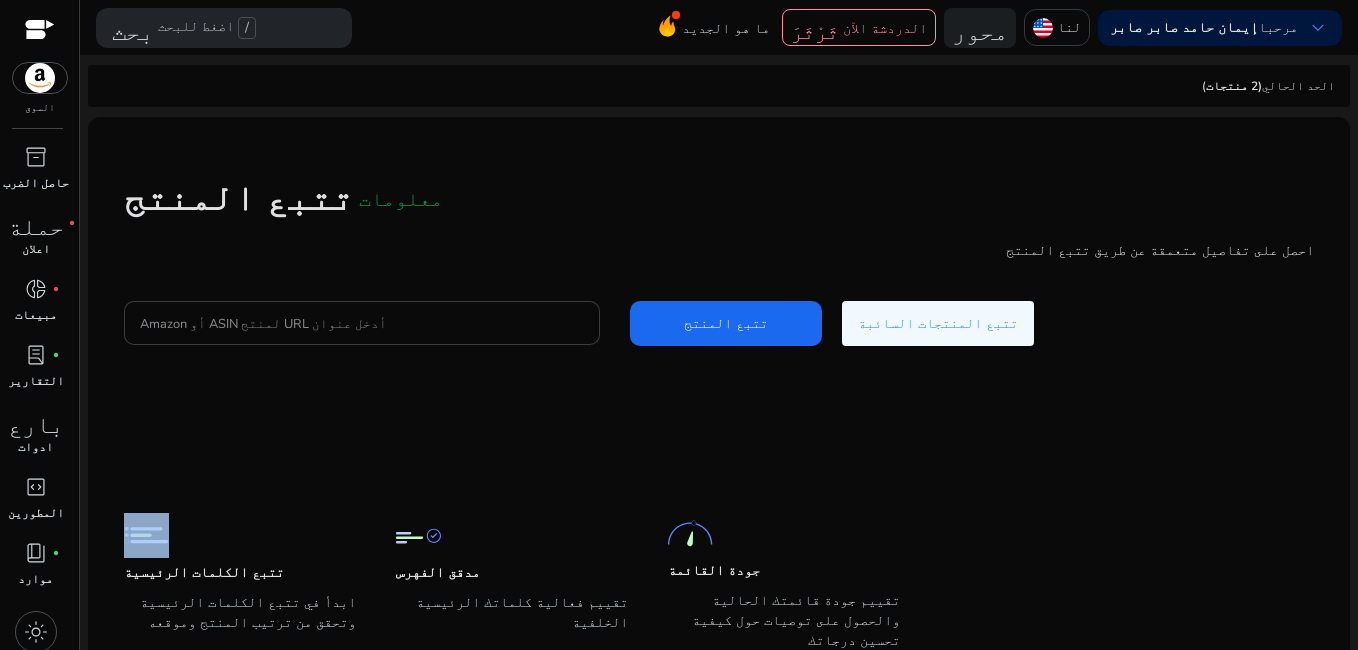 click on "أدخل عنوان URL لمنتج ASIN أو Amazon" 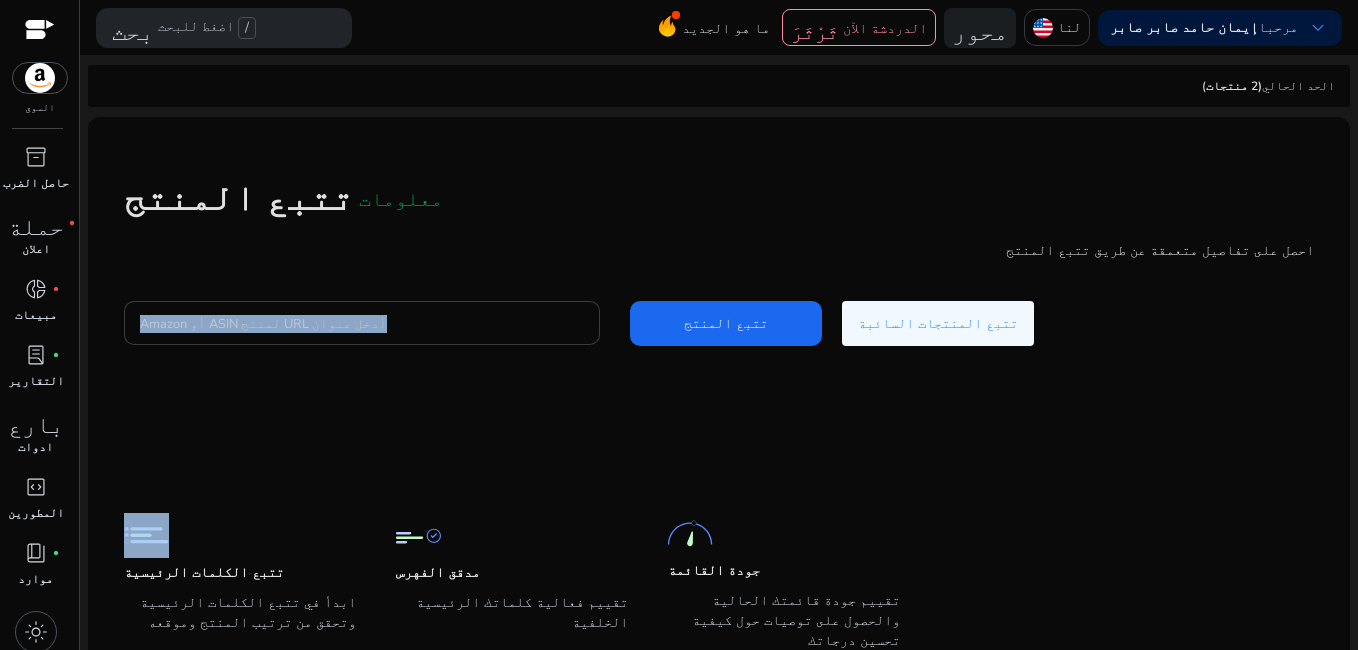 click on "أدخل عنوان URL لمنتج ASIN أو Amazon" 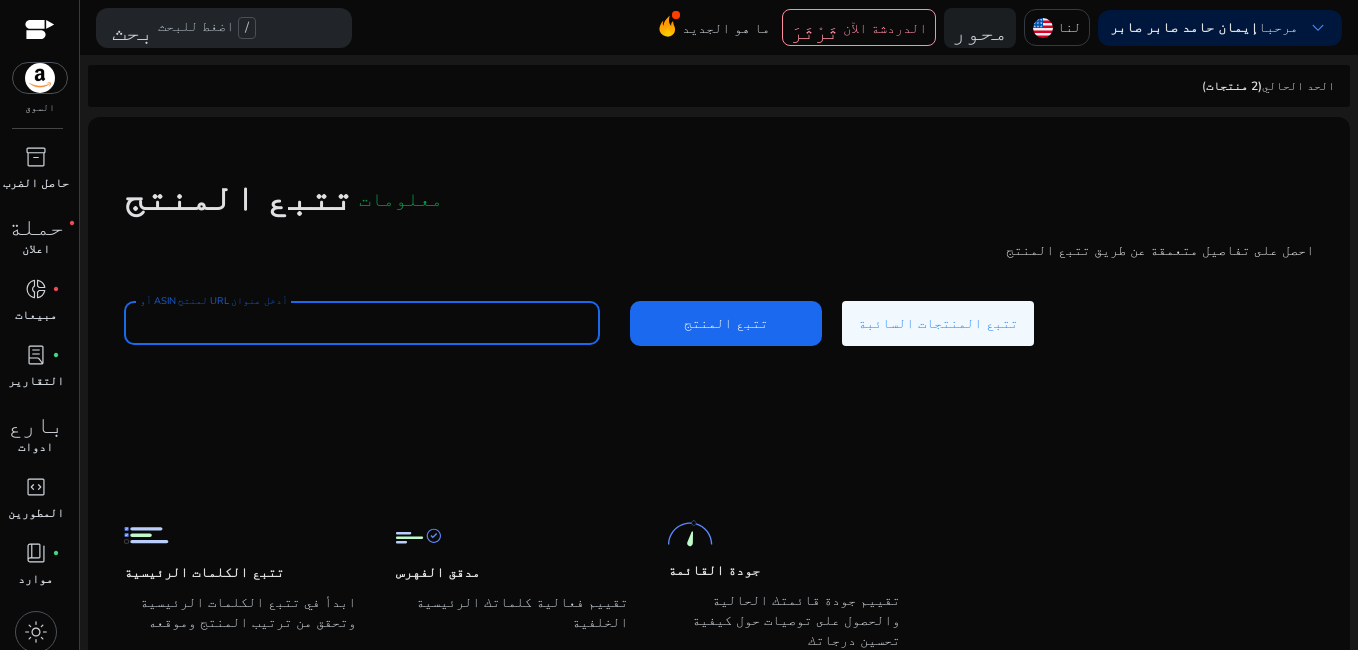 click on "أدخل عنوان URL لمنتج ASIN أو Amazon" at bounding box center [362, 323] 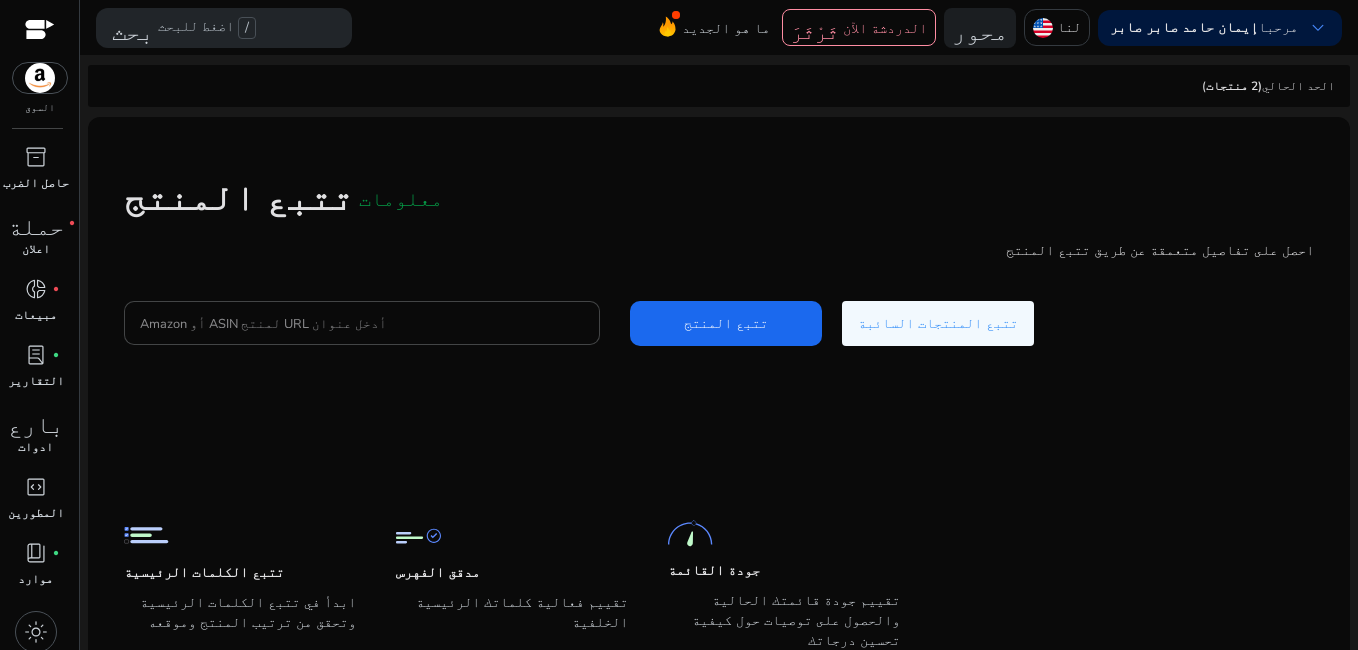 drag, startPoint x: 230, startPoint y: 310, endPoint x: 217, endPoint y: 298, distance: 17.691807 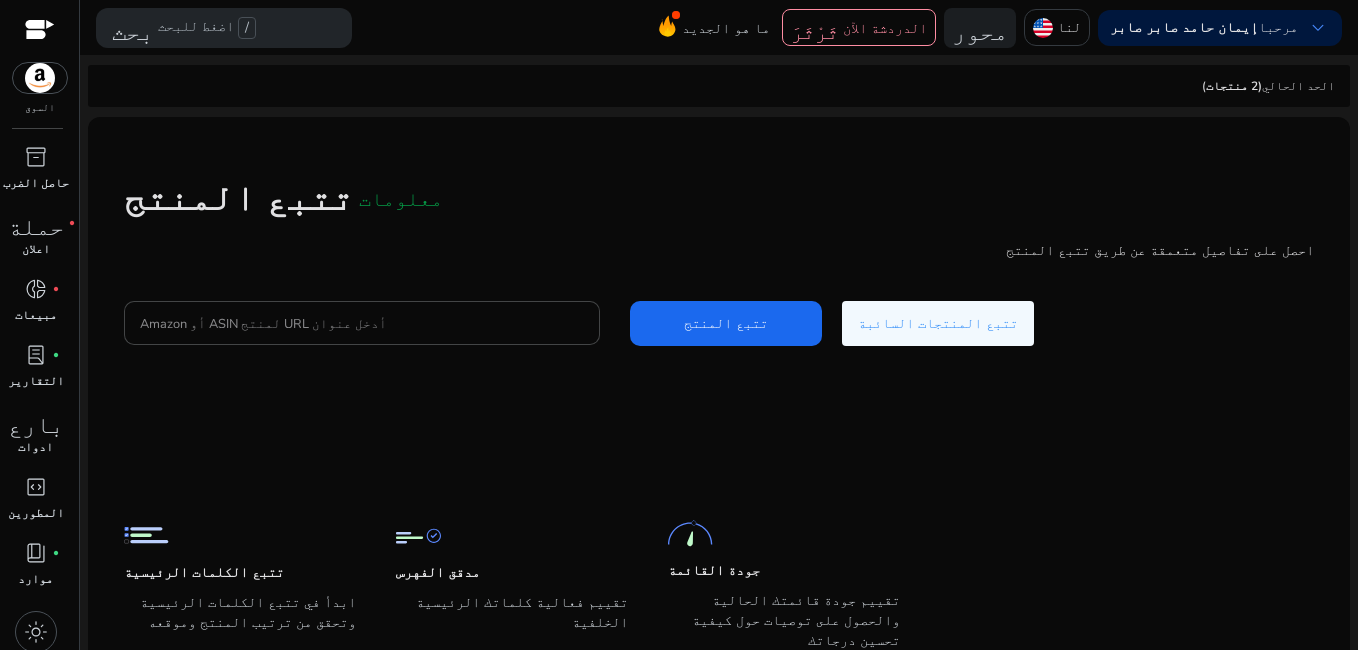 click on "تتبع المنتج   معلومات   احصل على تفاصيل متعمقة عن طريق تتبع المنتج  أدخل عنوان URL لمنتج ASIN أو Amazon  تتبع المنتج   تتبع المنتجات السائبة" 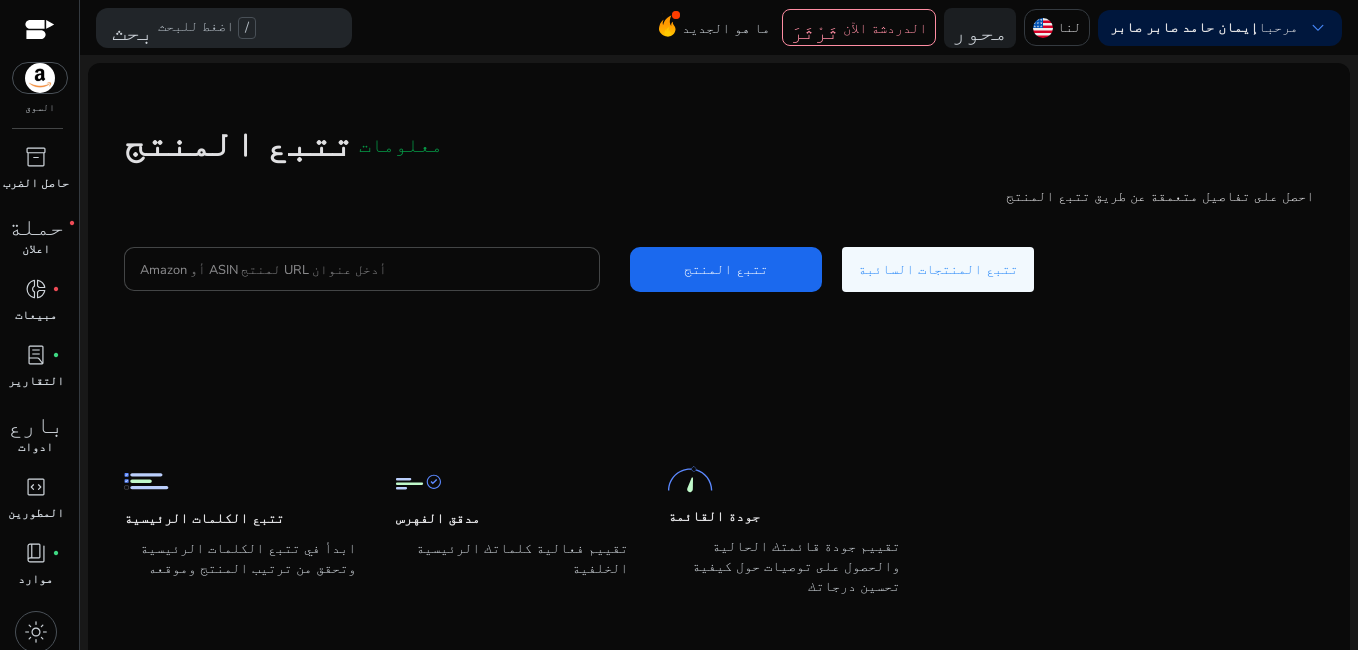scroll, scrollTop: 73, scrollLeft: 0, axis: vertical 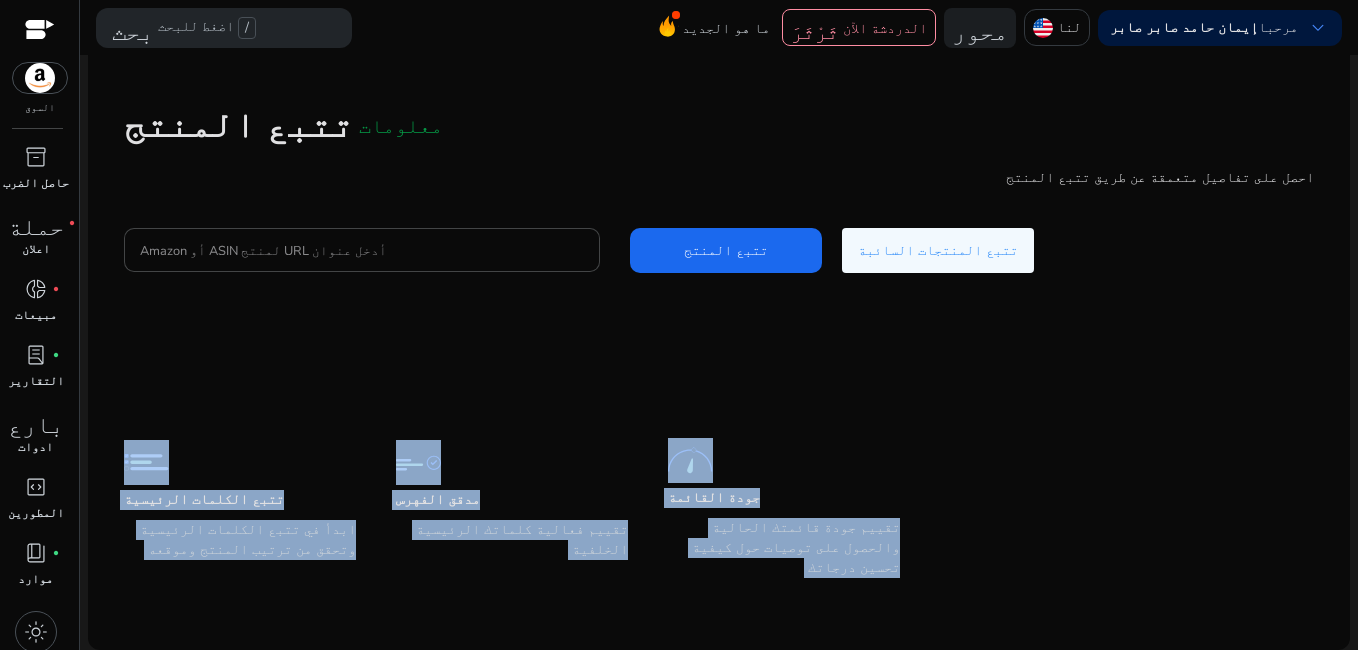 drag, startPoint x: 206, startPoint y: 294, endPoint x: 196, endPoint y: 683, distance: 389.1285 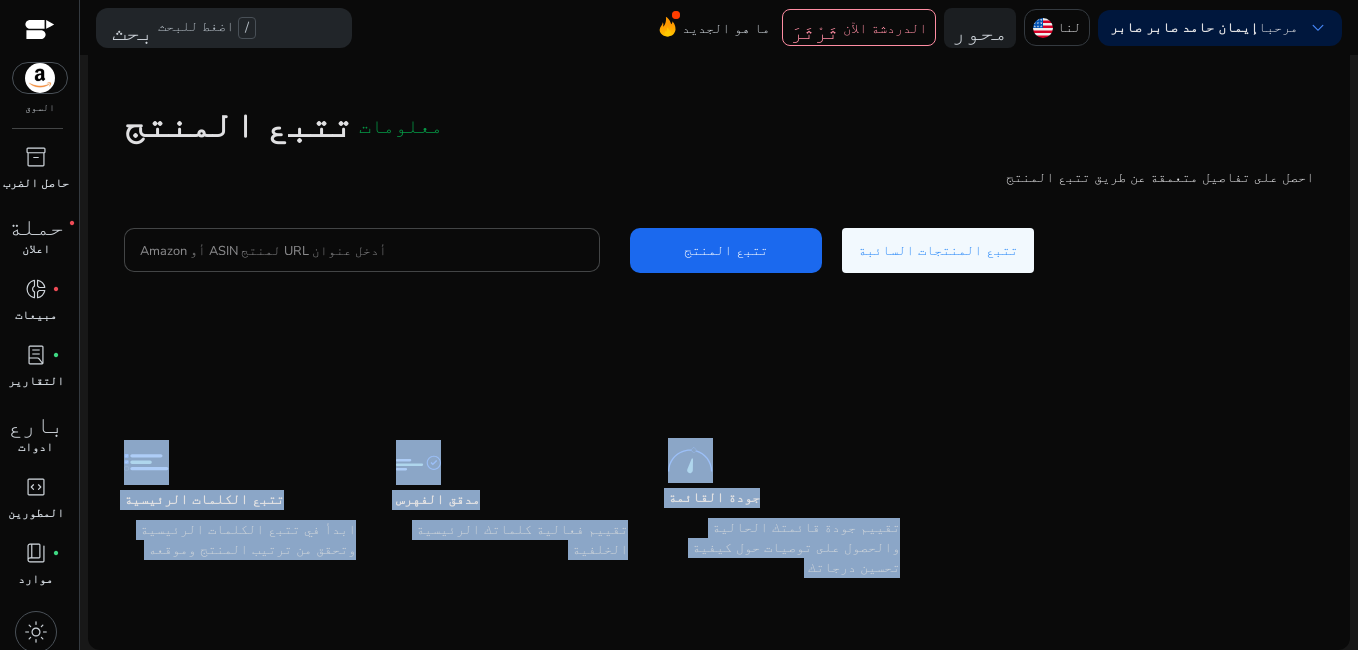 click on "تتبع الكلمات الرئيسية  ابدأ في تتبع الكلمات الرئيسية وتحقق من ترتيب المنتج وموقعه  مدقق الفهرس  تقييم فعالية كلماتك الرئيسية الخلفية  جودة القائمة  تقييم جودة قائمتك الحالية والحصول على توصيات حول كيفية تحسين درجاتك" 